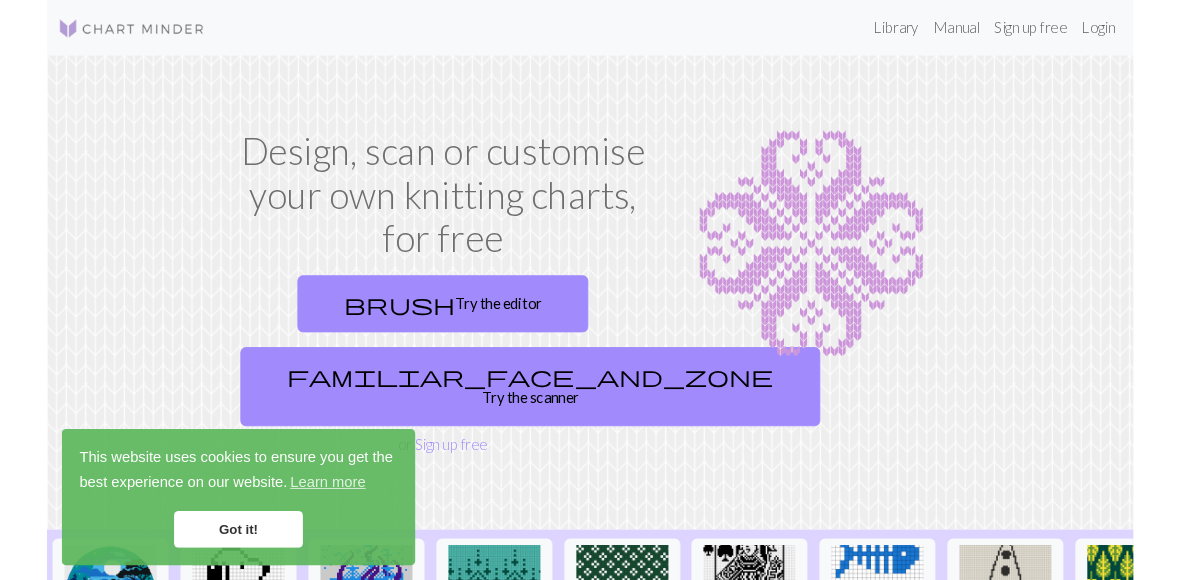 scroll, scrollTop: 0, scrollLeft: 0, axis: both 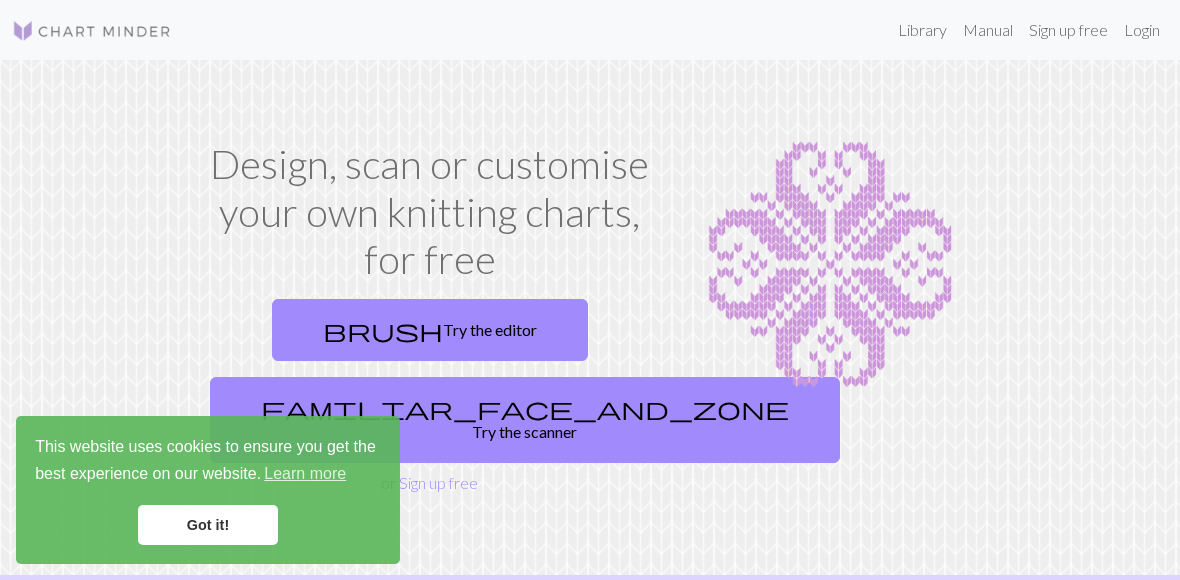 click on "Got it!" at bounding box center (208, 525) 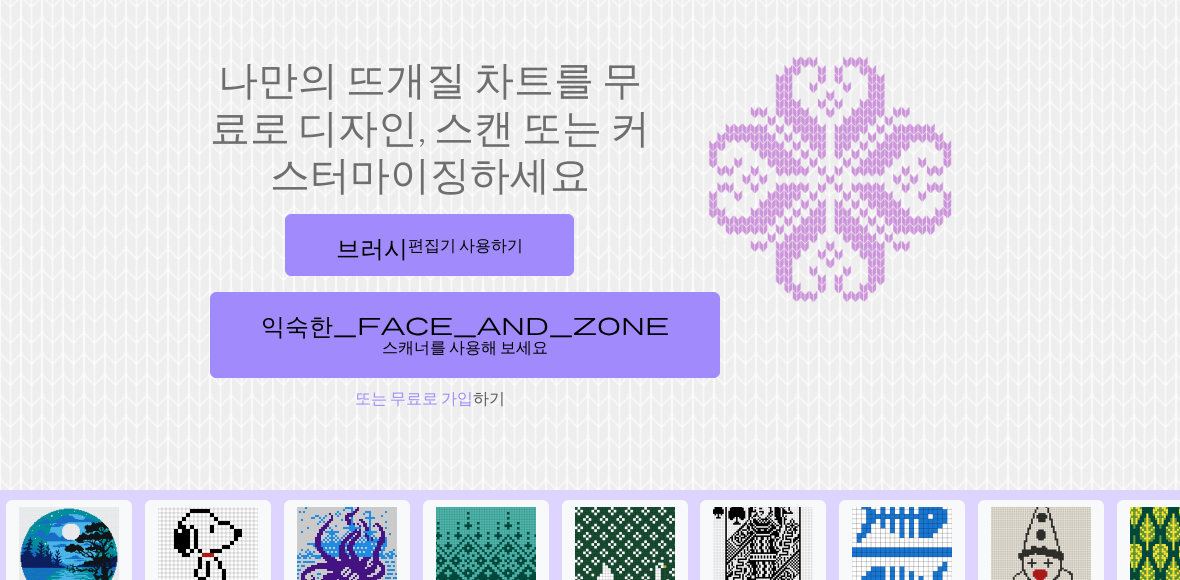 scroll, scrollTop: 87, scrollLeft: 0, axis: vertical 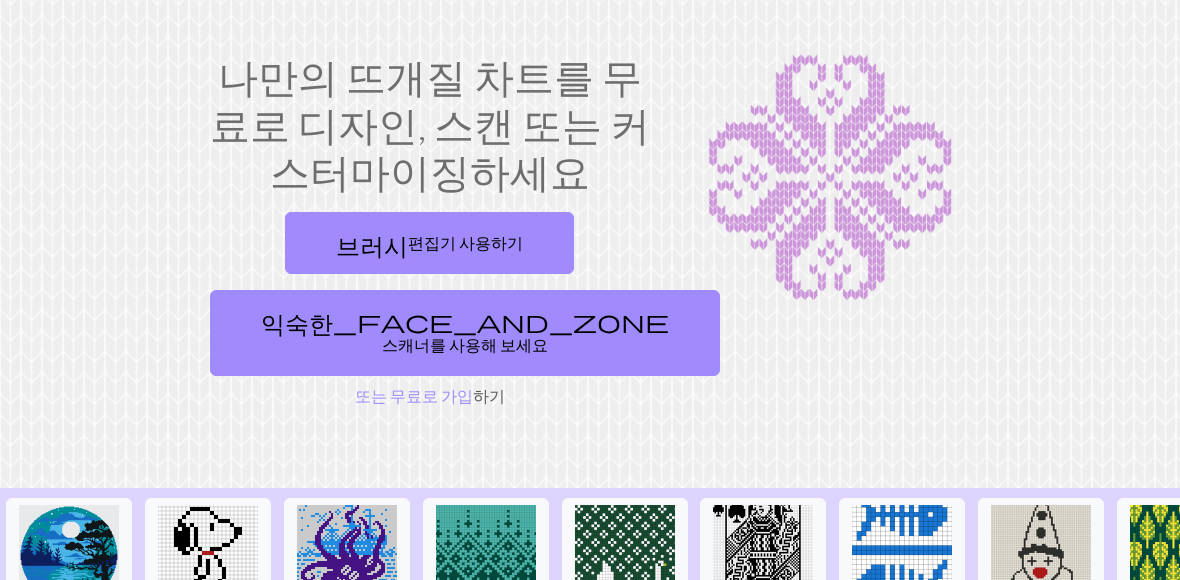 click on "브러시" at bounding box center (372, 243) 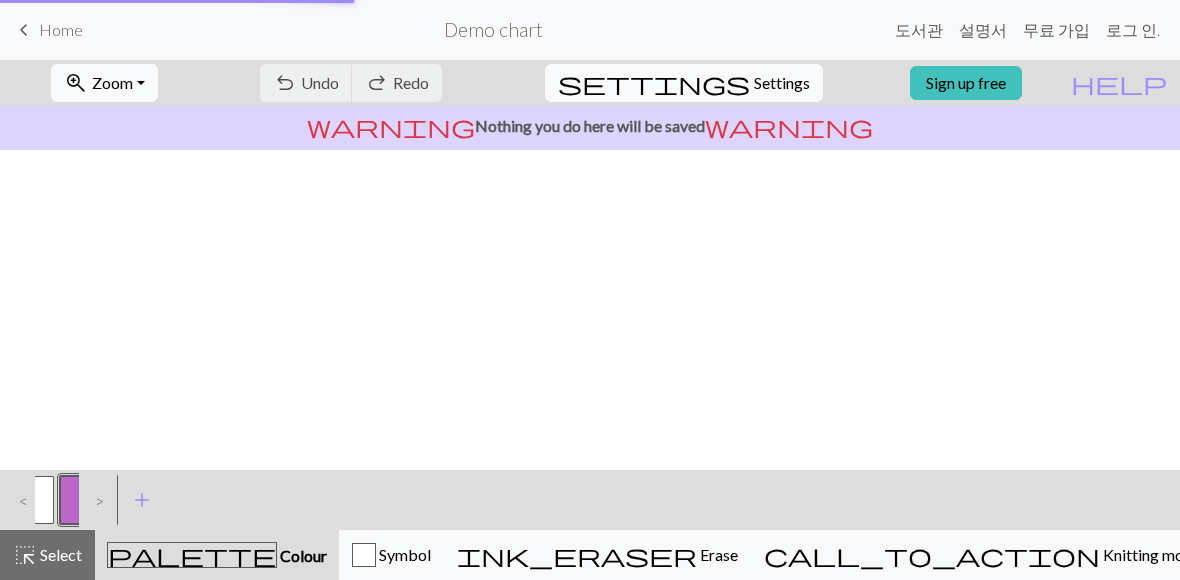 scroll, scrollTop: 0, scrollLeft: 0, axis: both 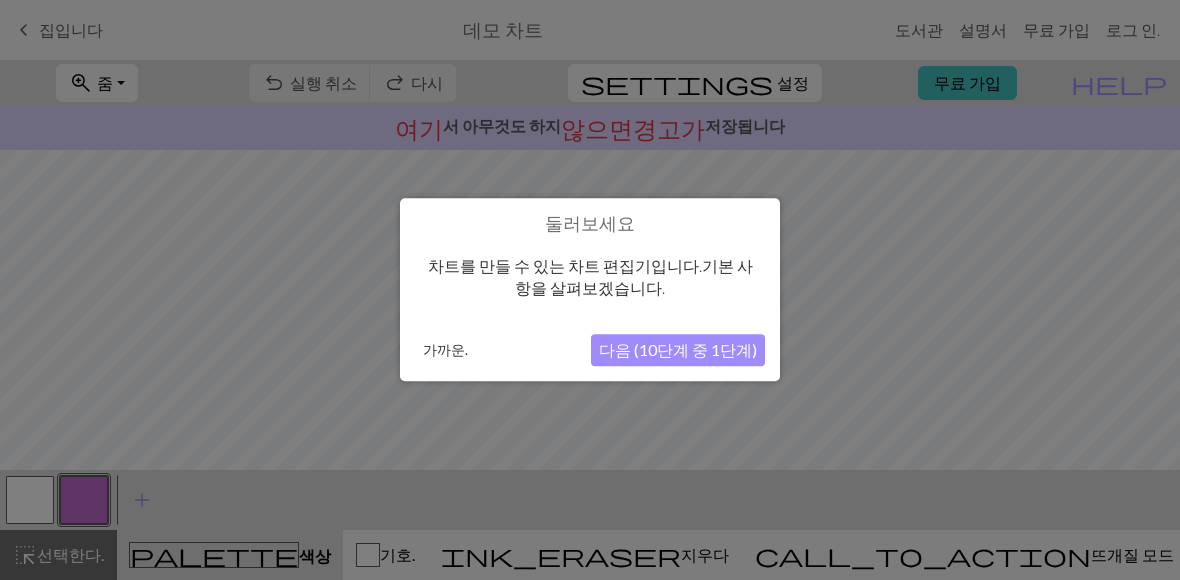 click on "다음 (10단계 중 1단계)" at bounding box center (678, 350) 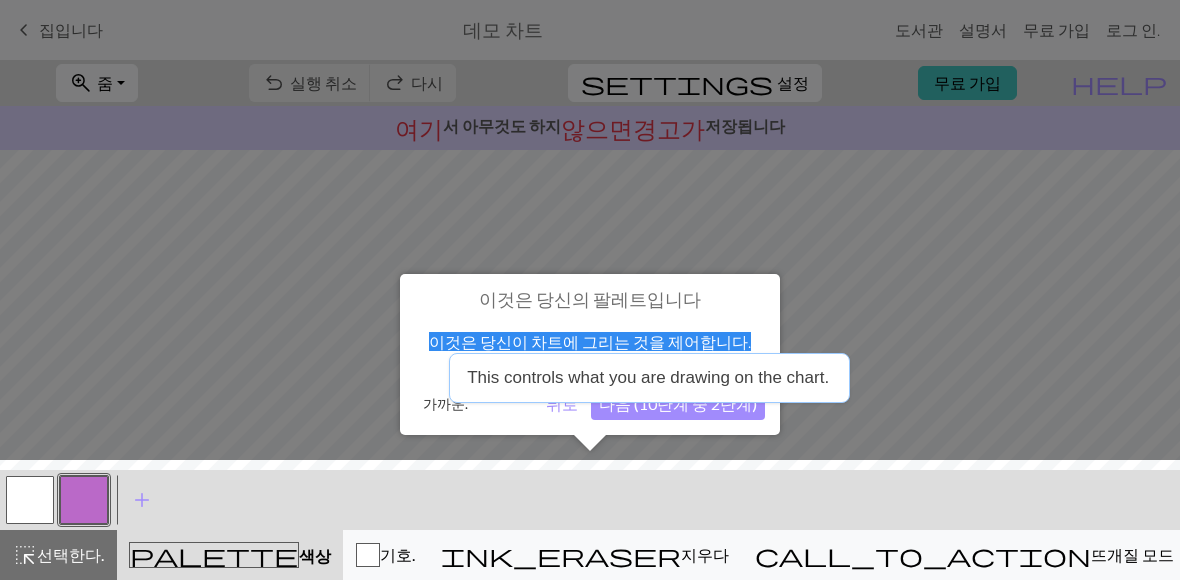 click on "이것은 당신이 차트에 그리는 것을 제어합니다." at bounding box center (590, 341) 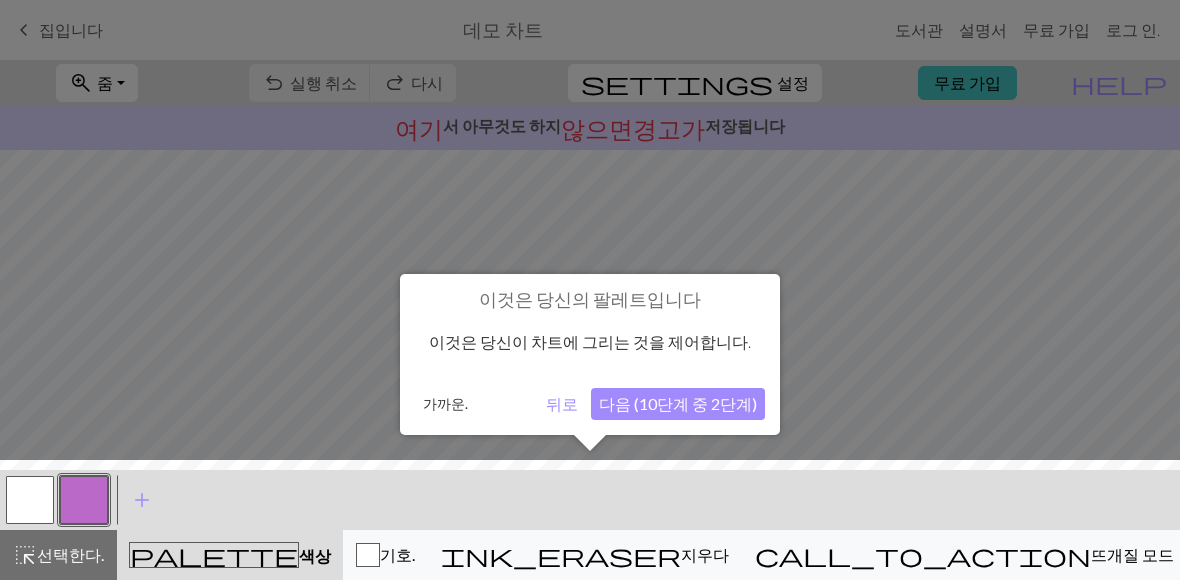 click on "이것은 당신이 차트에 그리는 것을 제어합니다." at bounding box center [590, 342] 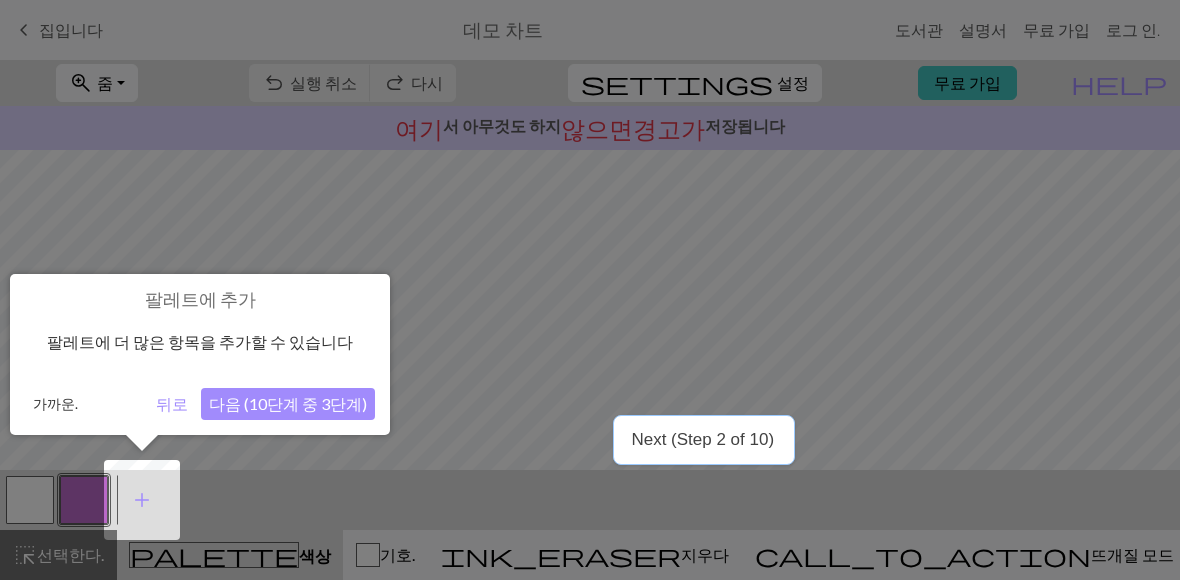 click on "다음 (10단계 중 3단계)" at bounding box center (288, 403) 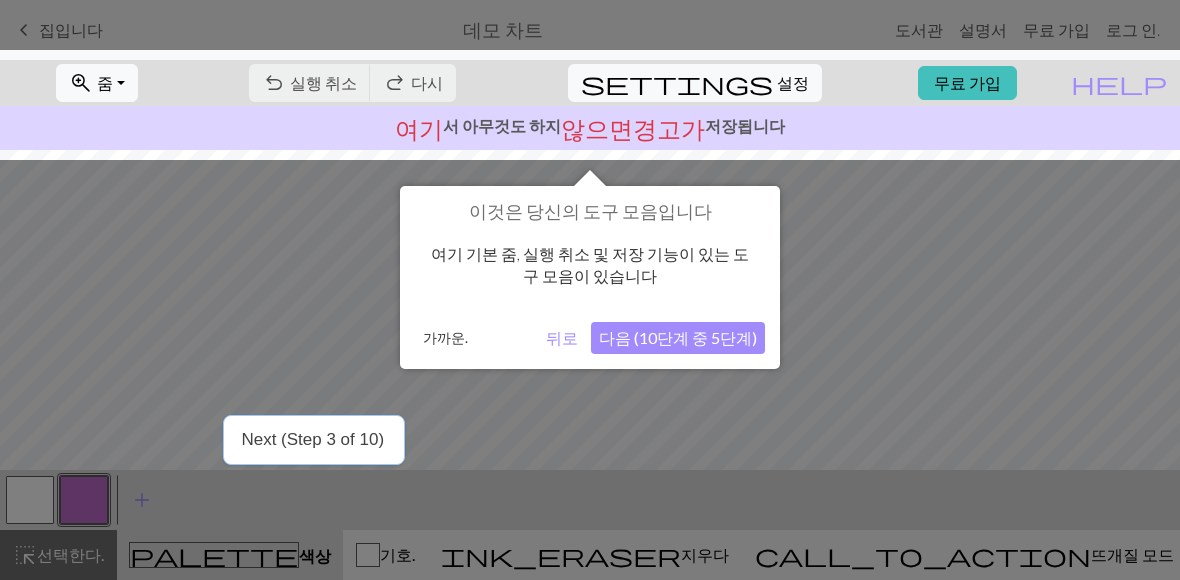 click on "다음 (10단계 중 5단계)" at bounding box center [678, 337] 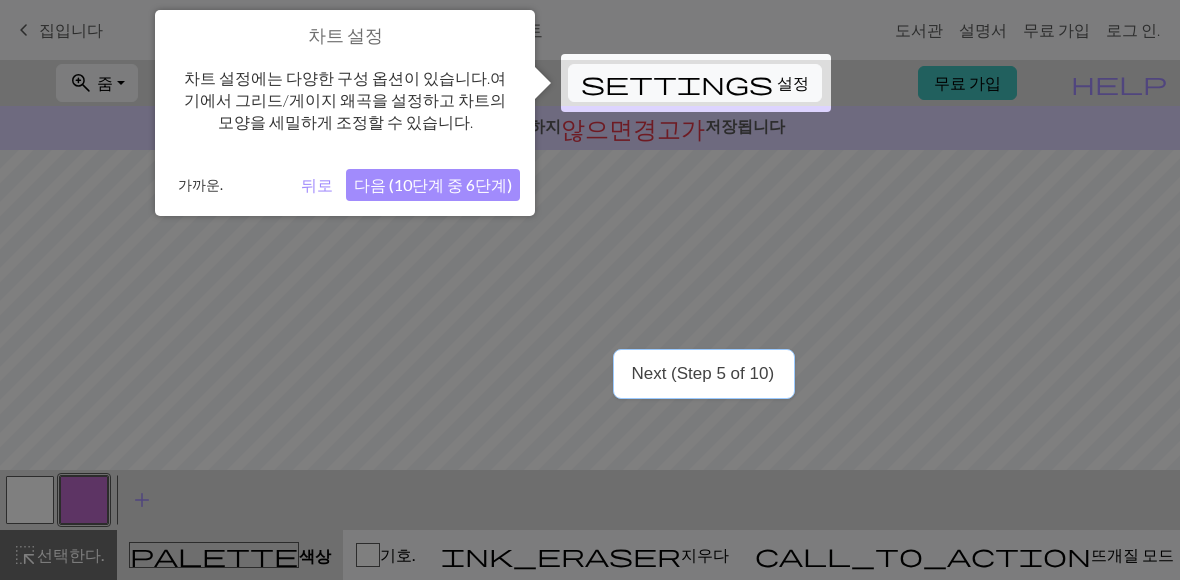 click on "다음 (10단계 중 6단계)" at bounding box center (433, 184) 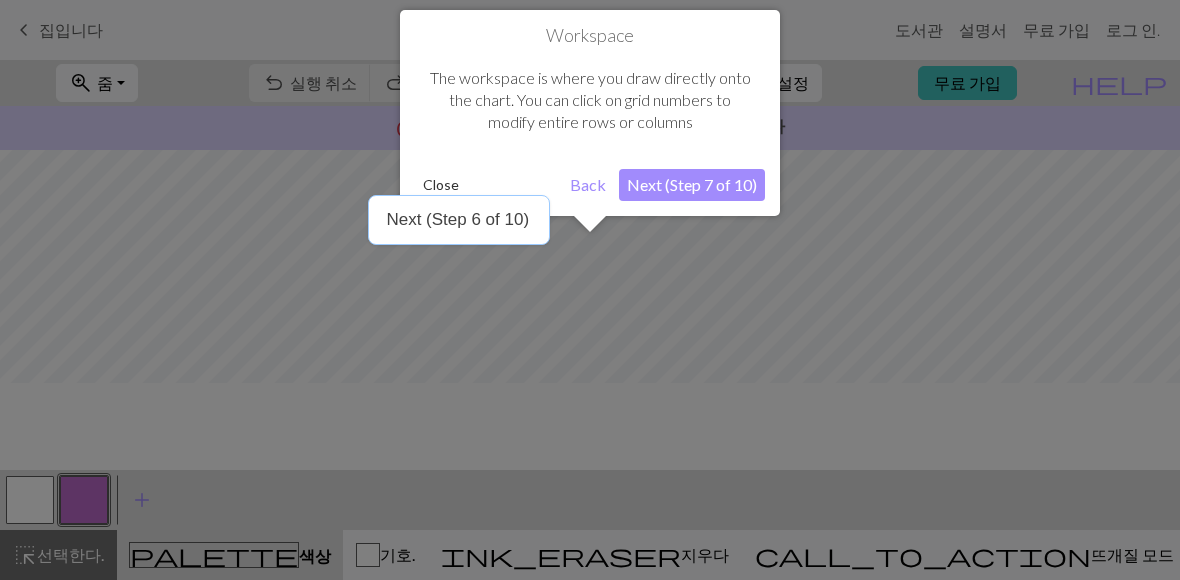 scroll, scrollTop: 120, scrollLeft: 0, axis: vertical 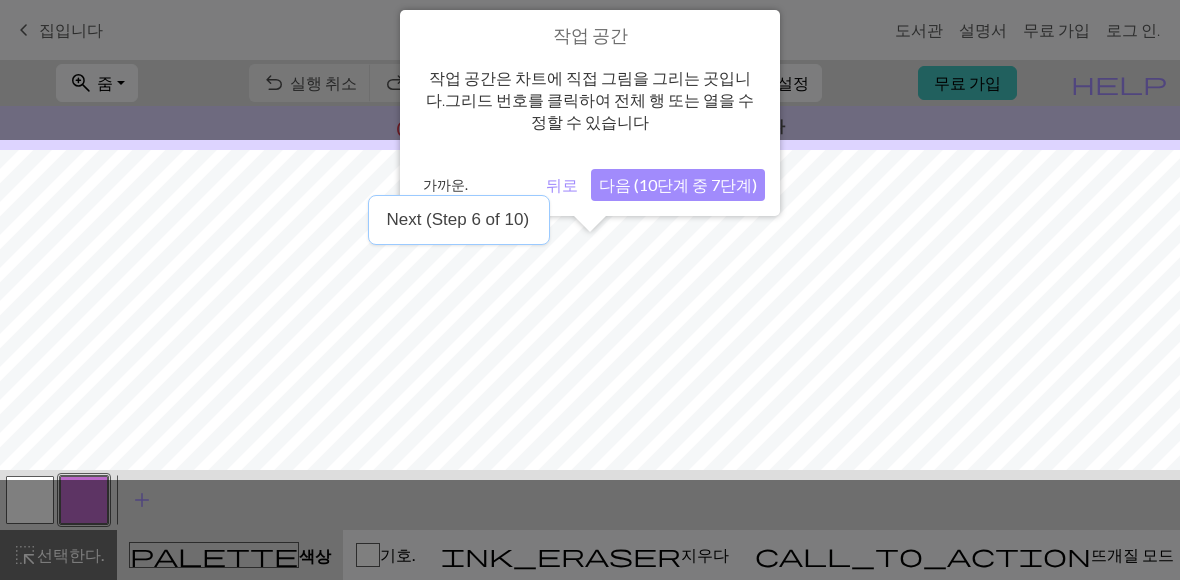 click on "다음 (10단계 중 7단계)" at bounding box center [678, 184] 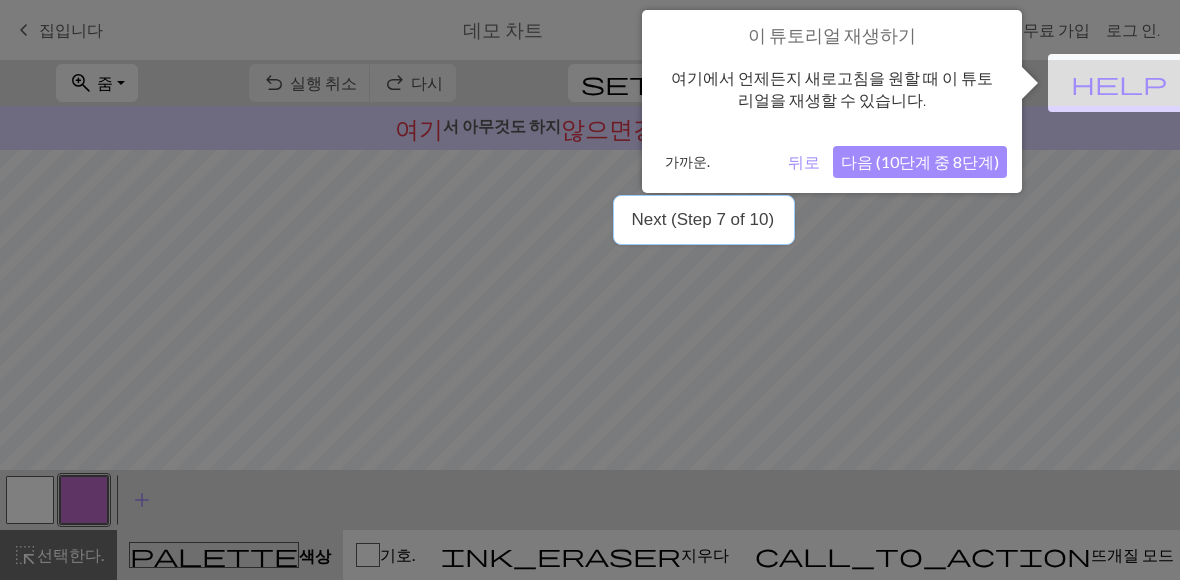 click on "다음 (10단계 중 8단계)" at bounding box center (920, 161) 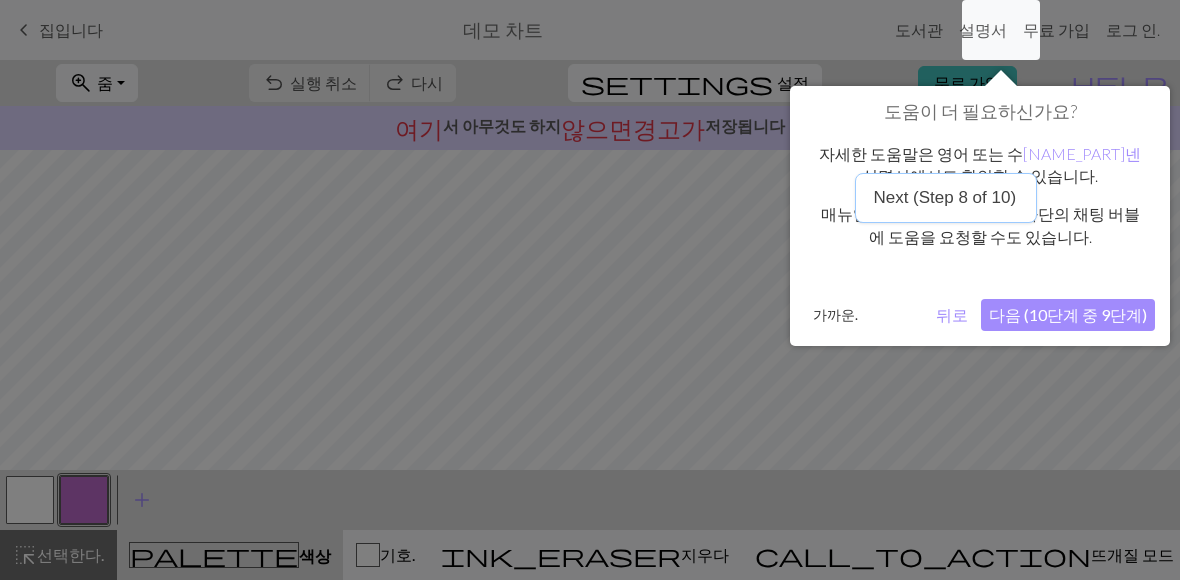 click on "다음 (10단계 중 9단계)" at bounding box center (1068, 315) 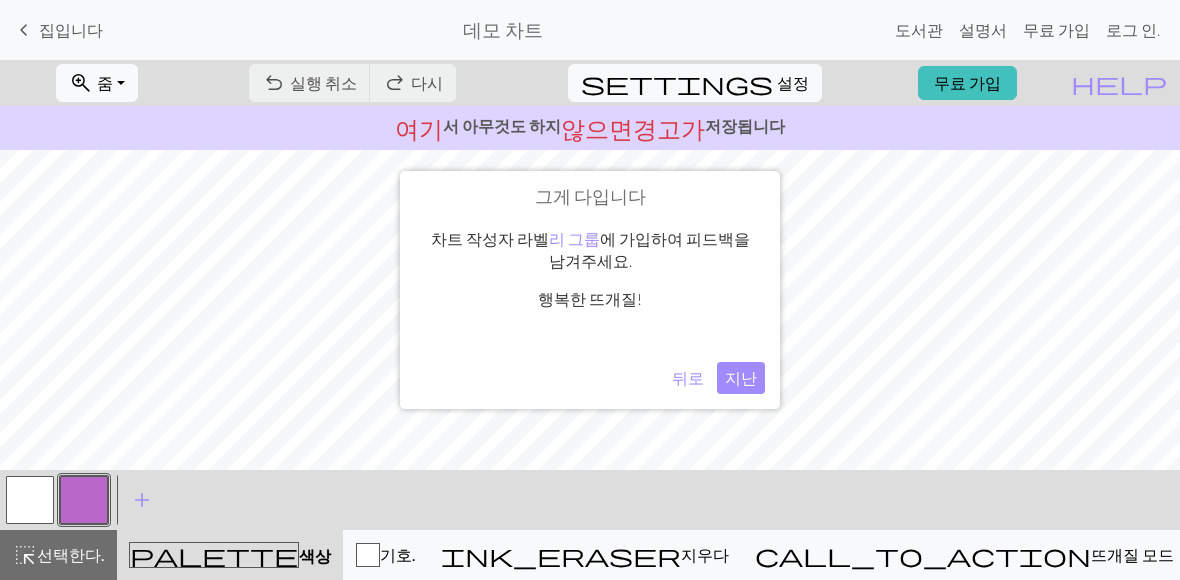 click on "뒤로" at bounding box center [688, 377] 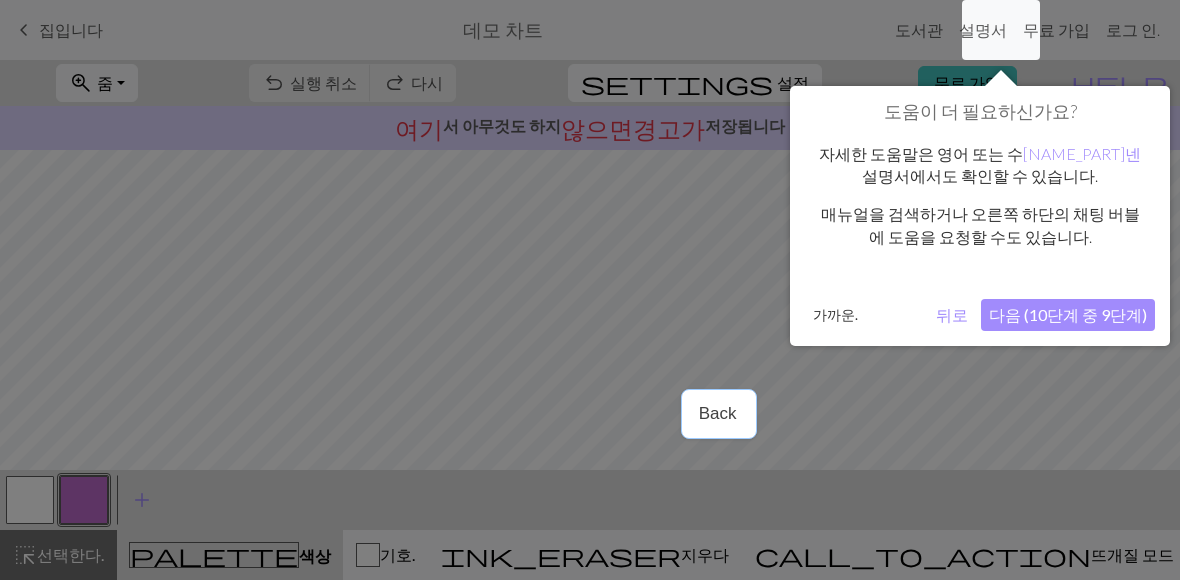 click on "다음 (10단계 중 9단계)" at bounding box center (1068, 314) 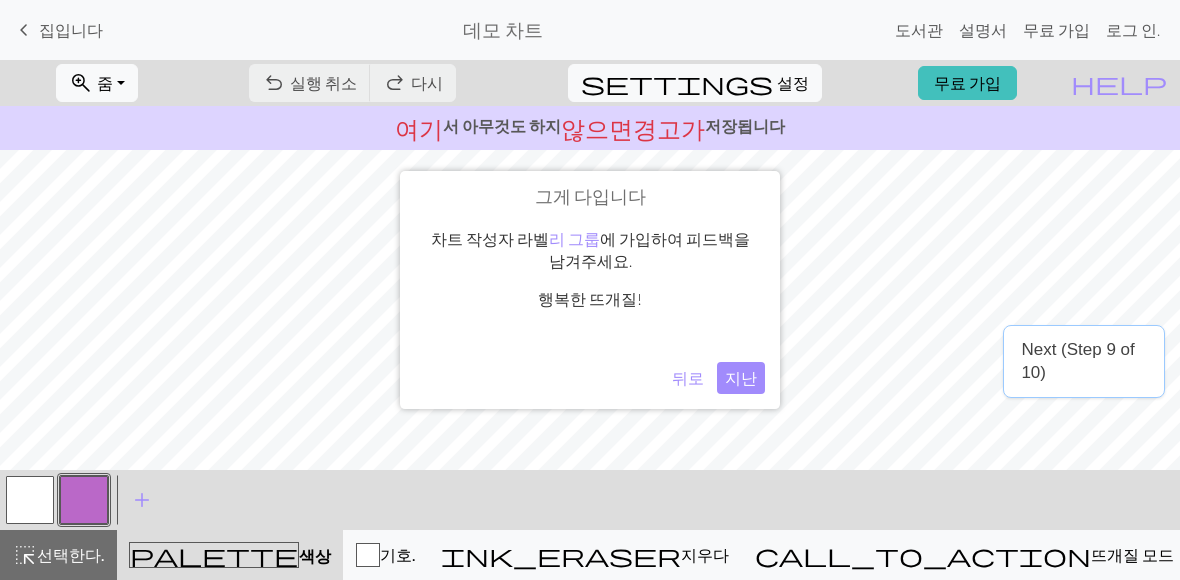 click on "지난" at bounding box center (741, 377) 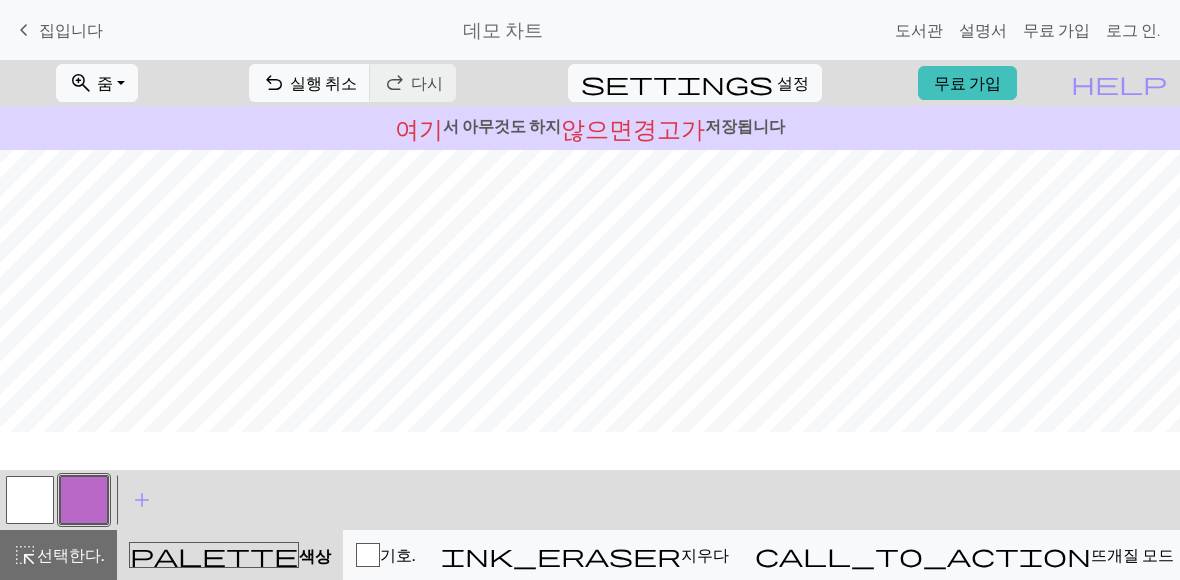 scroll, scrollTop: 0, scrollLeft: 0, axis: both 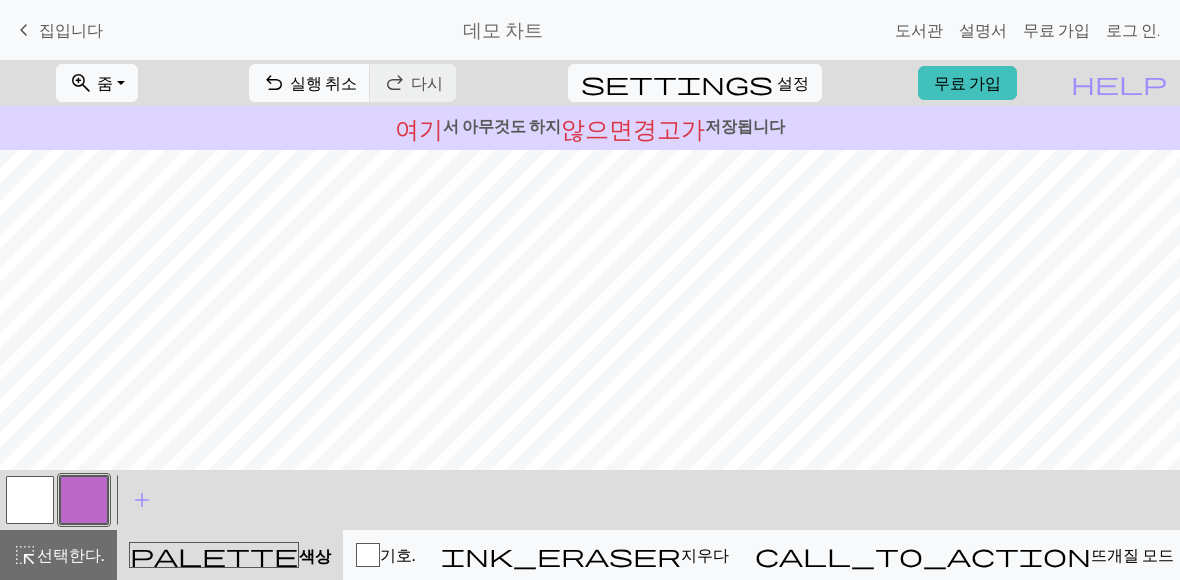 click on "집입니다" at bounding box center (71, 29) 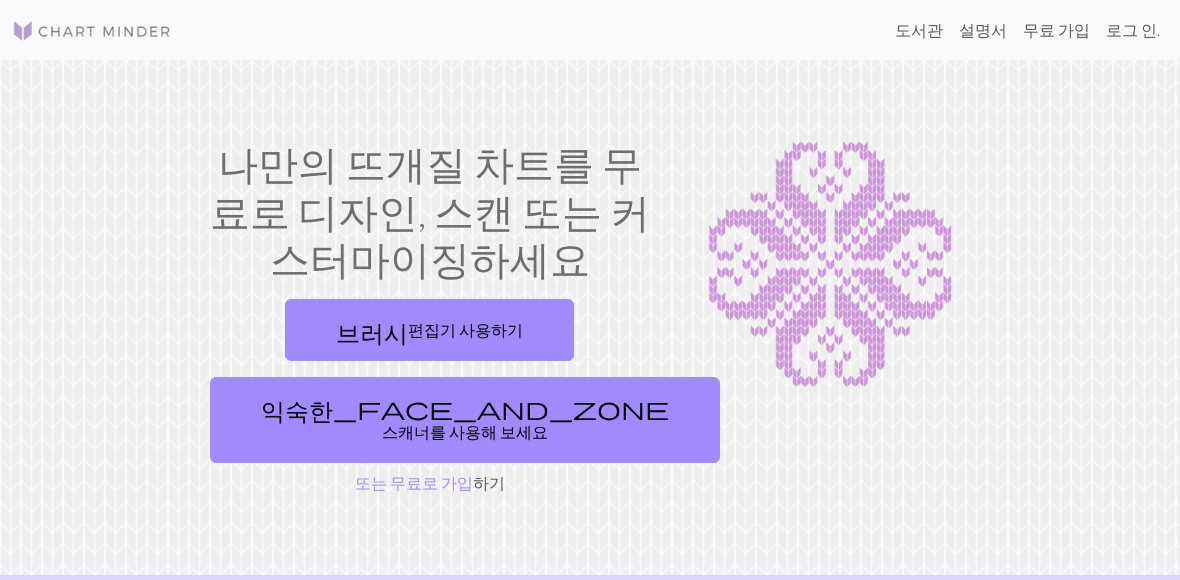 click on "브러시  편집기 사용하기" at bounding box center [429, 329] 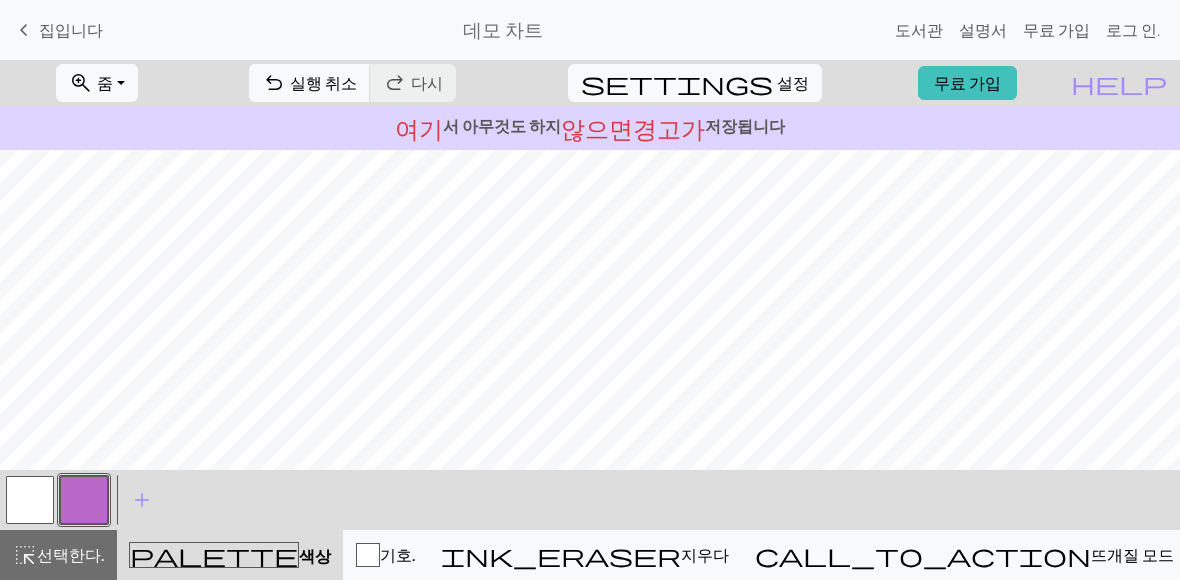 scroll, scrollTop: 104, scrollLeft: 0, axis: vertical 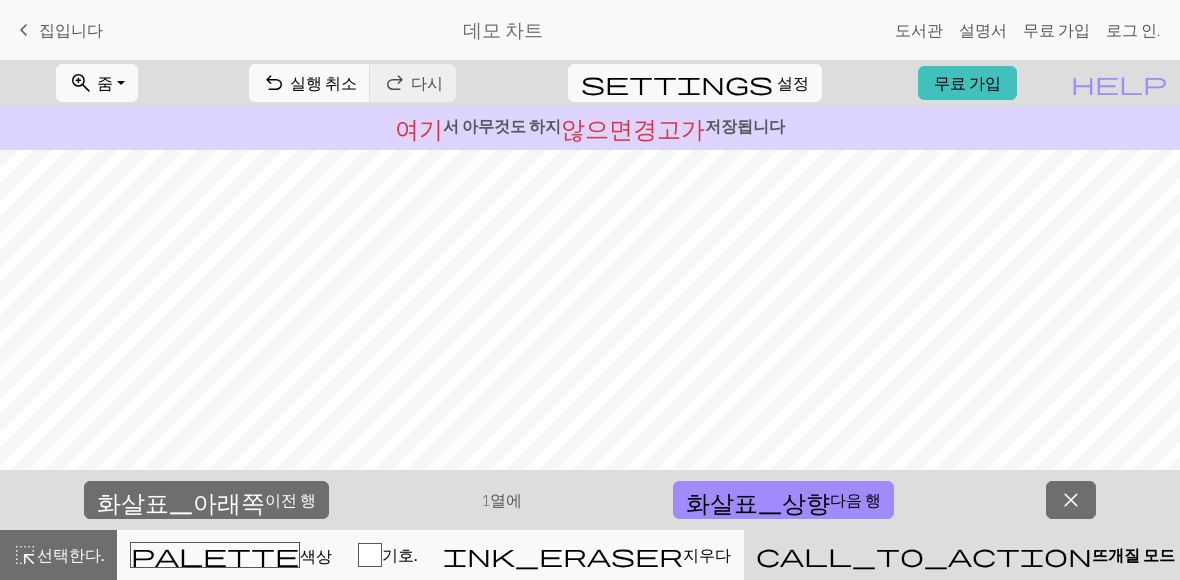click on "화살표_아래쪽" at bounding box center [181, 500] 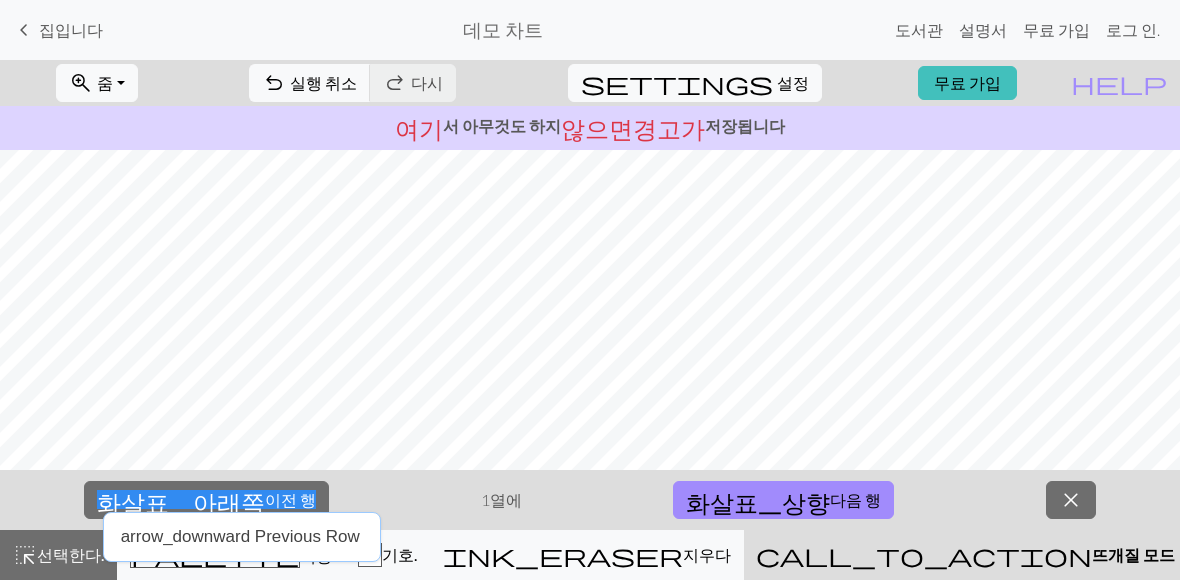 click on "화살표_아래쪽  이전 행 1열에 화살표_상향  다음 행 close" at bounding box center [590, 500] 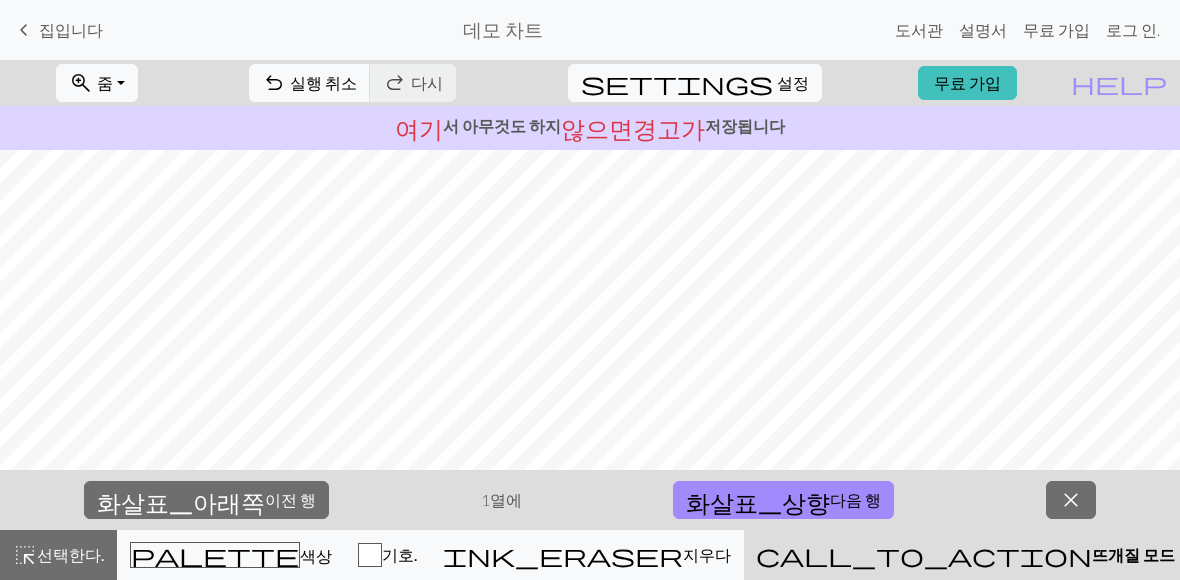click on "화살표_상향" at bounding box center (758, 500) 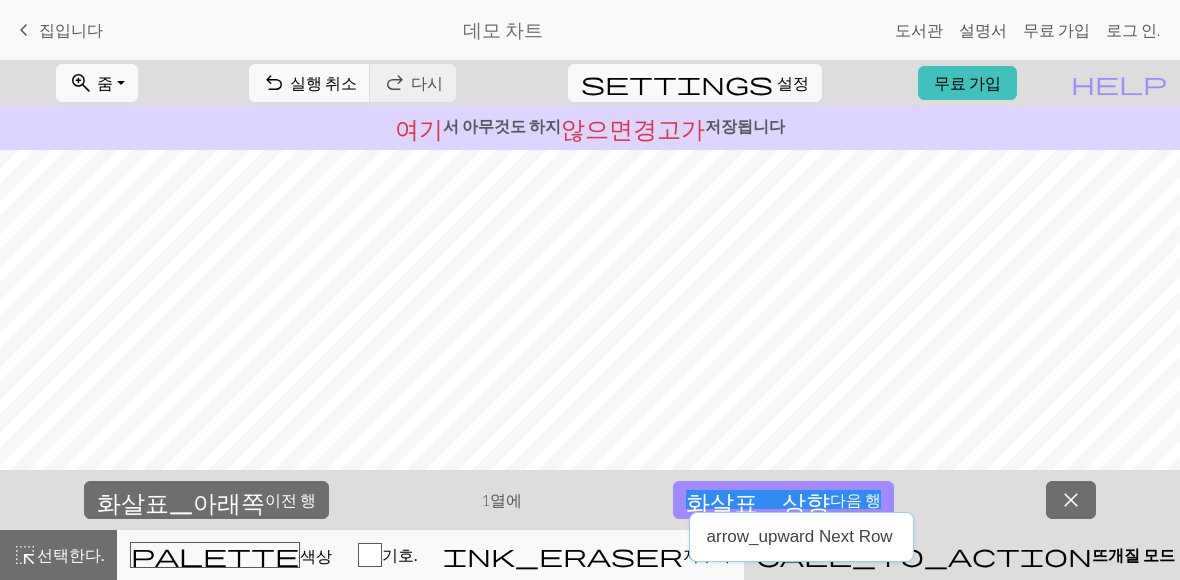 click on "화살표_상향" at bounding box center (758, 500) 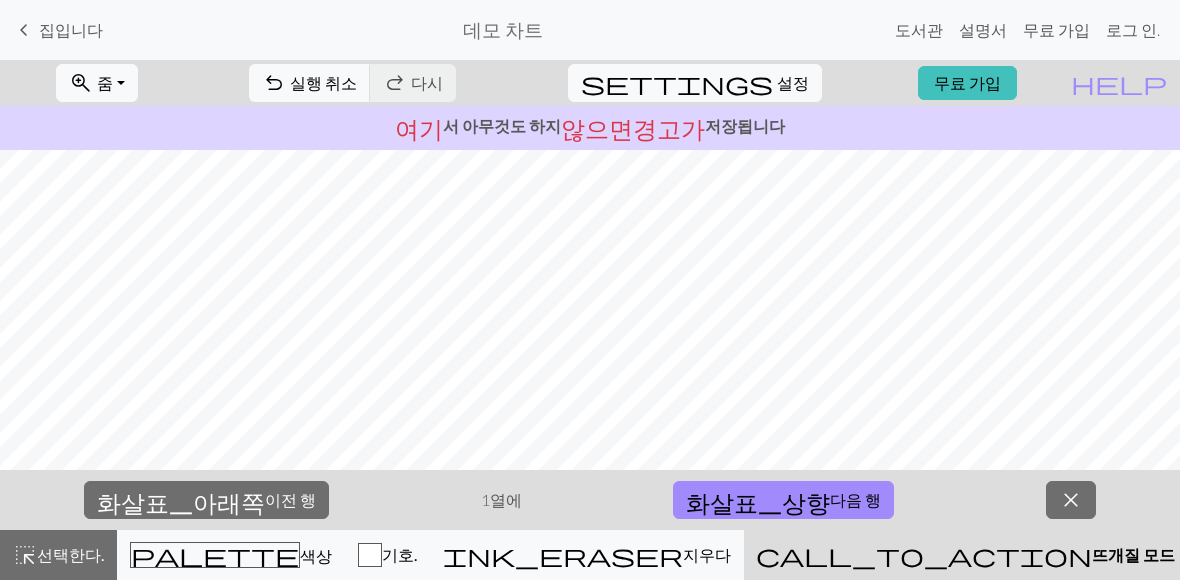 click on "화살표_상향" at bounding box center (758, 500) 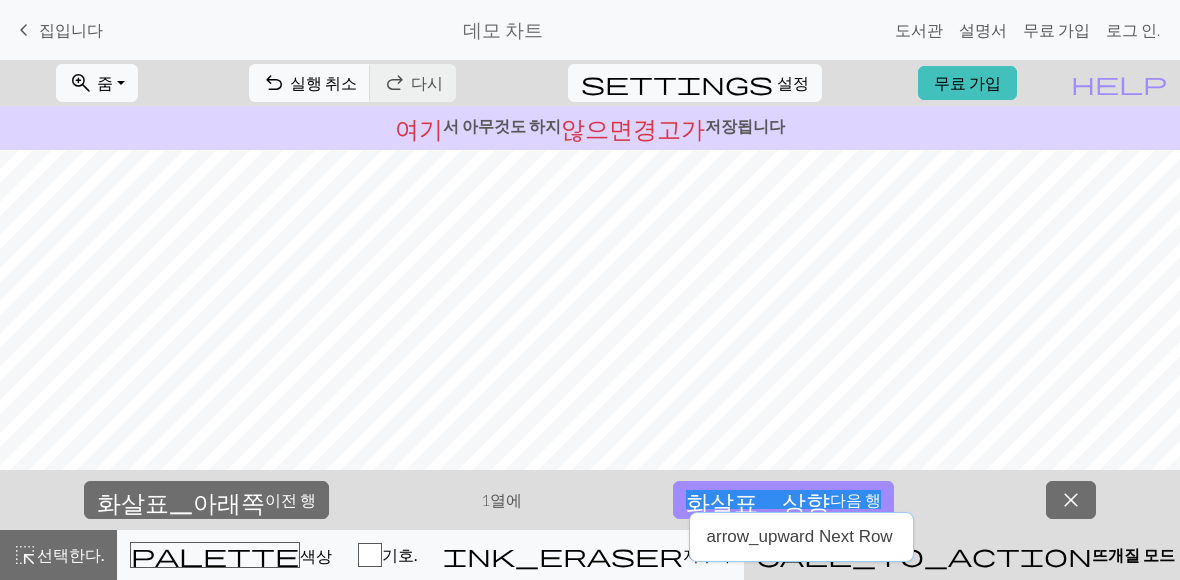 click on "화살표_아래쪽  이전 행" at bounding box center (206, 499) 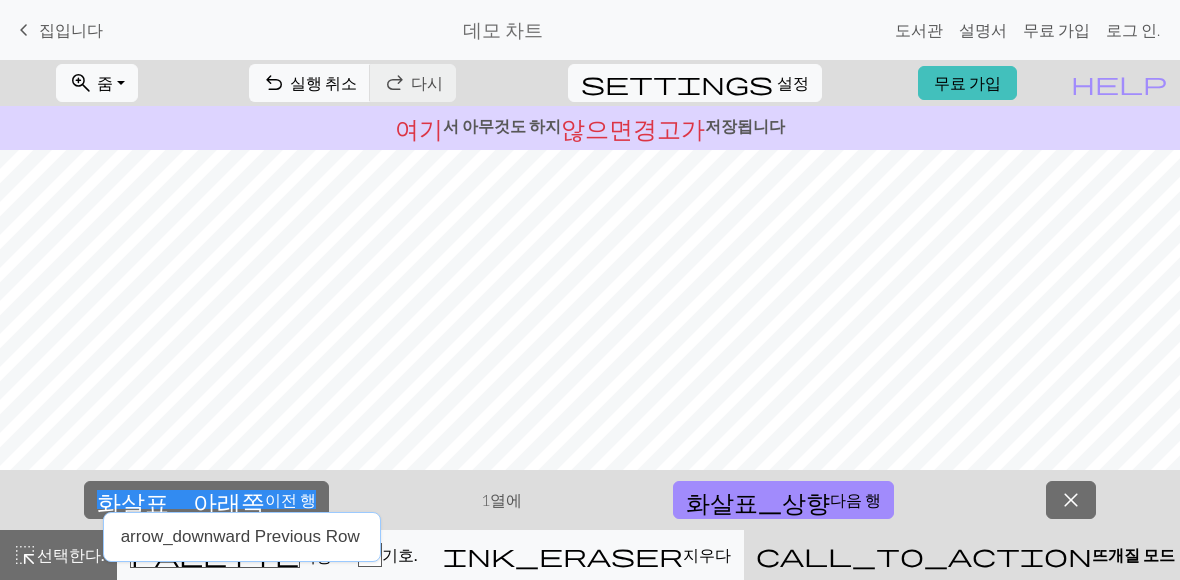 click on "화살표_아래쪽  이전 행" at bounding box center [206, 500] 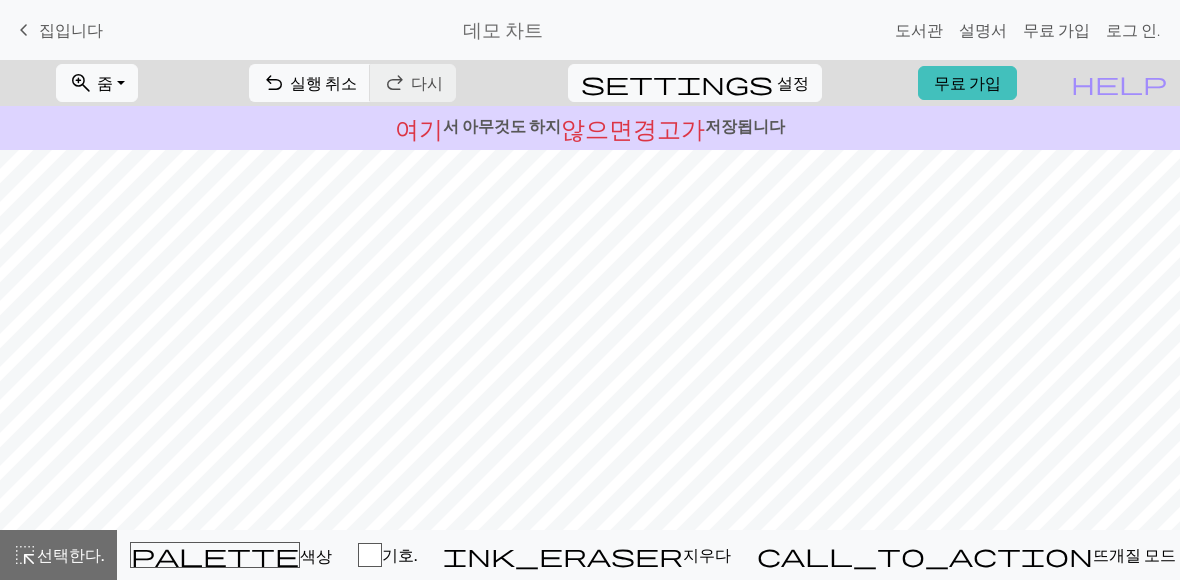 click on "ink_eraser" at bounding box center (563, 555) 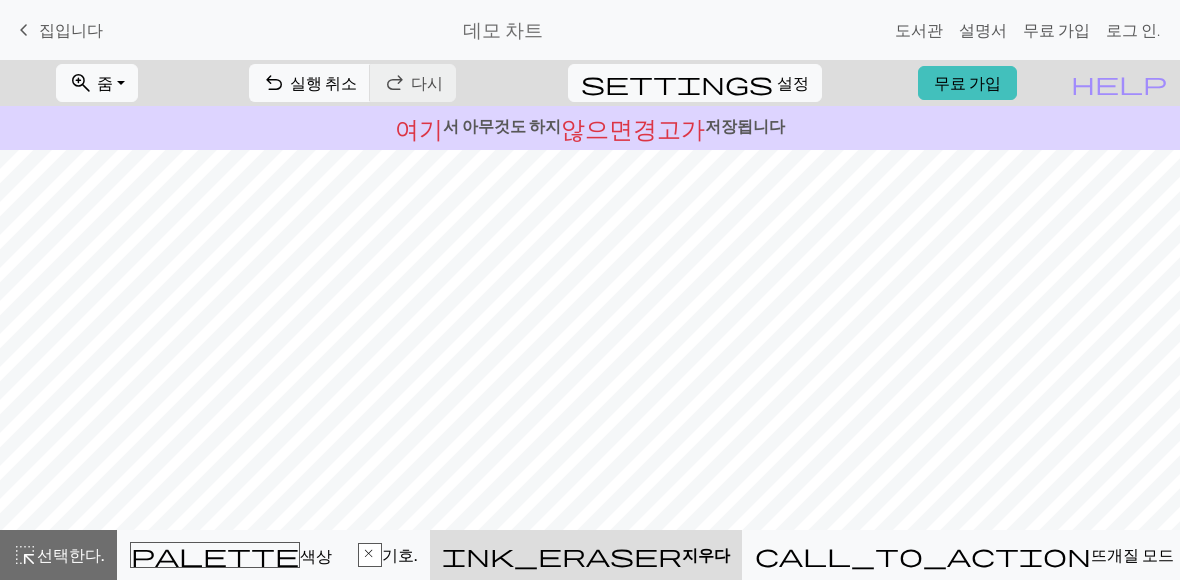 click on "settings" at bounding box center (677, 83) 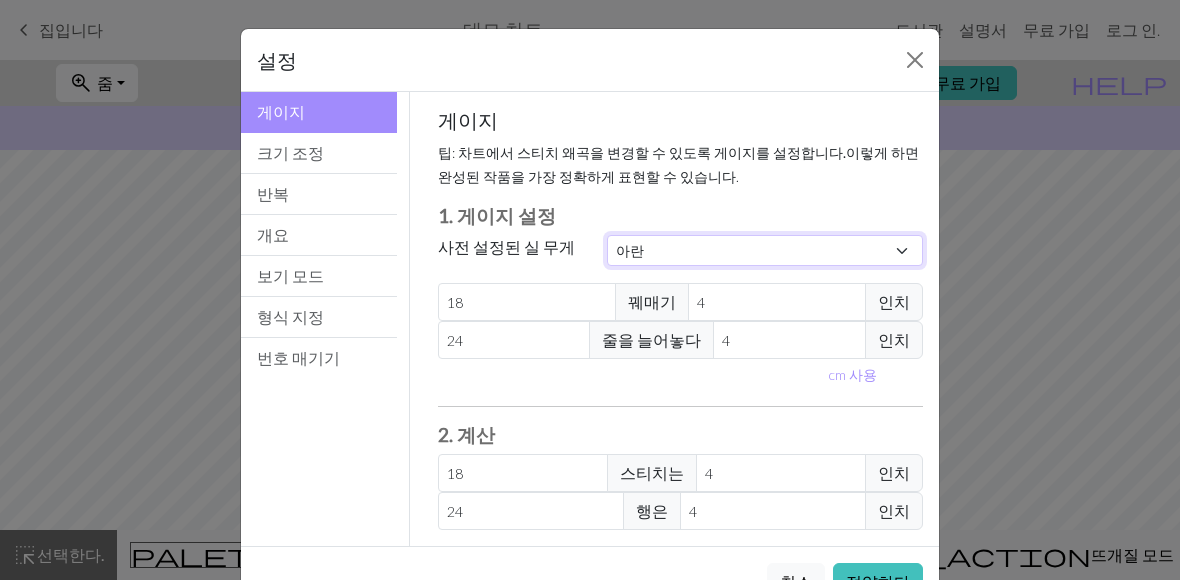 click on "관습 광장 레이스 라이트 핑거링 운지 스포츠 더블 니트 워스트드 아란 부피가 큰 초대형" at bounding box center (765, 250) 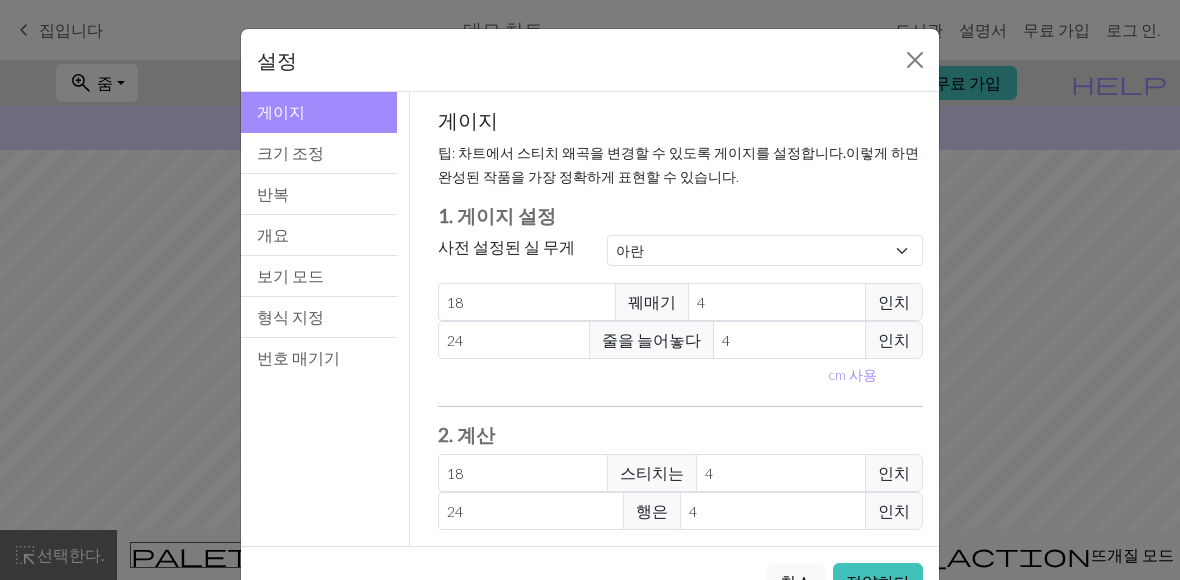 click on "크기 조정" at bounding box center [319, 153] 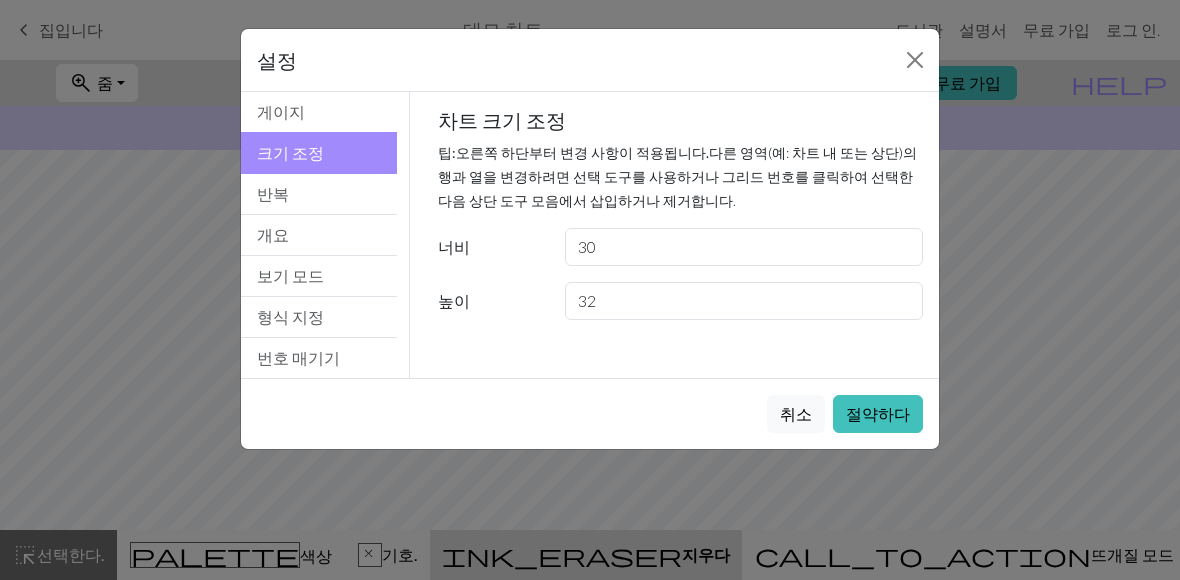 click on "게이지" at bounding box center (319, 112) 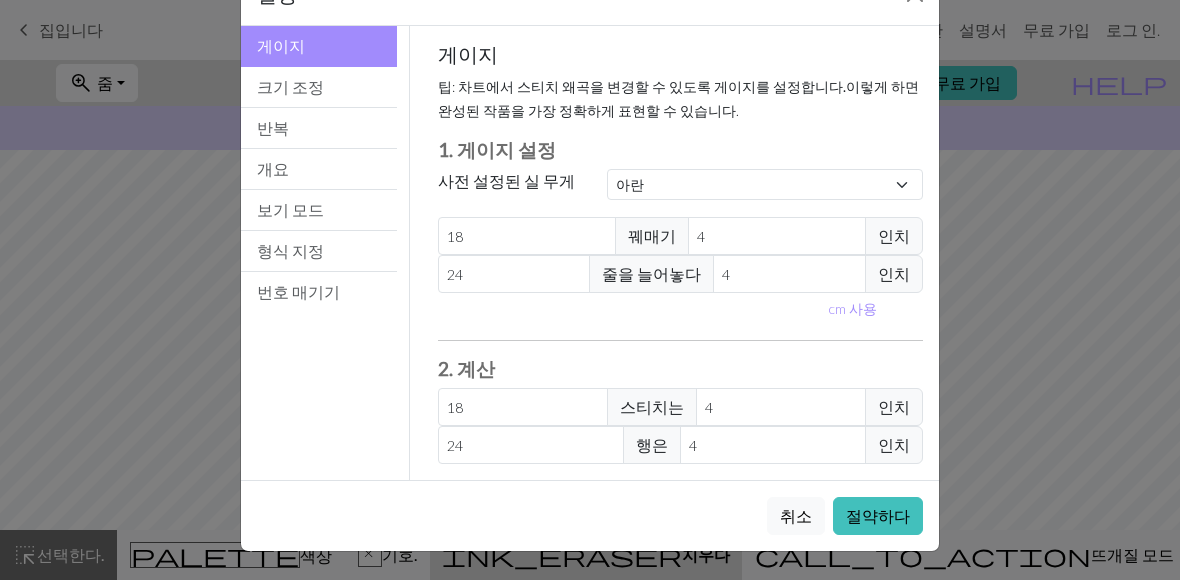 scroll, scrollTop: 66, scrollLeft: 0, axis: vertical 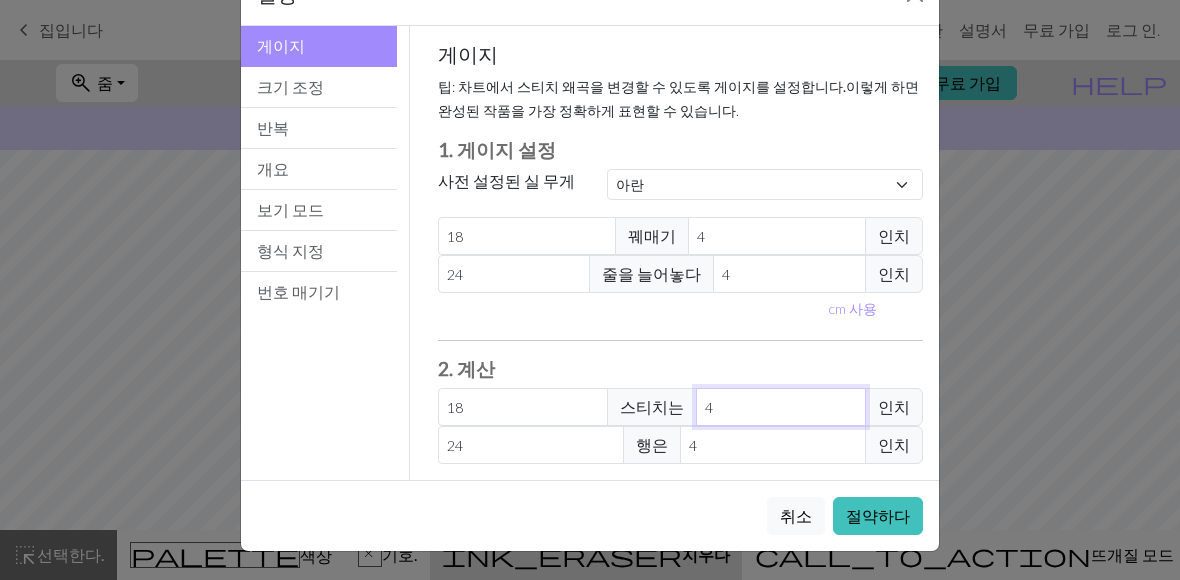 click on "4" at bounding box center [781, 407] 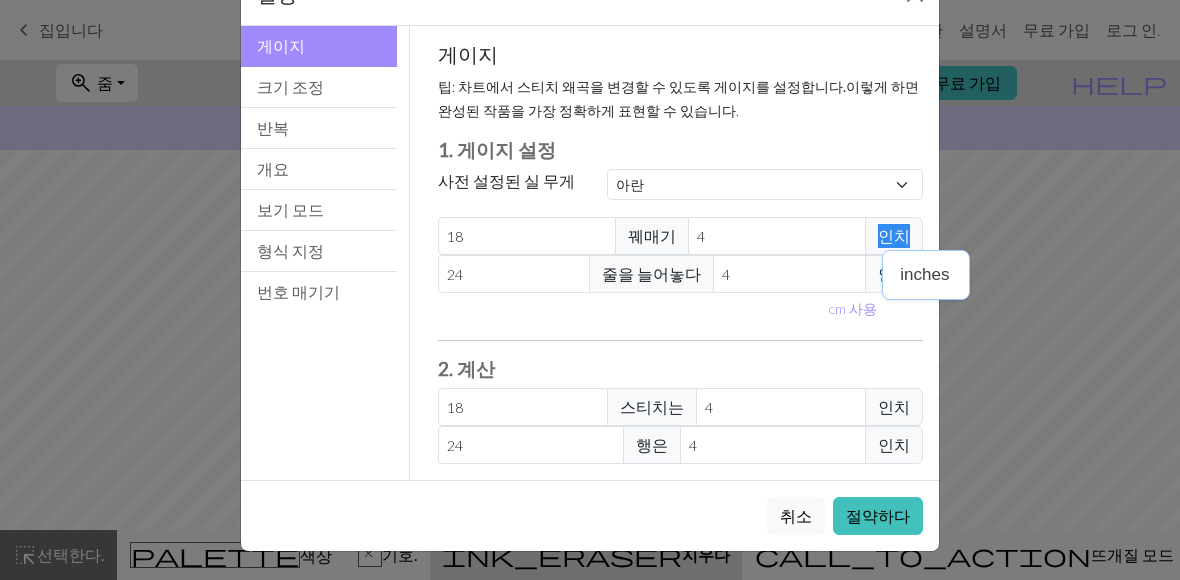 click on "인치" at bounding box center (894, 236) 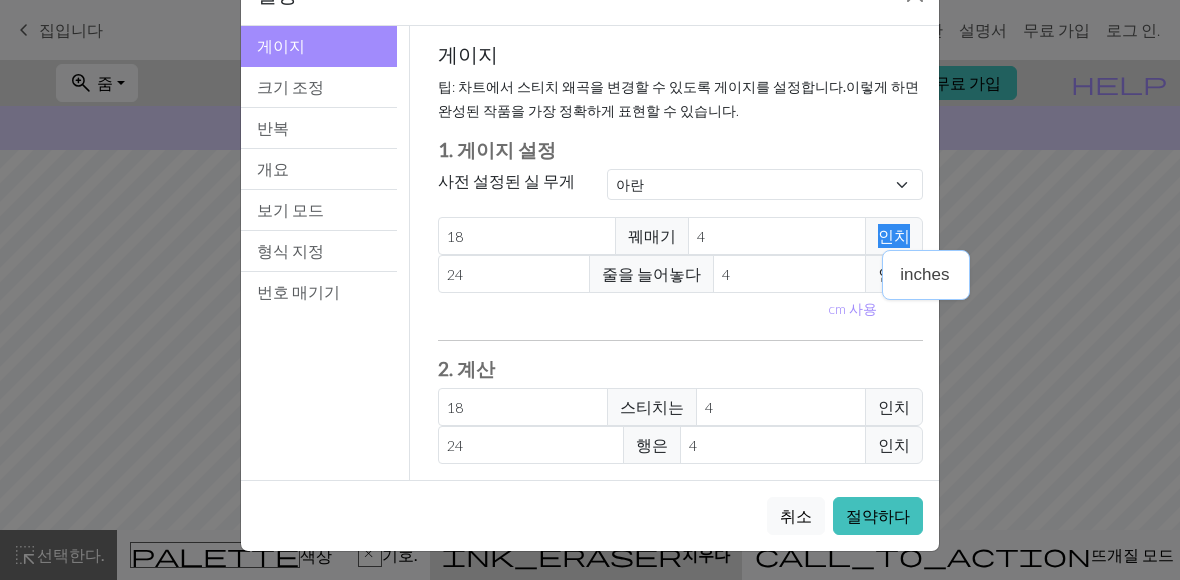 click on "inches" at bounding box center [926, 275] 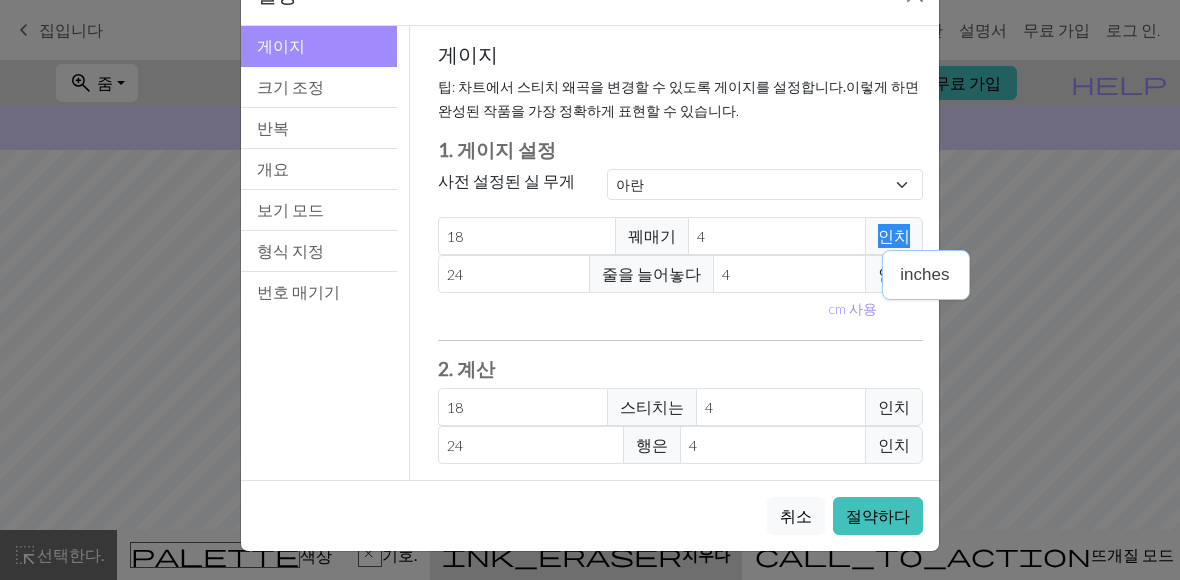 click on "게이지 팁 : 차트에서 스티치 왜곡을 변경할 수 있도록 게이지를 설정 합니다.  이렇게 하면 완성된 작품을 가장 정확하게 표현할 수 있습니다. 1. 게이지 설정 사전 설정된 실 무게 관습 광장 레이스 라이트 핑거링 운지 스포츠 더블 니트 워스트드 아란 부피가 큰 초대형 18 꿰매기  4 [UNIT] 24 줄을 늘어놓다  4 [UNIT] cm 사용 2. 계산 18 스티치는 4 [UNIT] 24 행은 4 [UNIT]" at bounding box center (681, 253) 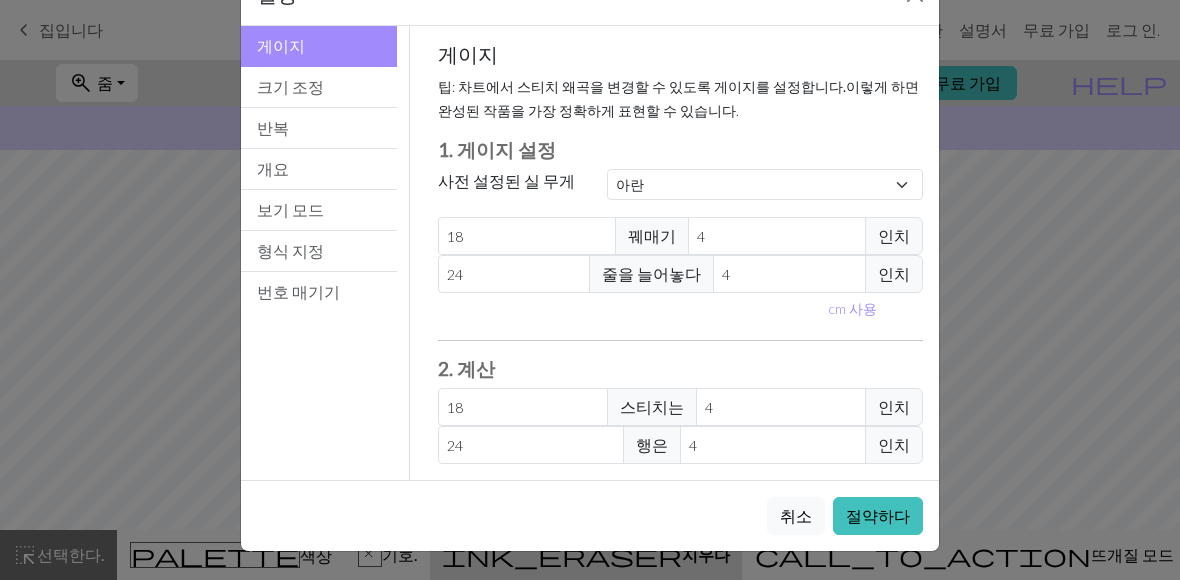 click on "게이지 팁 : 차트에서 스티치 왜곡을 변경할 수 있도록 게이지를 설정 합니다.  이렇게 하면 완성된 작품을 가장 정확하게 표현할 수 있습니다. 1. 게이지 설정 사전 설정된 실 무게 관습 광장 레이스 라이트 핑거링 운지 스포츠 더블 니트 워스트드 아란 부피가 큰 초대형 18 꿰매기  4 [UNIT] 24 줄을 늘어놓다  4 [UNIT] cm 사용 2. 계산 18 스티치는 4 [UNIT] 24 행은 4 [UNIT]" at bounding box center (681, 253) 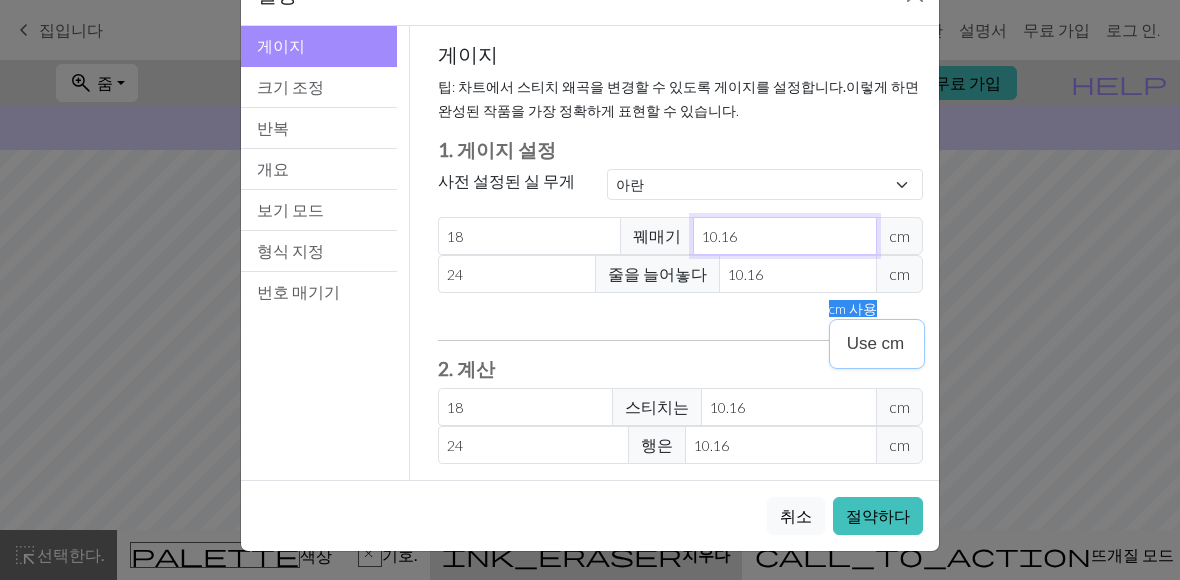 click on "10.16" at bounding box center (785, 236) 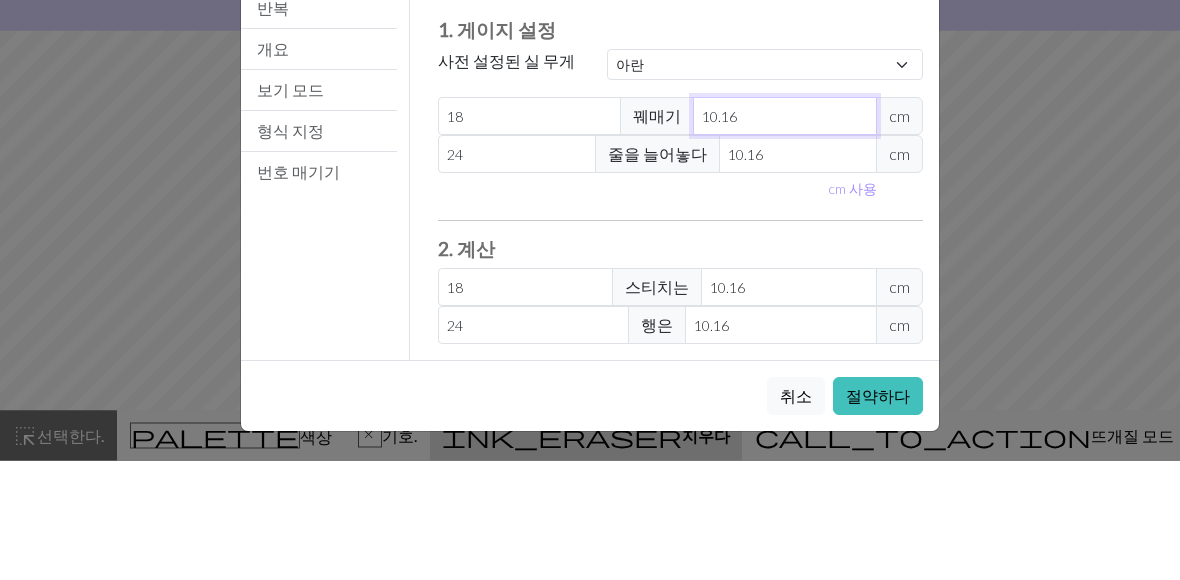 type on "10.1" 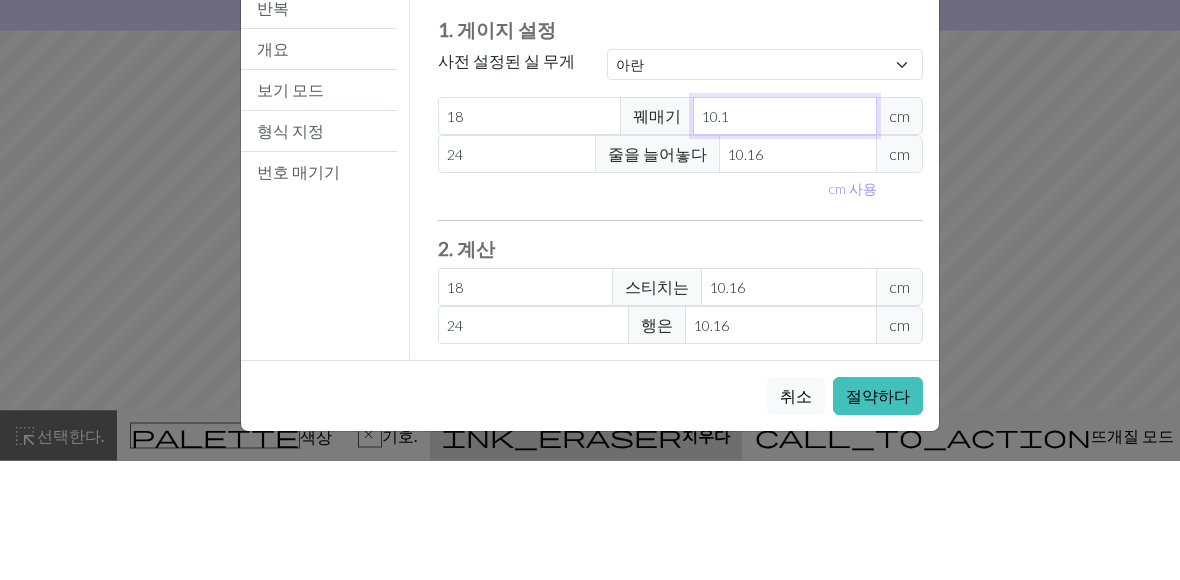 type on "18.11" 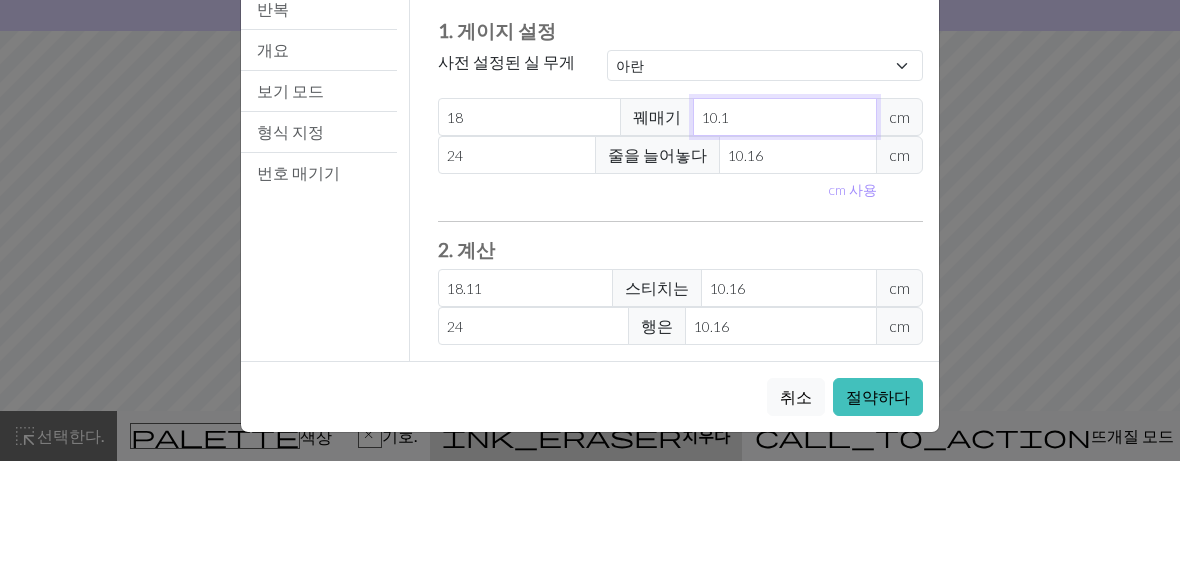 type on "10" 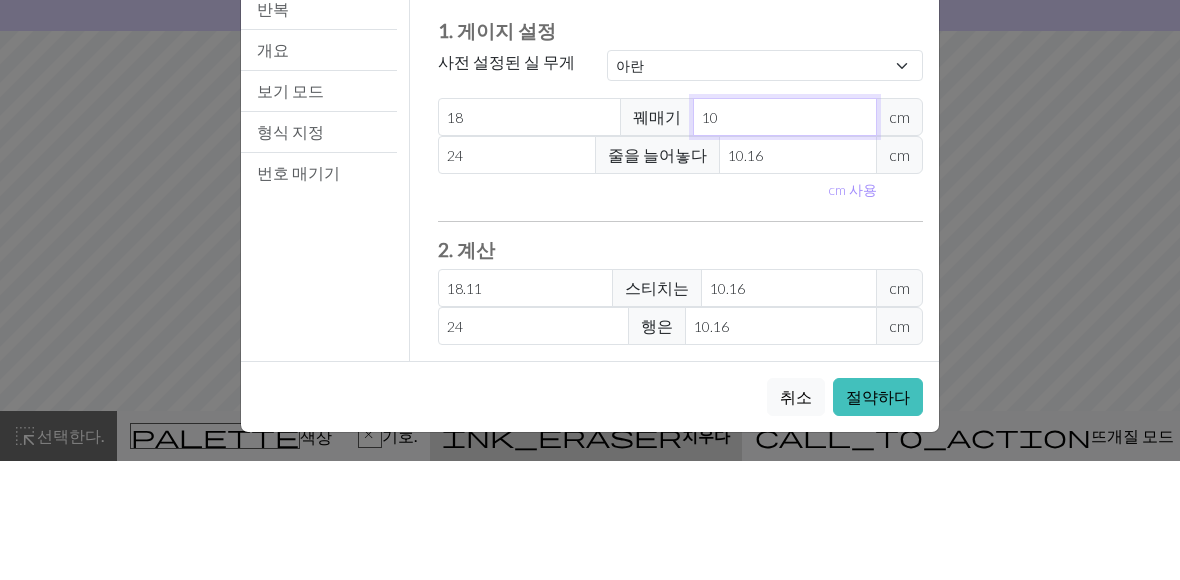 type on "18.29" 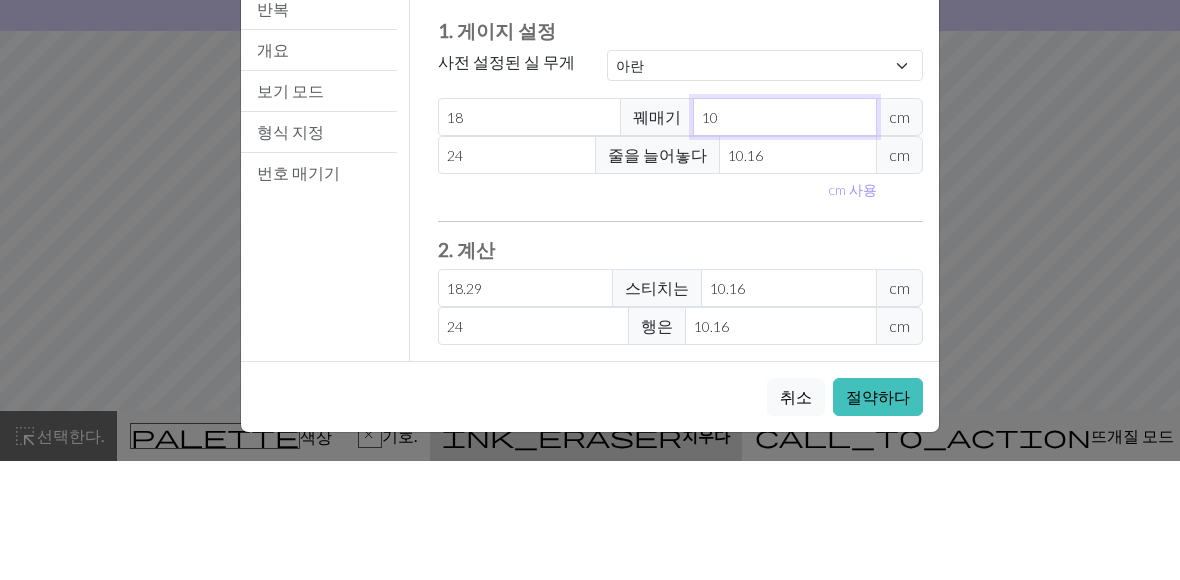 type on "10" 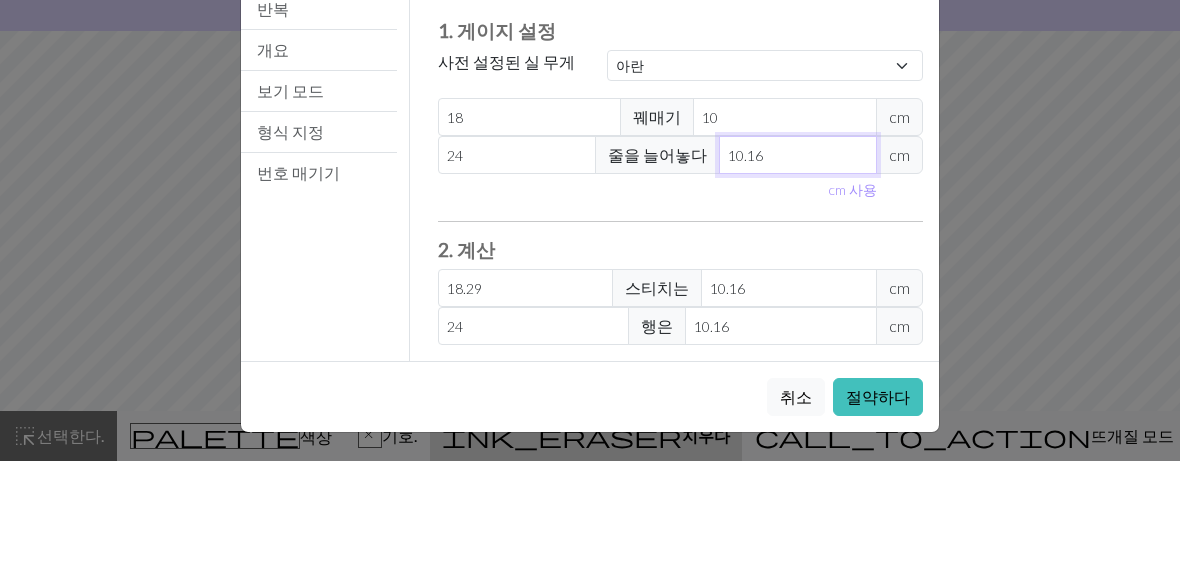 click on "10.16" at bounding box center (798, 274) 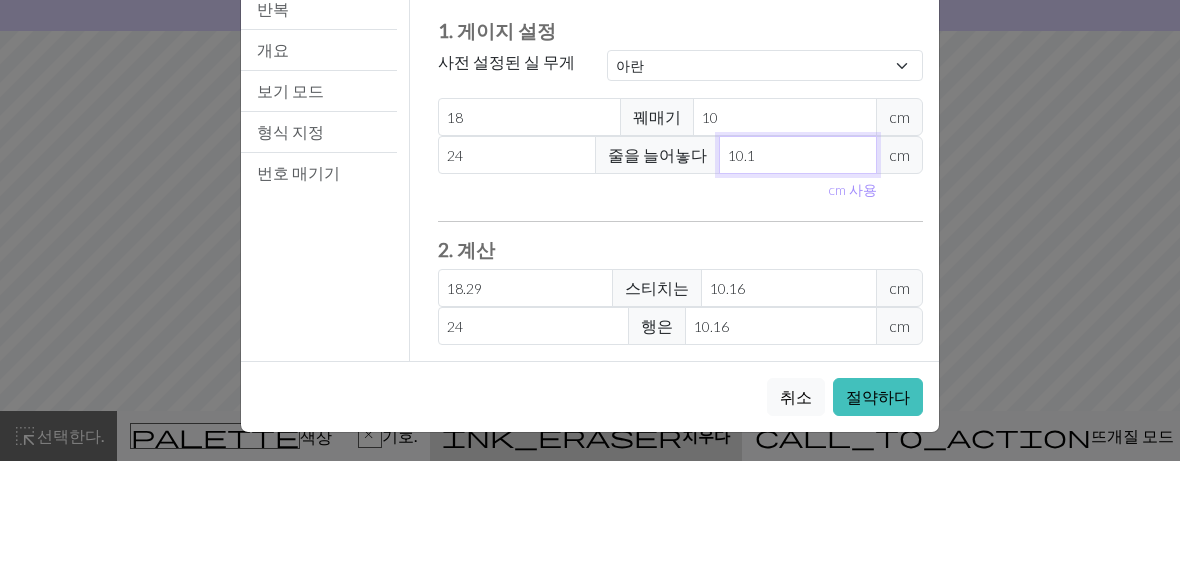type on "24.14" 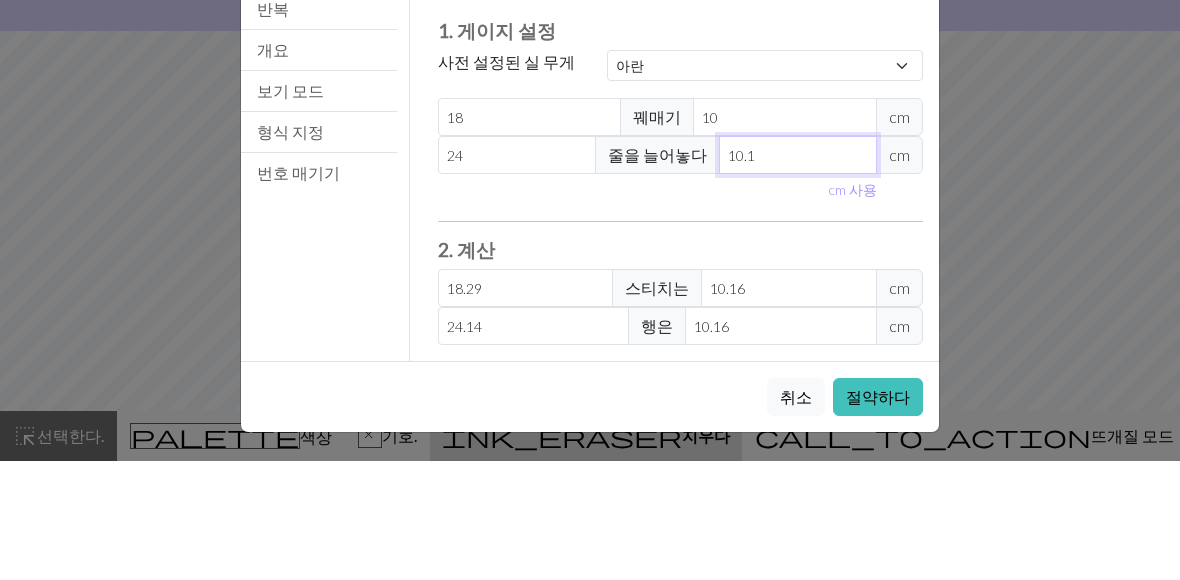 type on "10" 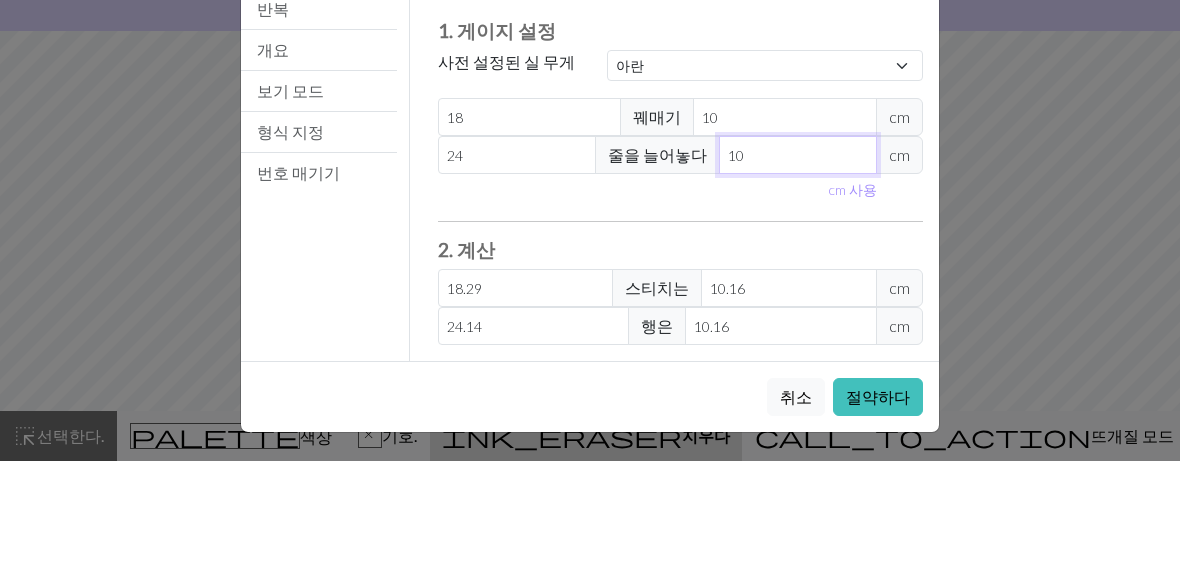 type on "24.38" 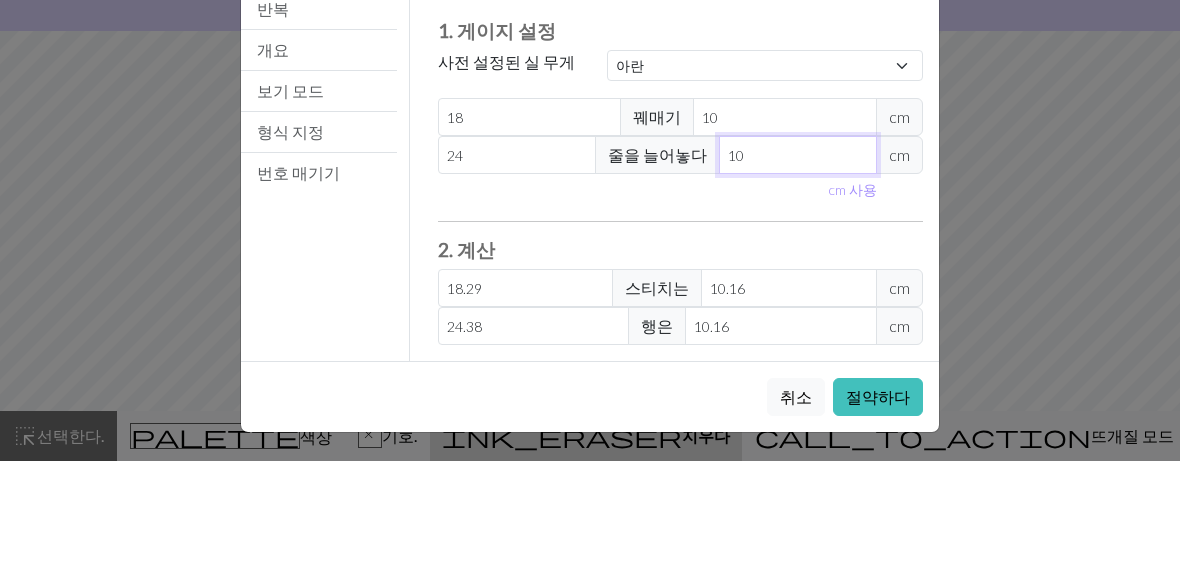 type on "10" 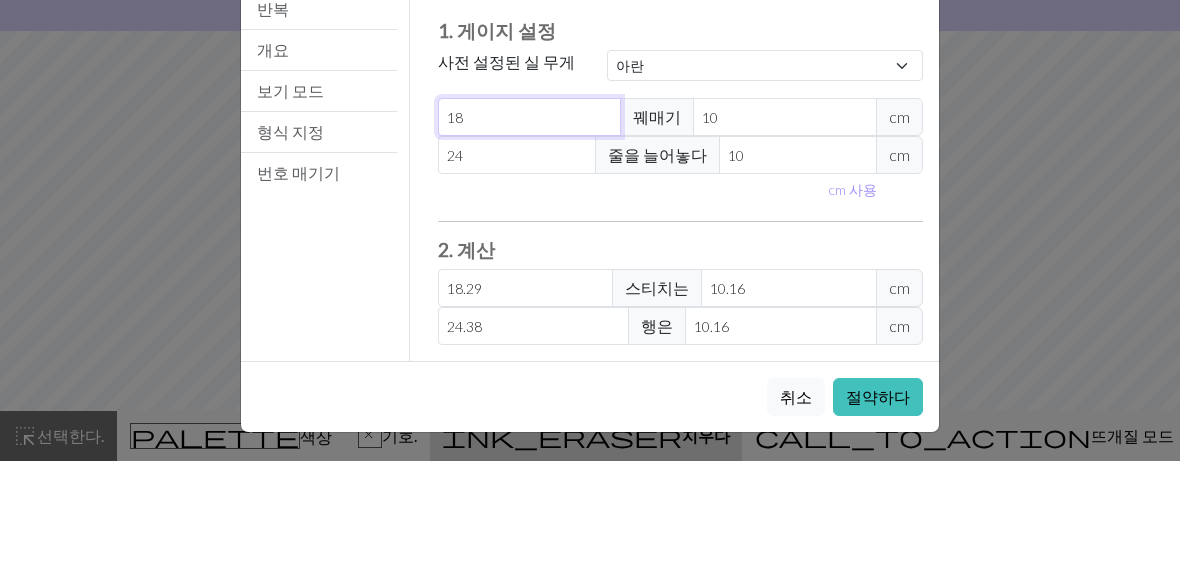 click on "18" at bounding box center [530, 236] 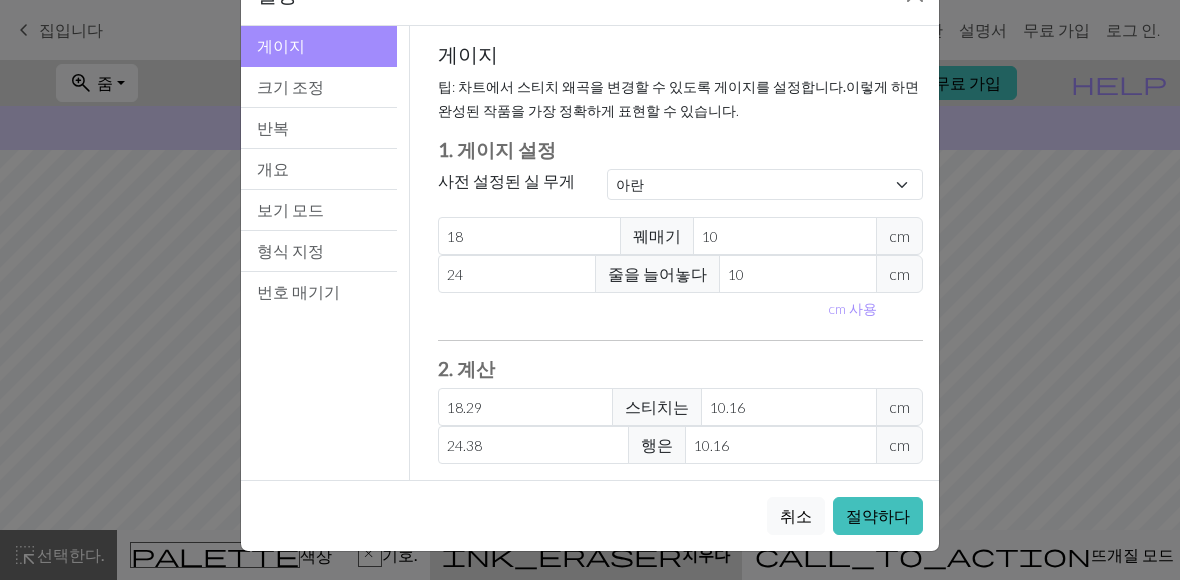 click on "꿰매기" at bounding box center [657, 236] 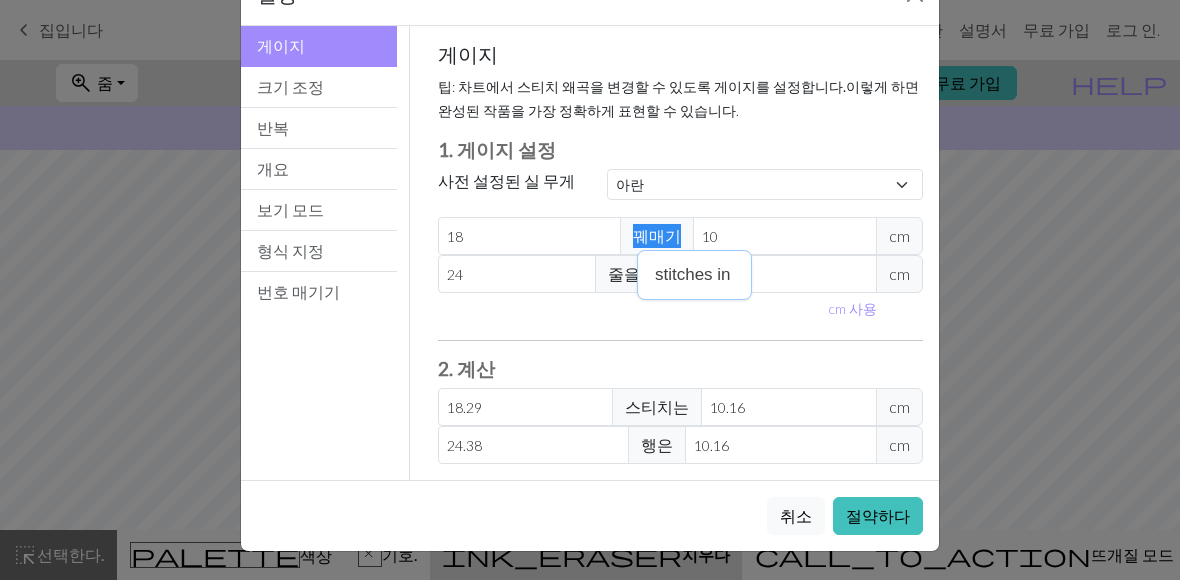click on "cm 사용" at bounding box center (681, 308) 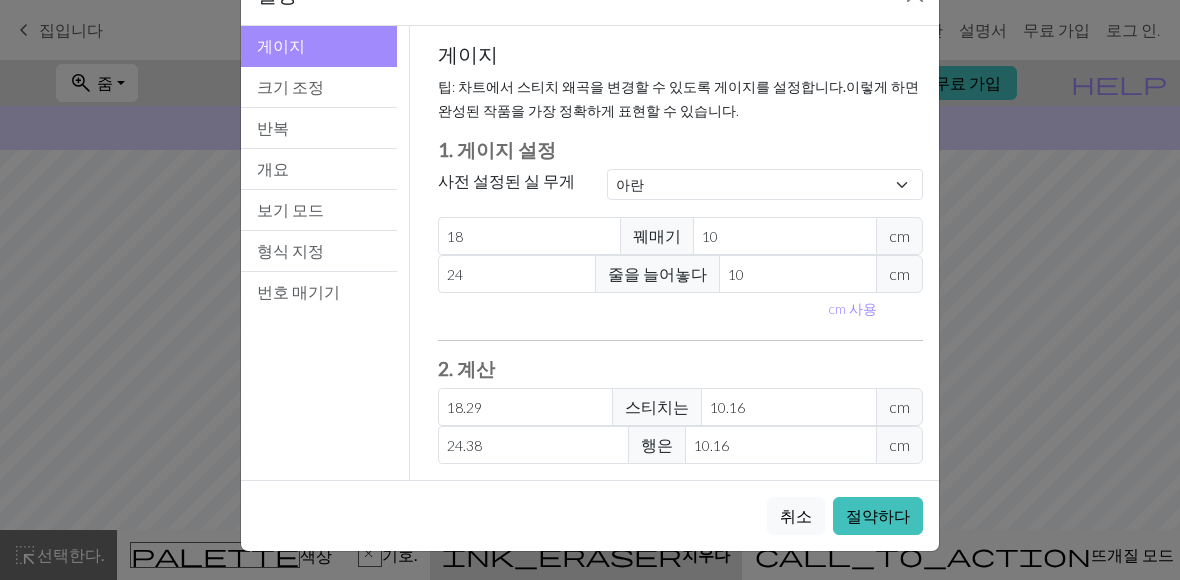 click on "줄을 늘어놓다" at bounding box center [657, 274] 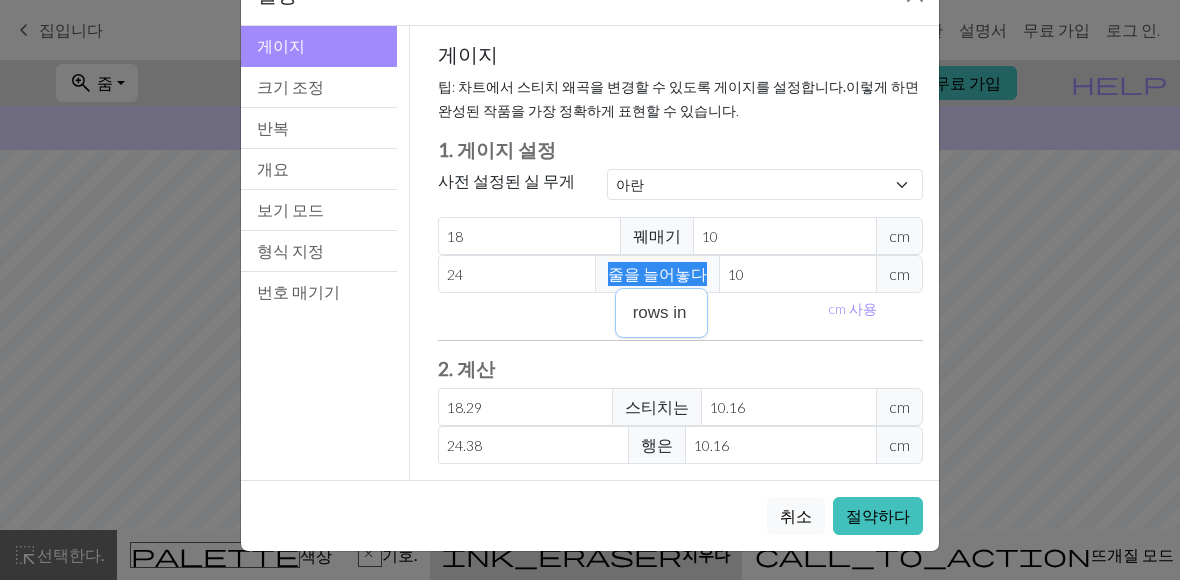 click on "줄을 늘어놓다" at bounding box center [657, 274] 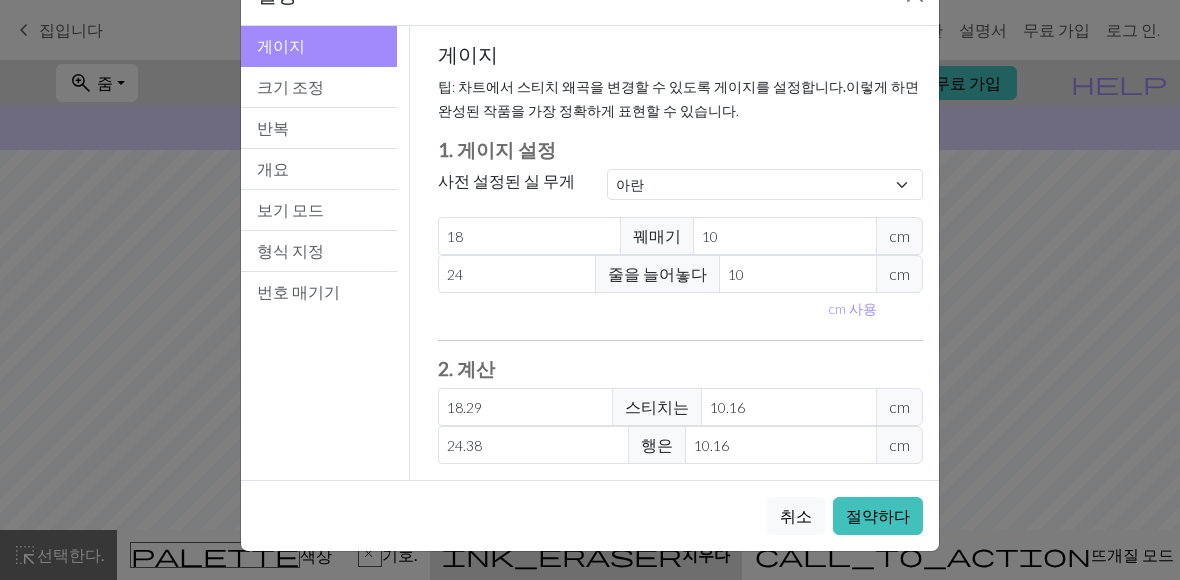 click on "cm 사용" at bounding box center (681, 308) 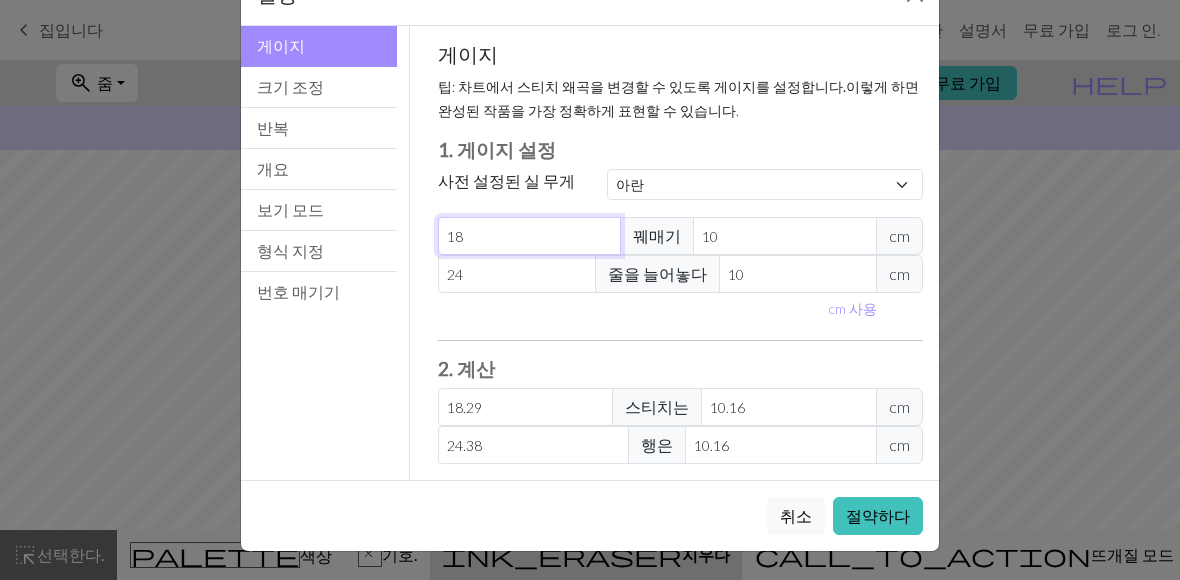click on "18" at bounding box center [530, 236] 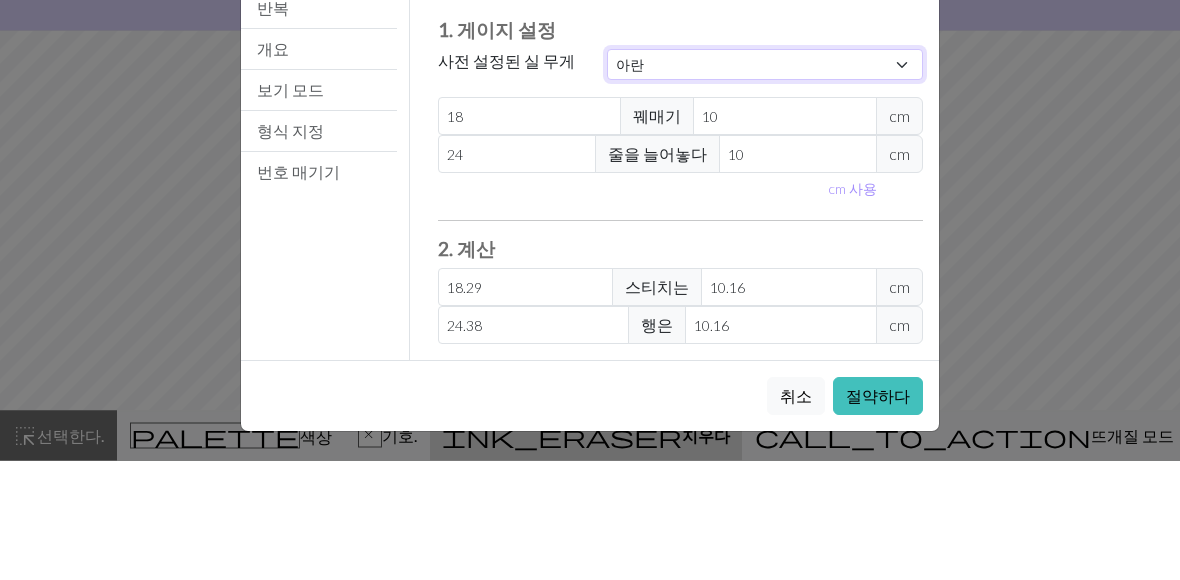 click on "관습 광장 레이스 라이트 핑거링 운지 스포츠 더블 니트 워스트드 아란 부피가 큰 초대형" at bounding box center (765, 184) 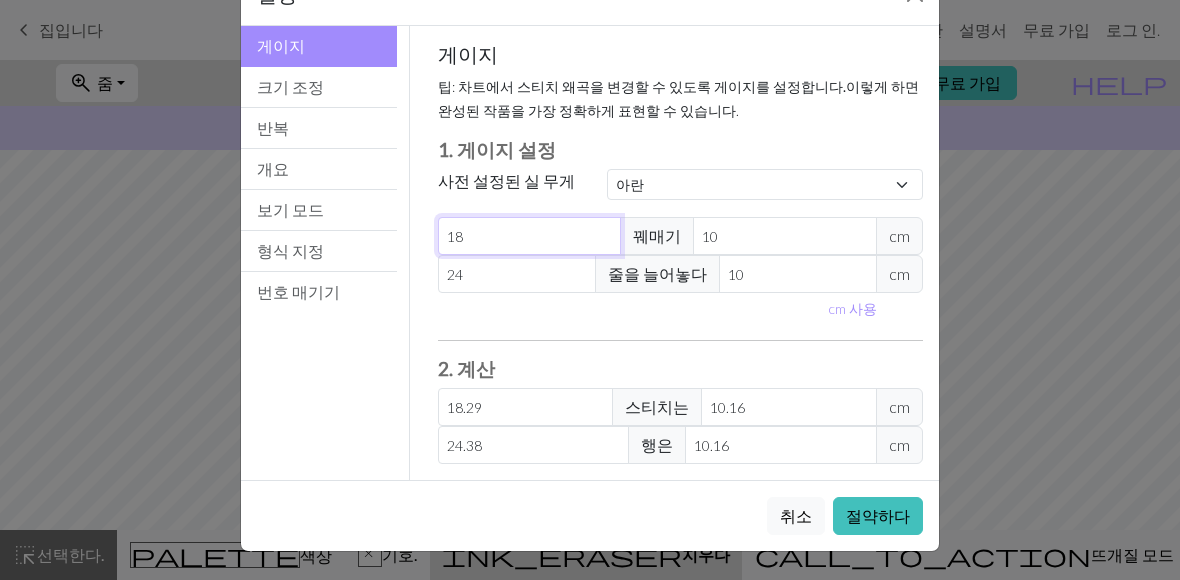 click on "18" at bounding box center [530, 236] 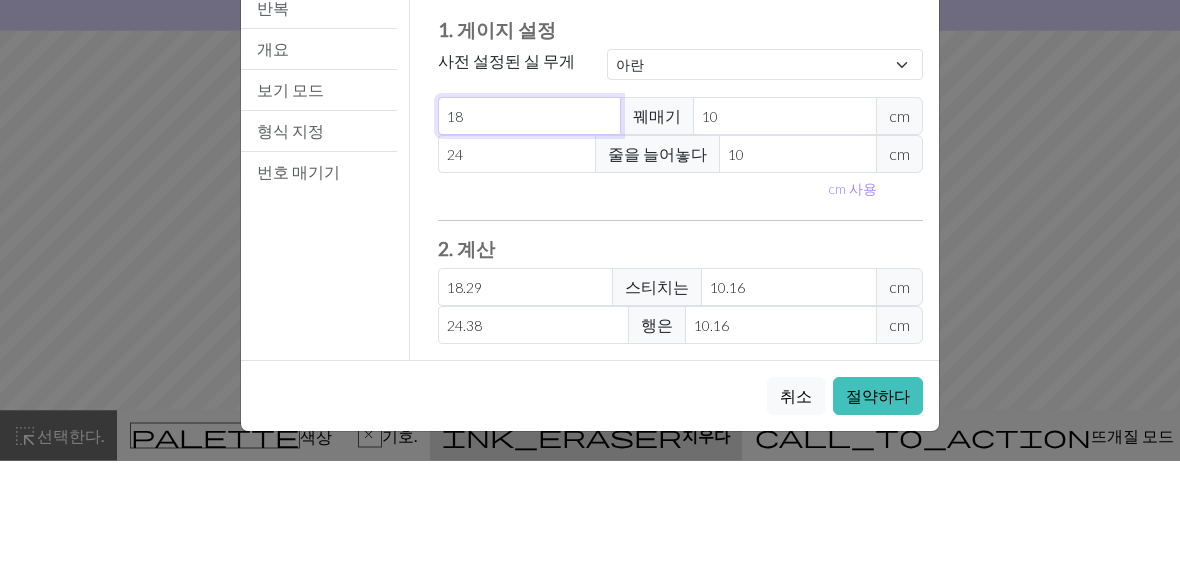 type on "1" 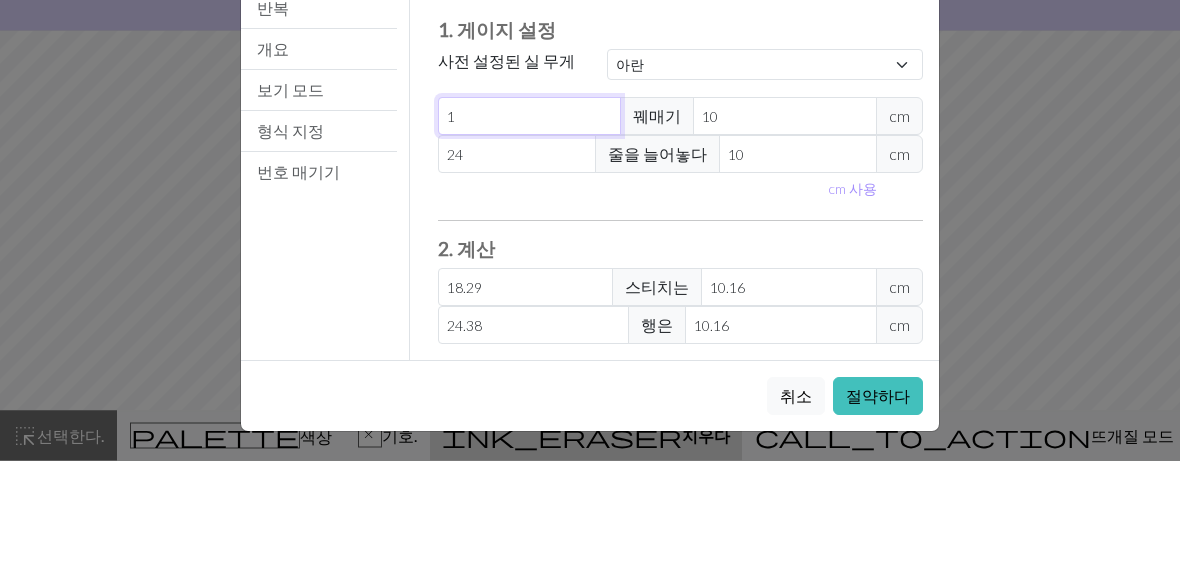 type on "[NUMBER]" 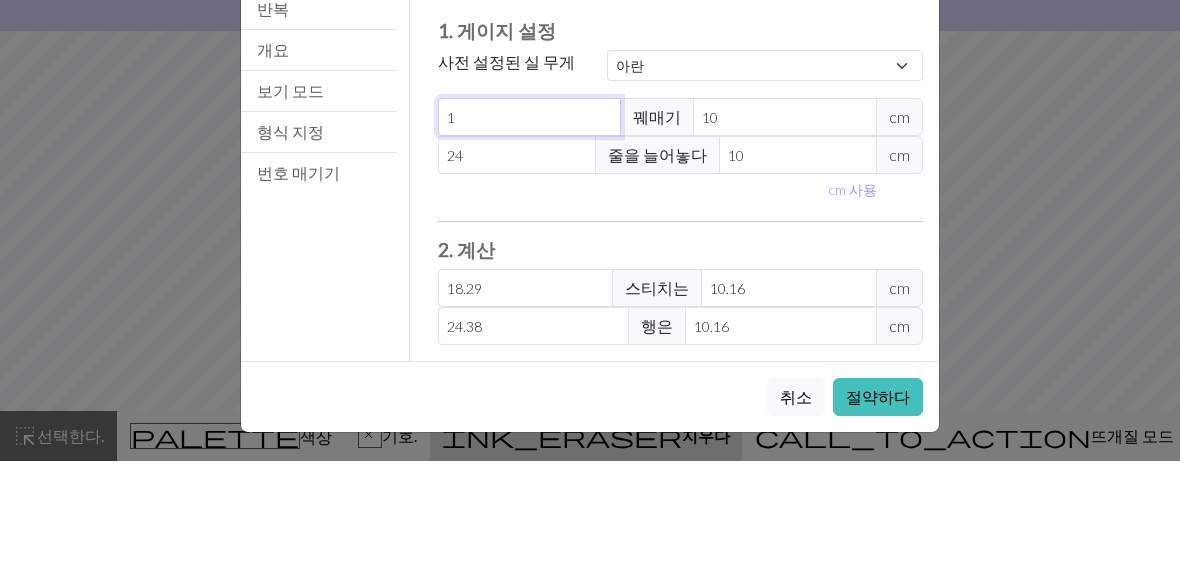 type on "19" 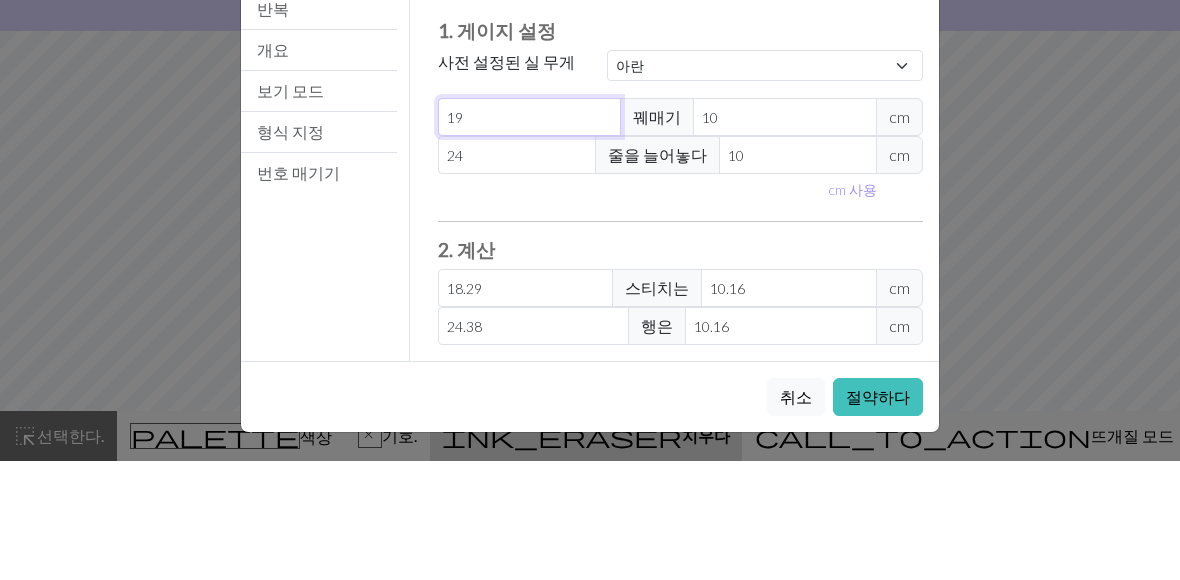 type on "19.3" 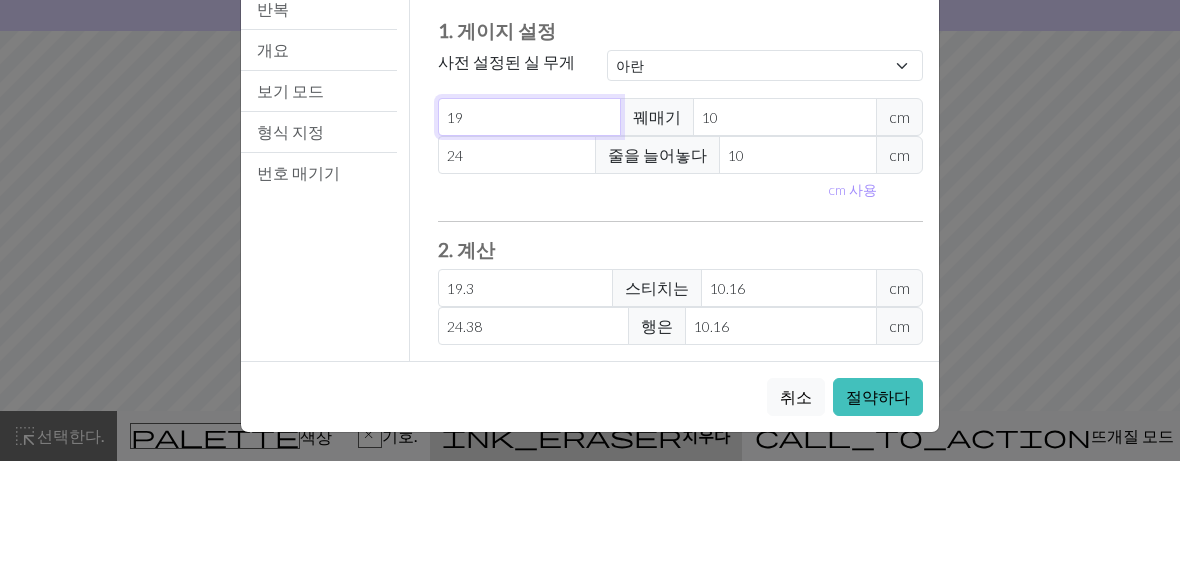 type on "19" 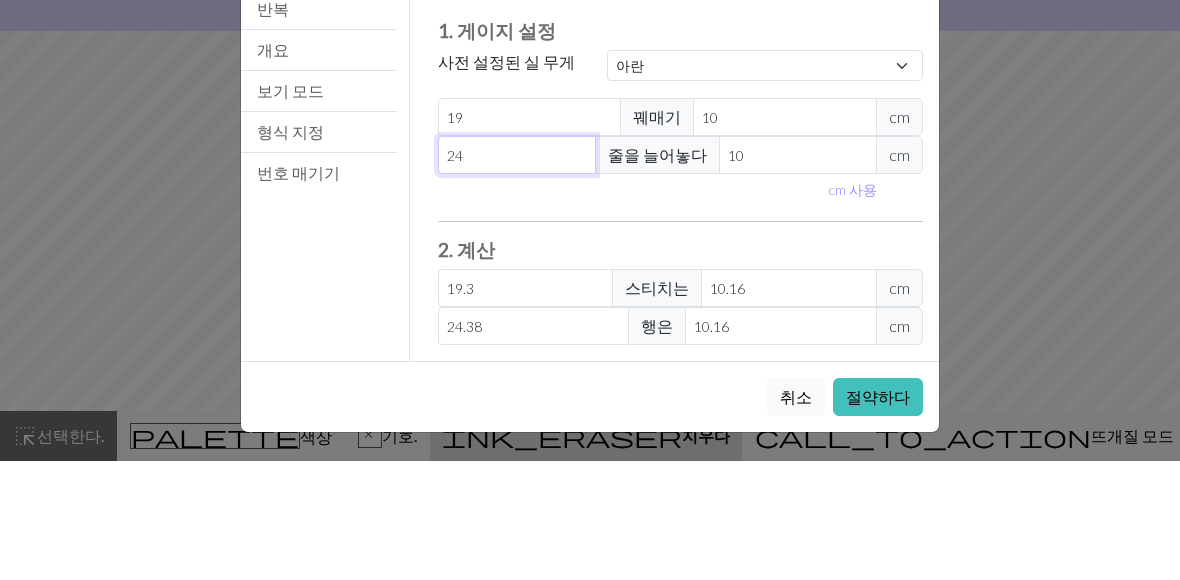 click on "24" at bounding box center (517, 274) 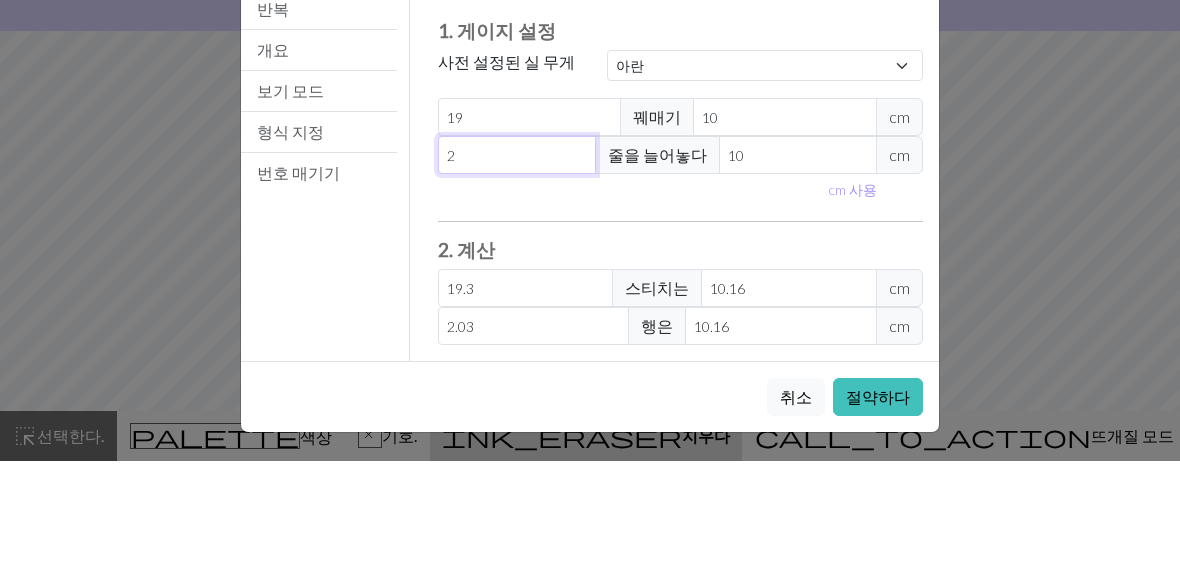 type on "27" 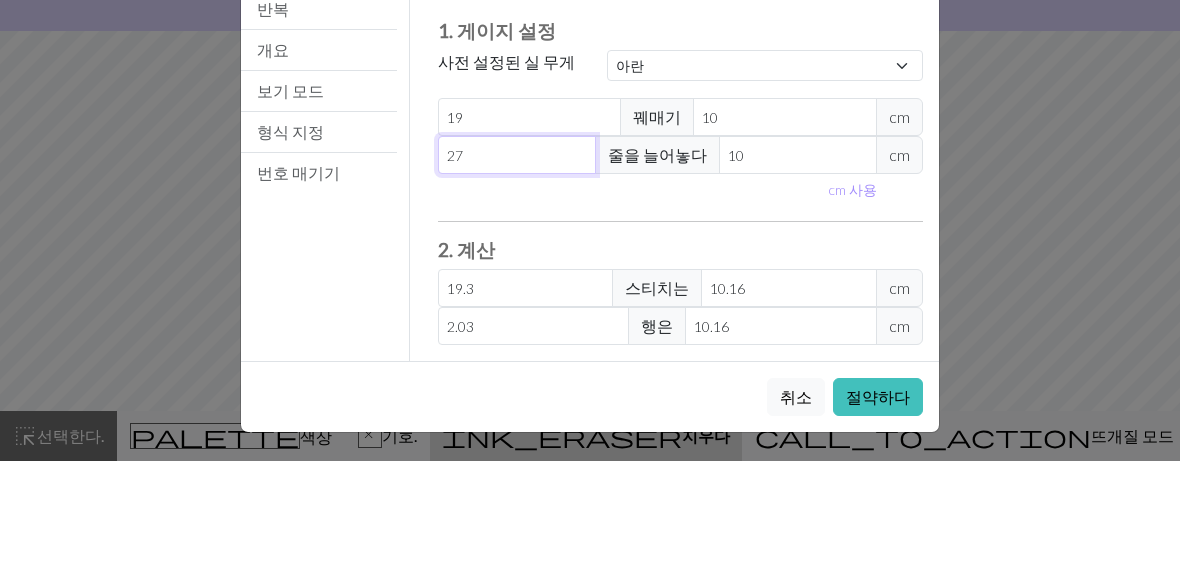 type on "27.43" 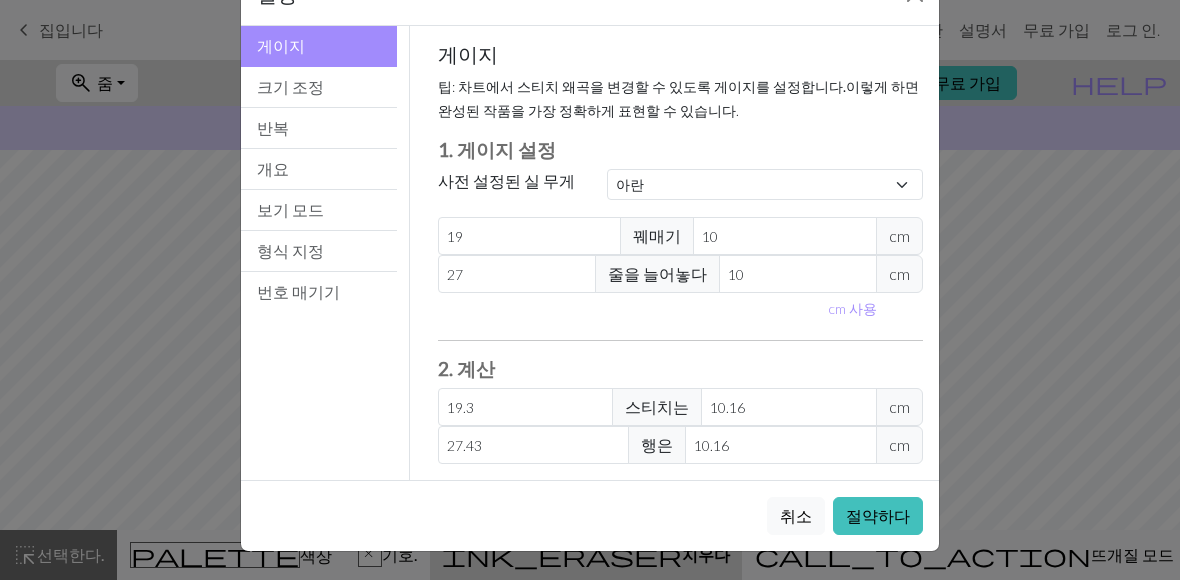 scroll, scrollTop: 66, scrollLeft: 0, axis: vertical 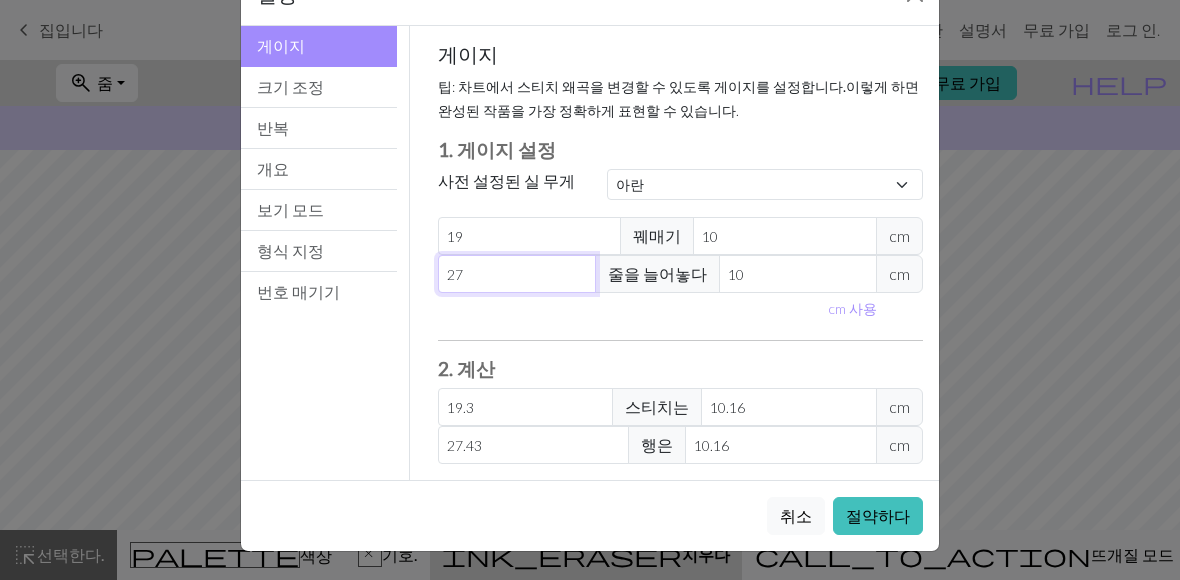 type on "27" 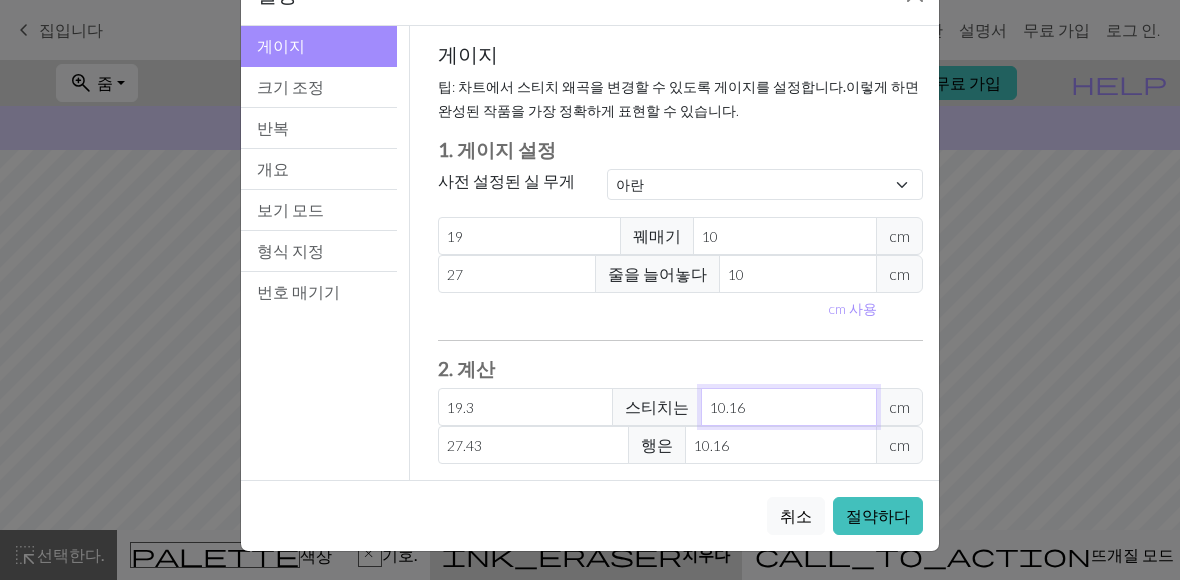 click on "10.16" at bounding box center (789, 407) 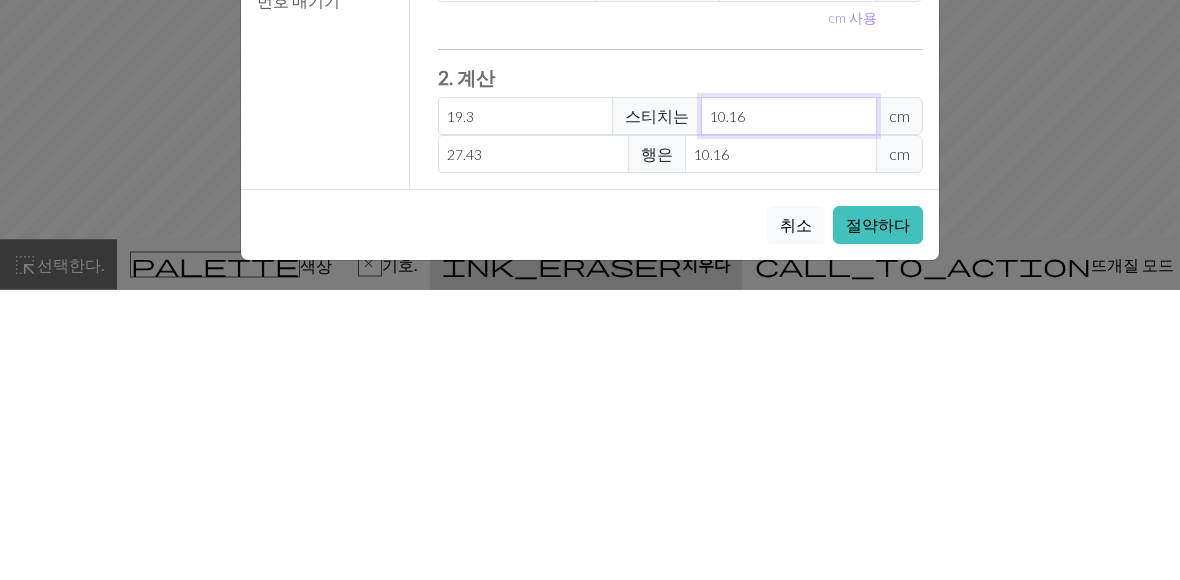 type on "10.1" 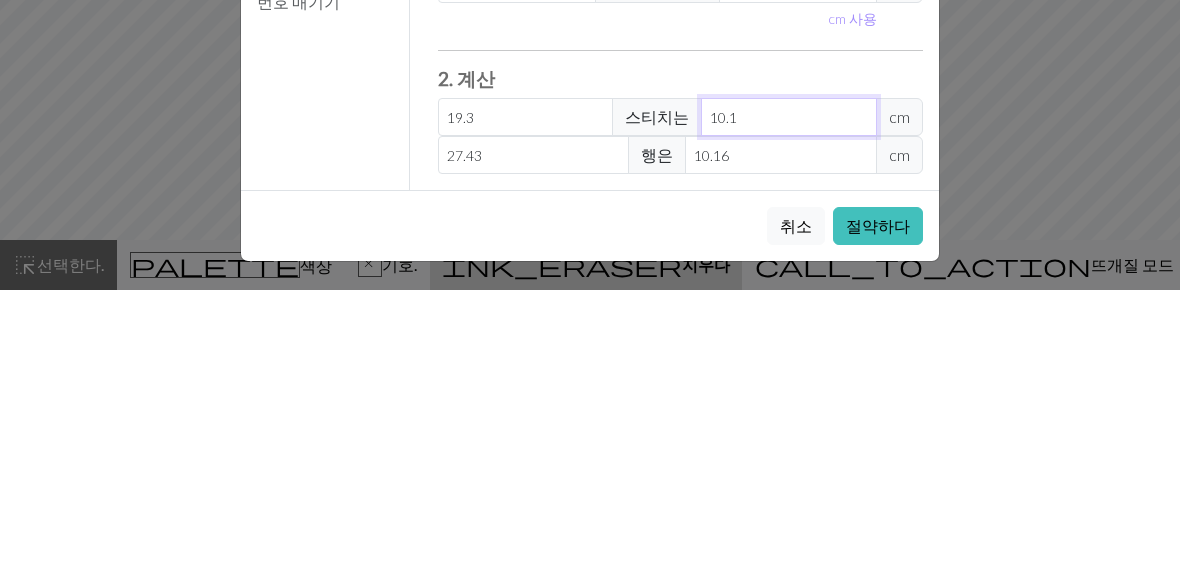 type on "19" 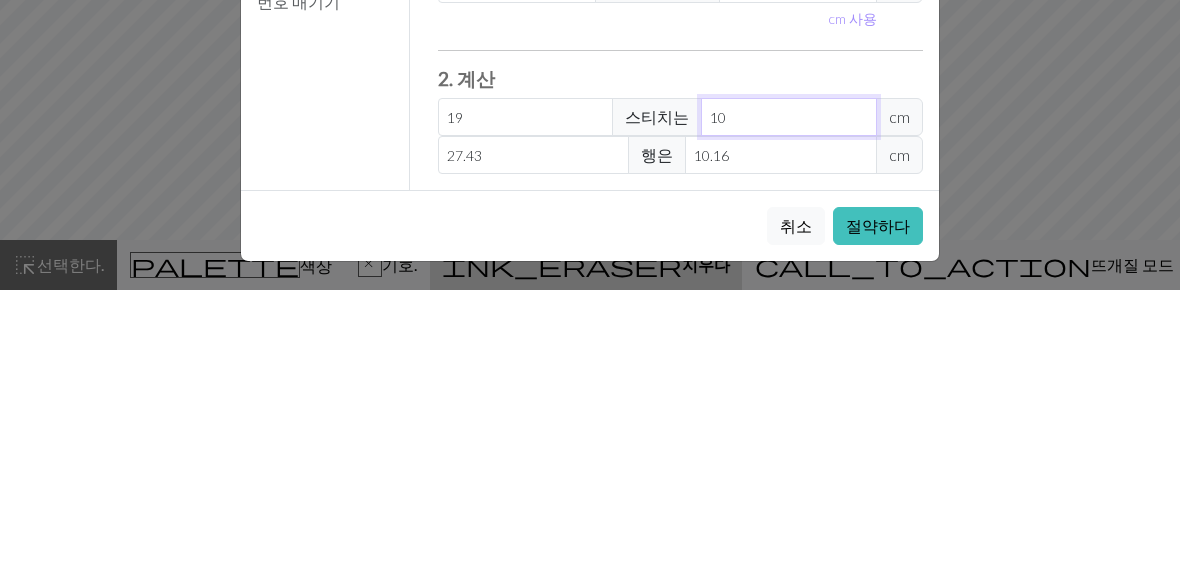 type on "10" 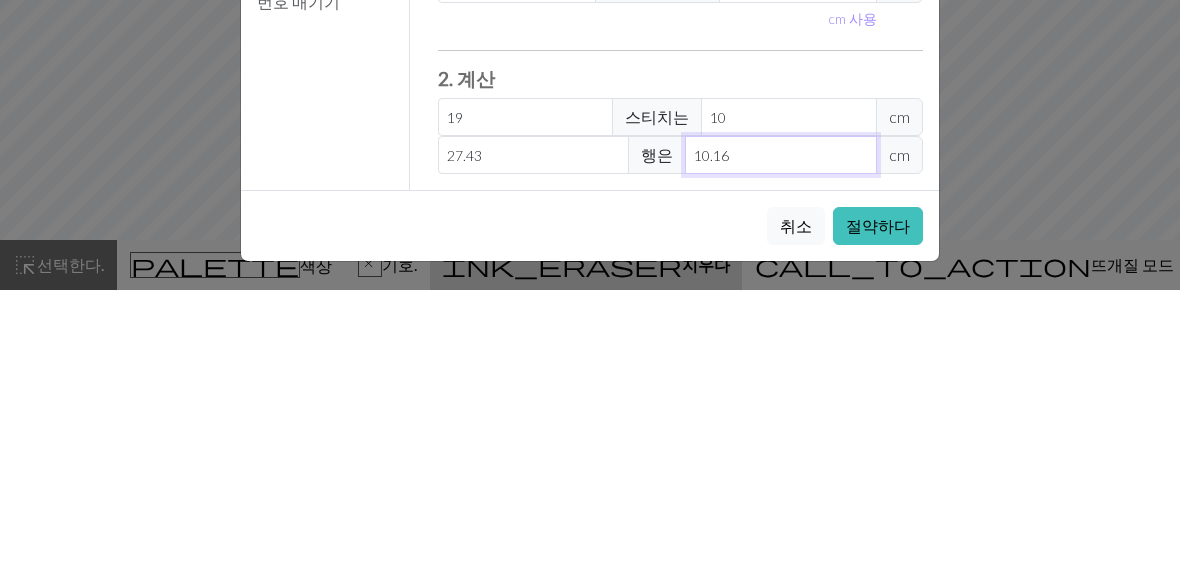 click on "10.16" at bounding box center [781, 445] 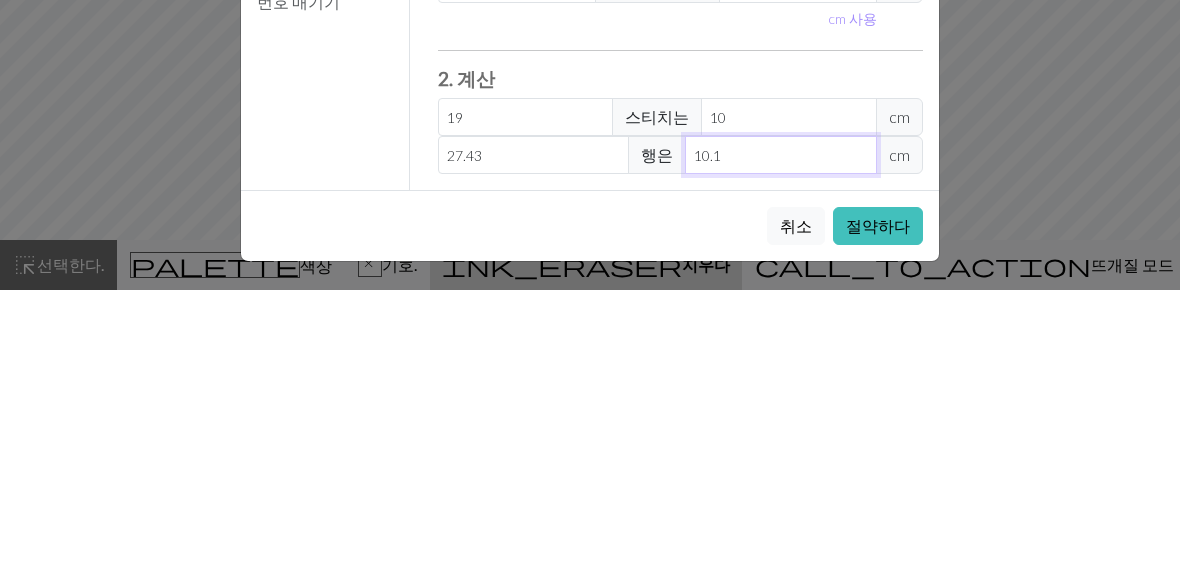 type on "27" 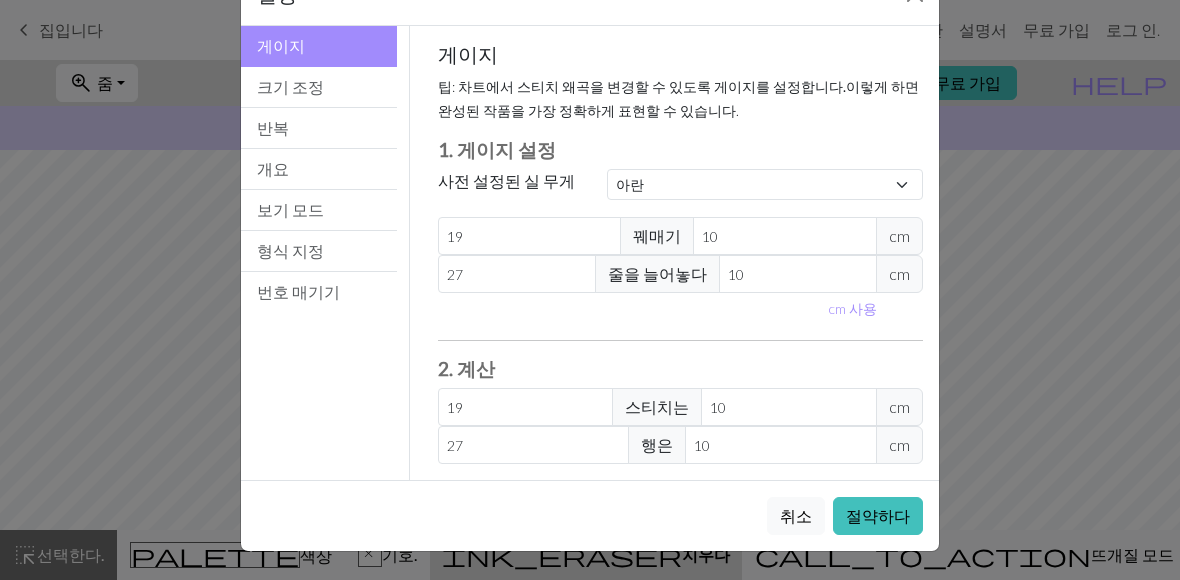scroll, scrollTop: 66, scrollLeft: 0, axis: vertical 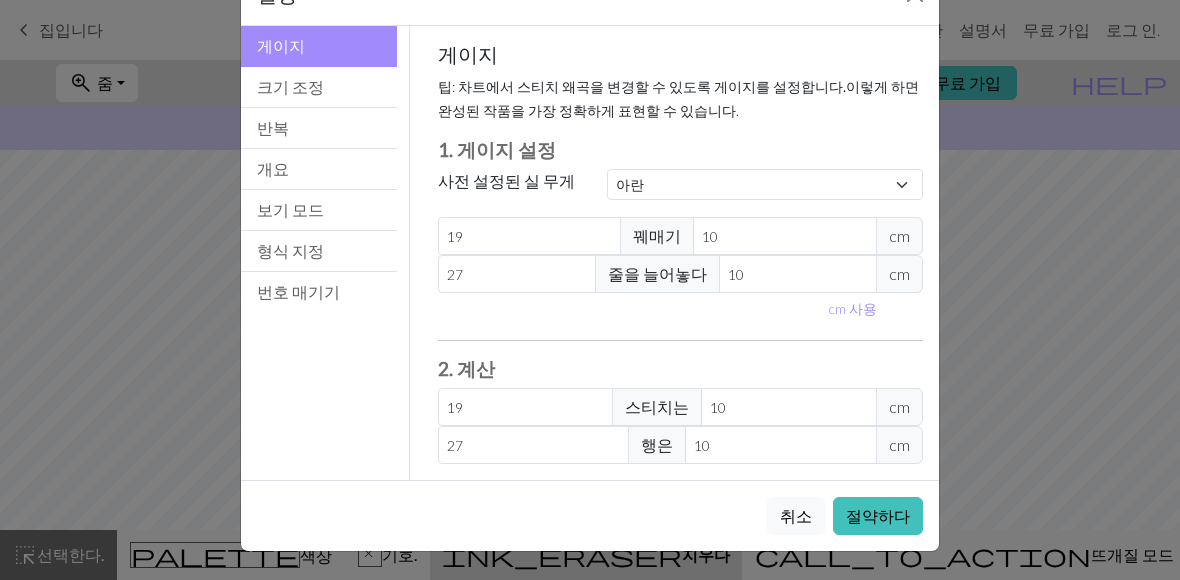 click on "크기 조정" at bounding box center (319, 87) 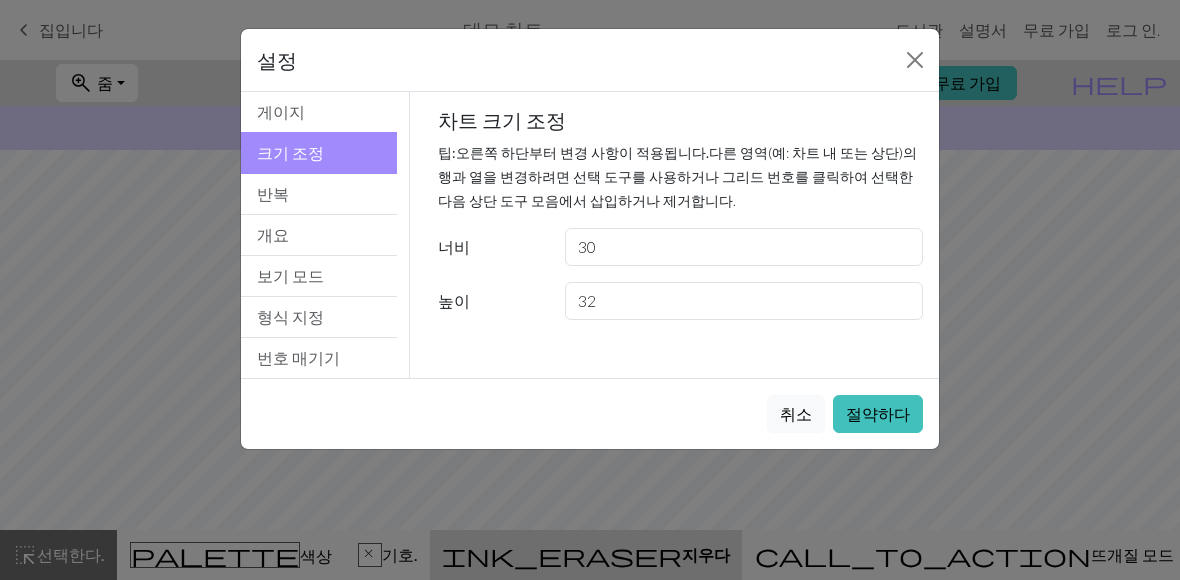 scroll, scrollTop: 0, scrollLeft: 0, axis: both 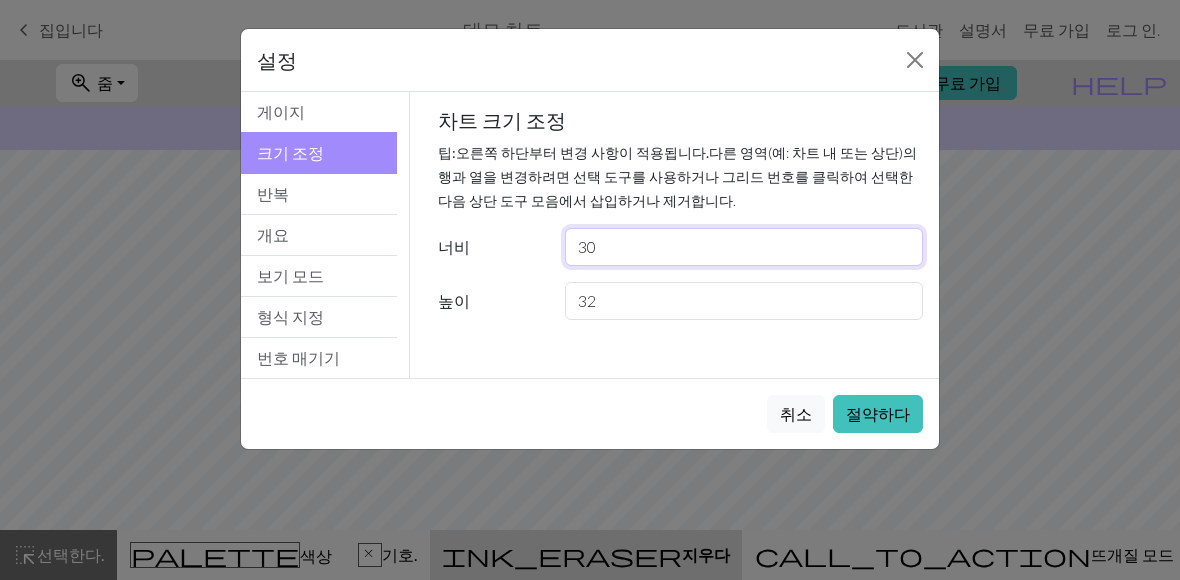 click on "30" at bounding box center (744, 247) 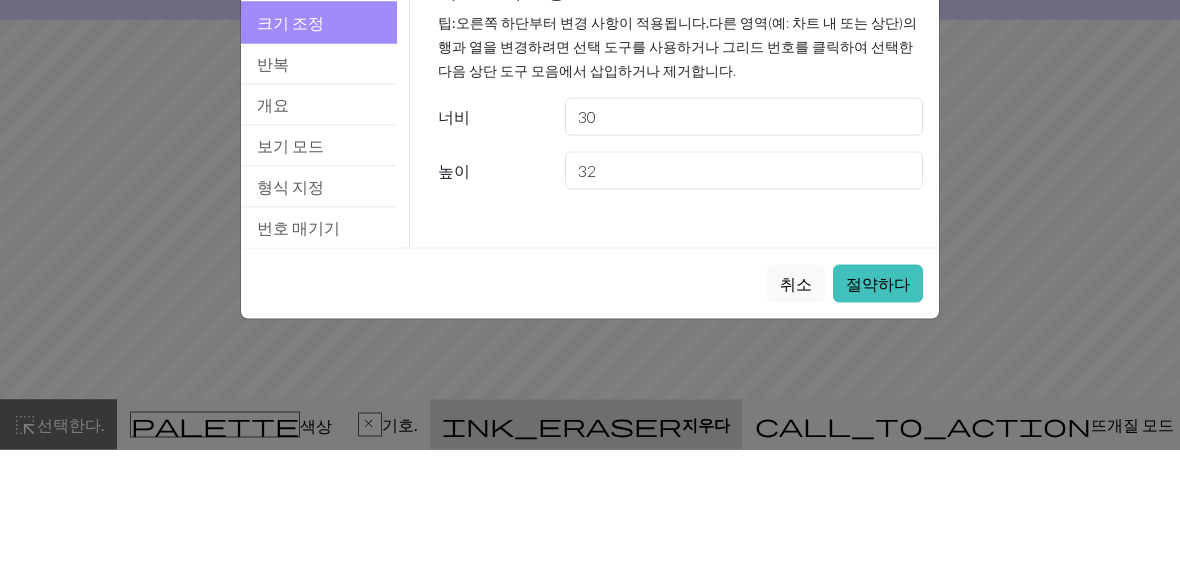 click on "차트 크기 조정 팁:  오른쪽 하단부터 변경 사항이 적용됩니다 .  다른 영역(예: 차트 내 또는 상단)의 행과 열을 변경하려면 선택 도구를 사용하거나 그리드 번호를 클릭하여 선택한 다음 상단 도구 모음에서 삽입하거나 제거합니다. 너비 30 높이 32" at bounding box center [681, 214] 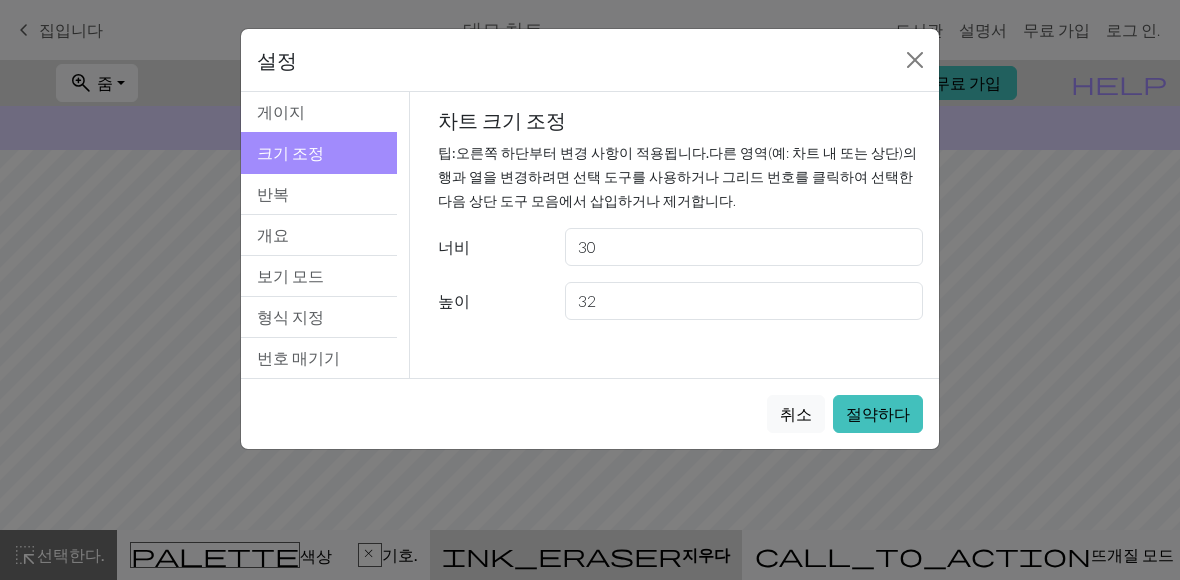 click on "반복" at bounding box center [319, 194] 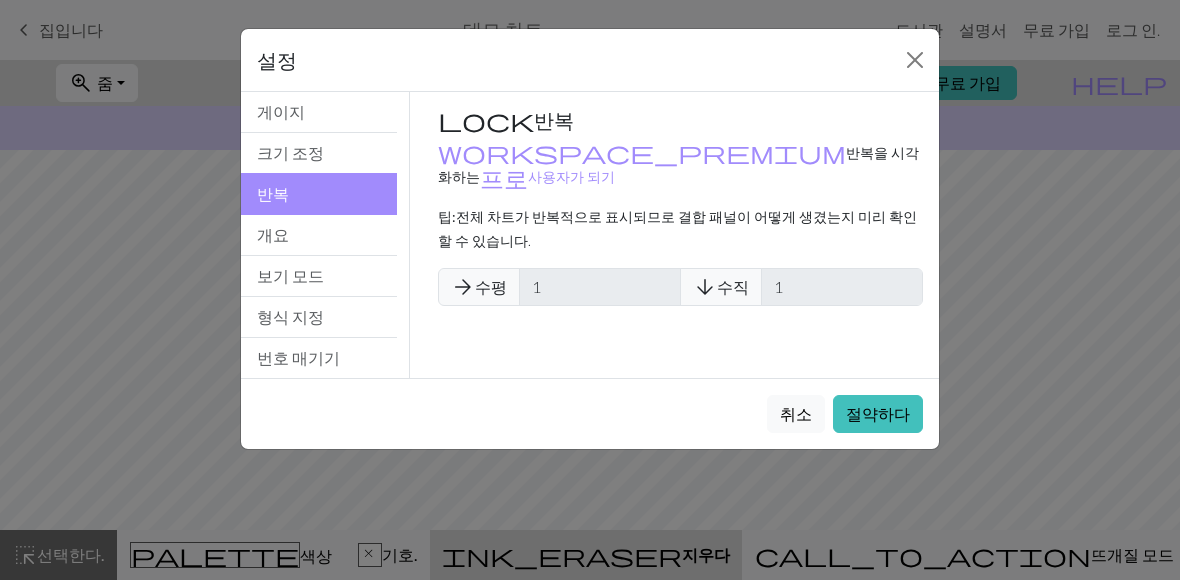 click on "개요" at bounding box center [319, 235] 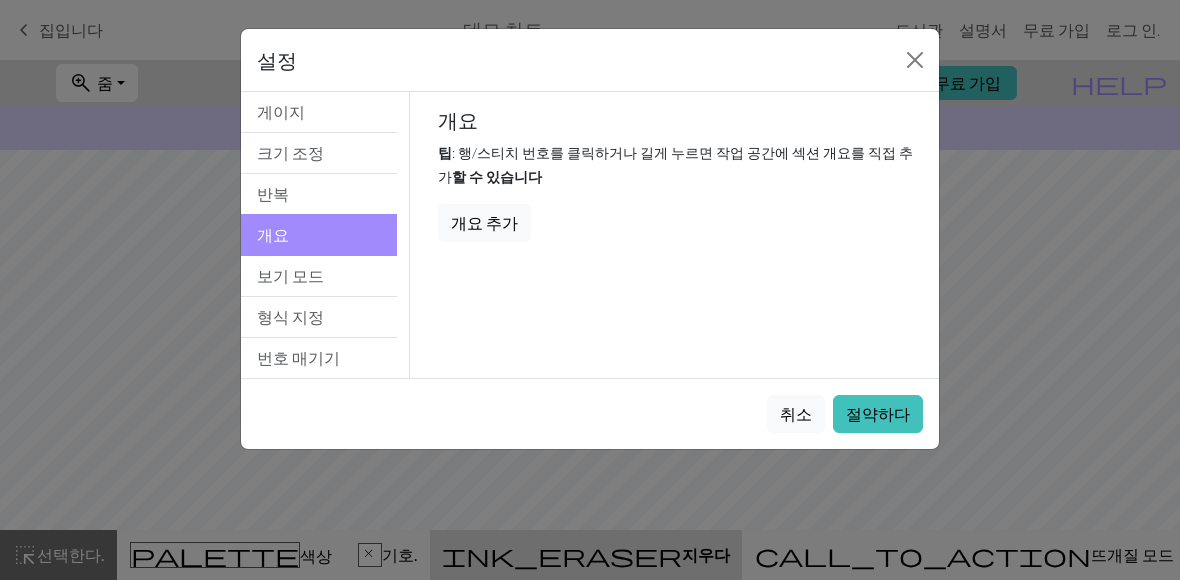 click on "보기 모드" at bounding box center (319, 276) 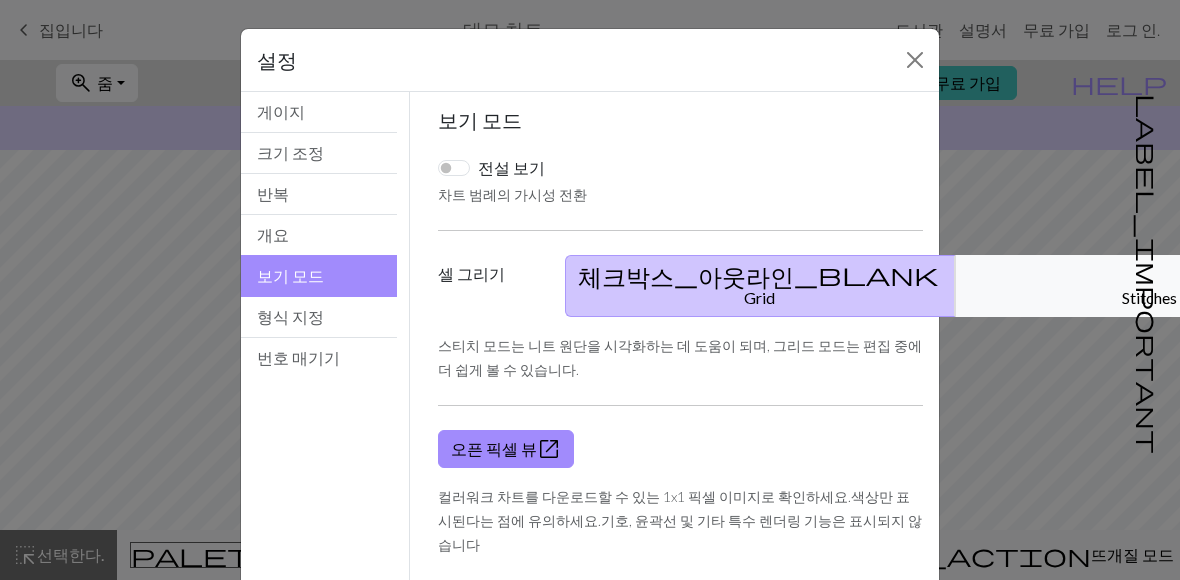click on "개요" at bounding box center [319, 235] 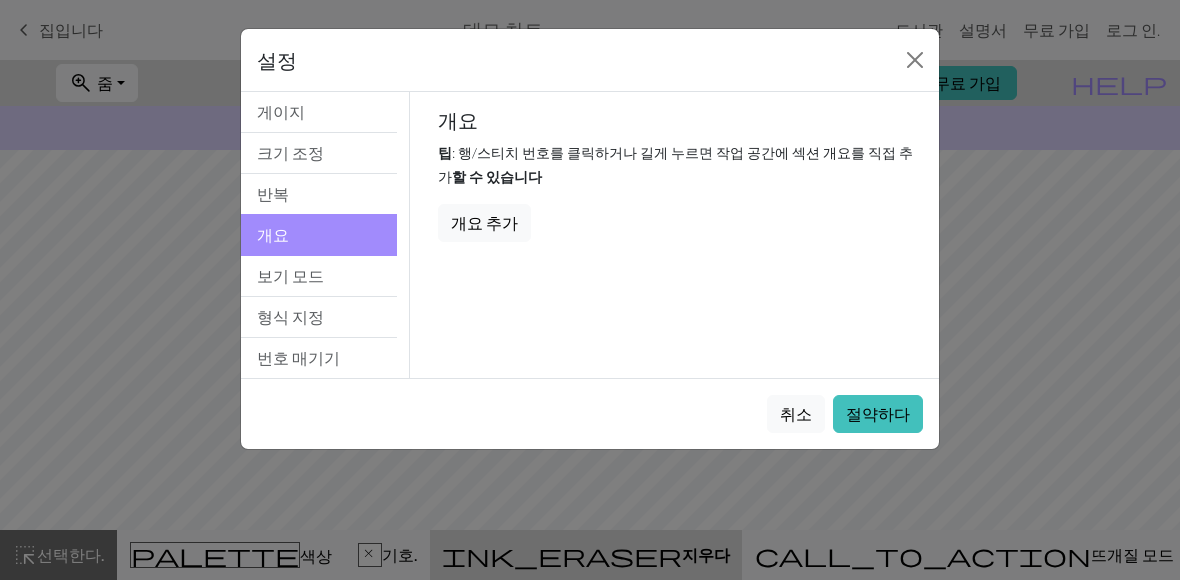 click on "번호 매기기" at bounding box center (298, 357) 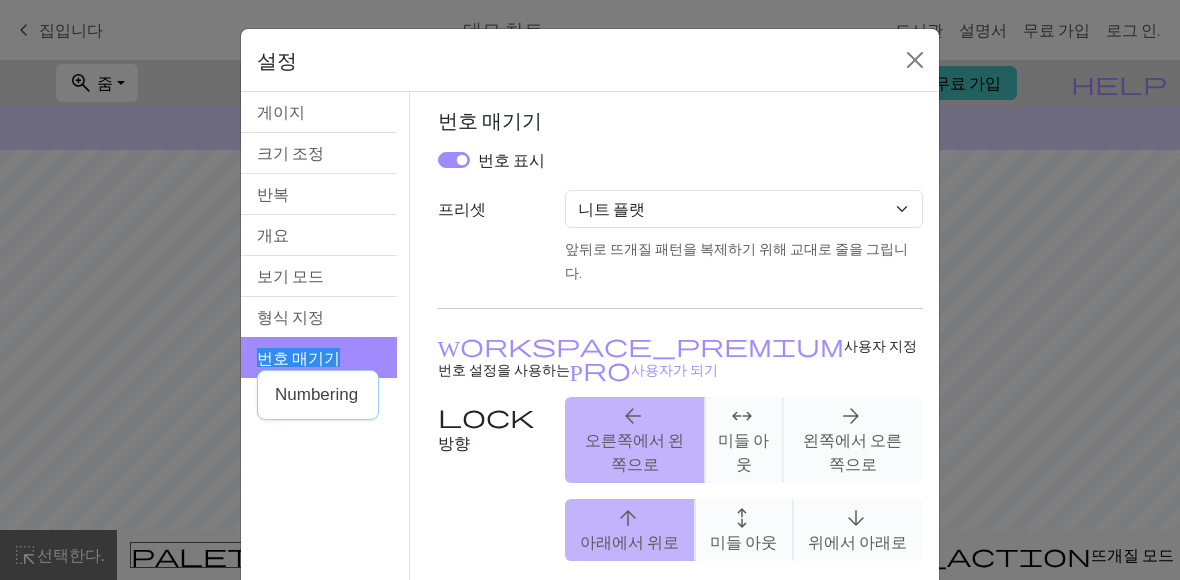 click on "형식 지정" at bounding box center [319, 317] 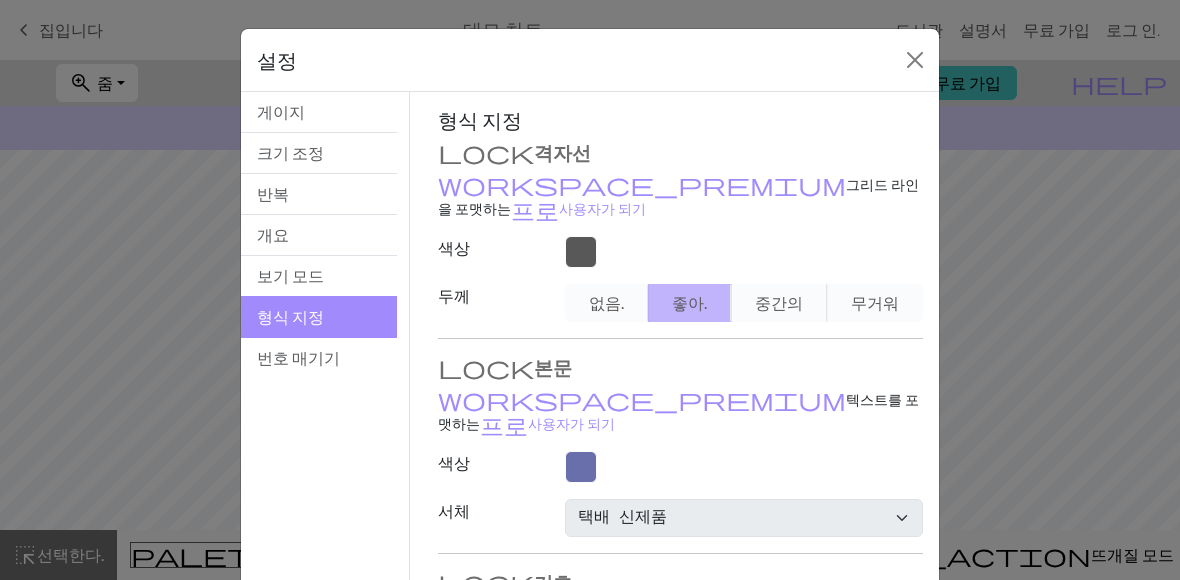 click on "개요" at bounding box center (319, 235) 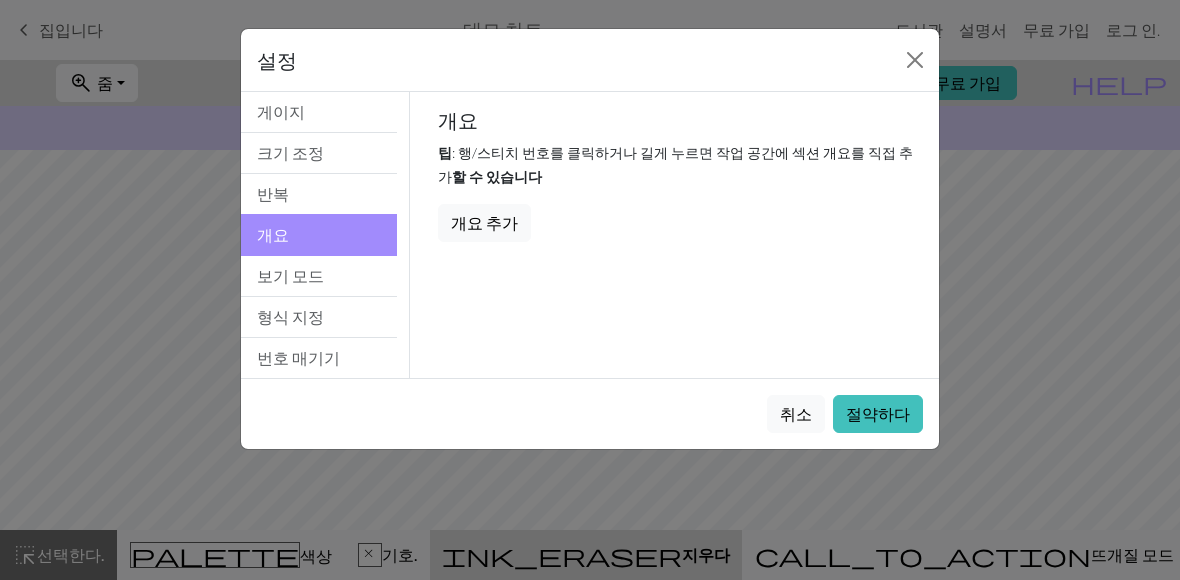 click on "크기 조정" at bounding box center (319, 153) 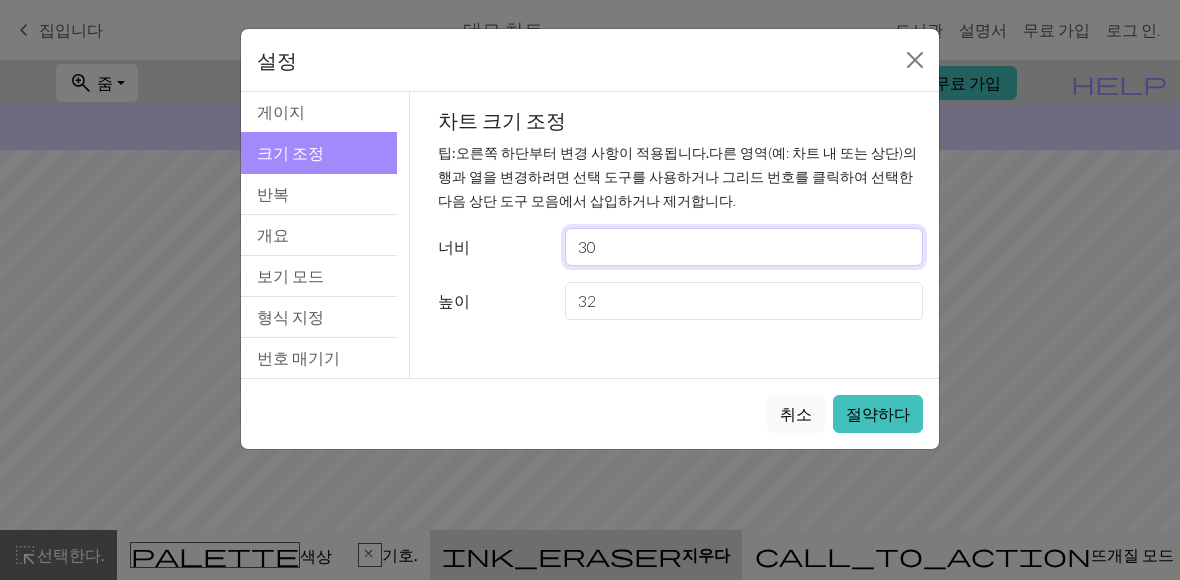 click on "30" at bounding box center [744, 247] 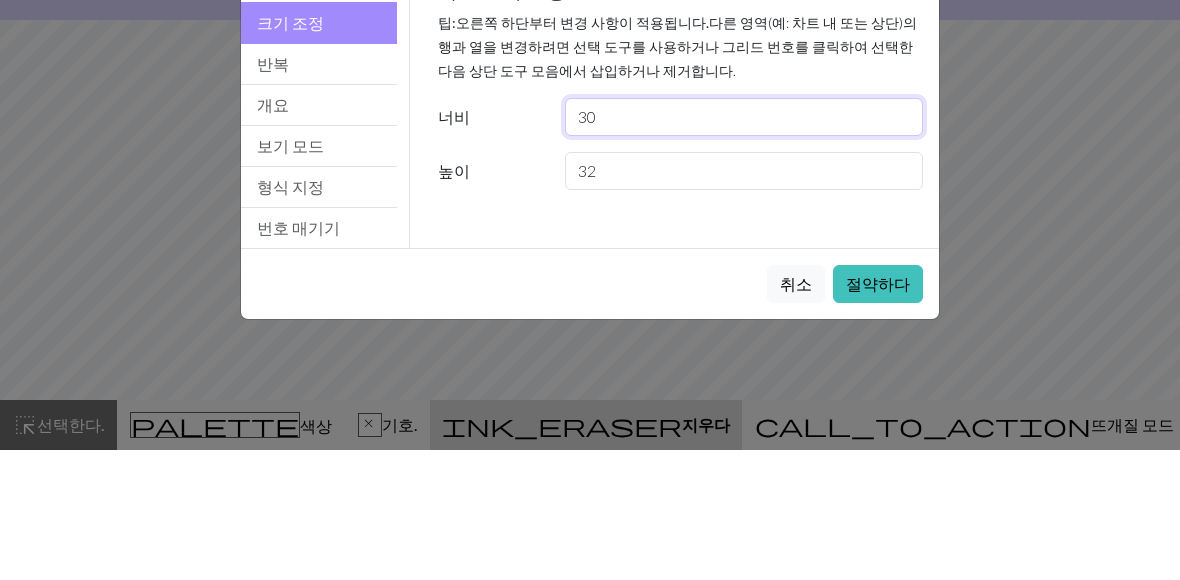 click on "30" at bounding box center (744, 247) 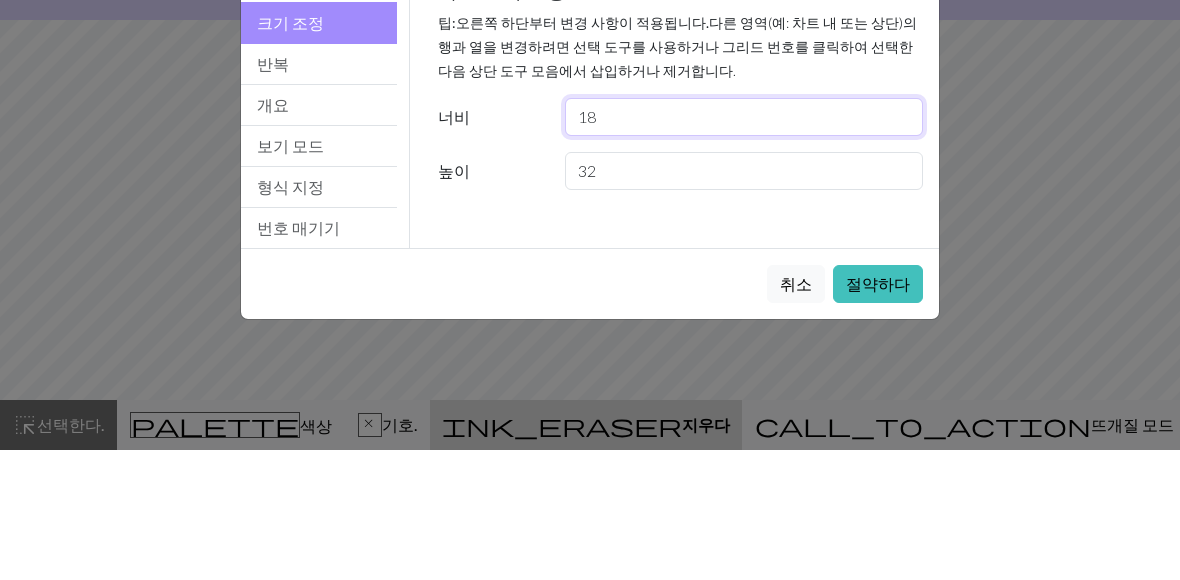 type on "18" 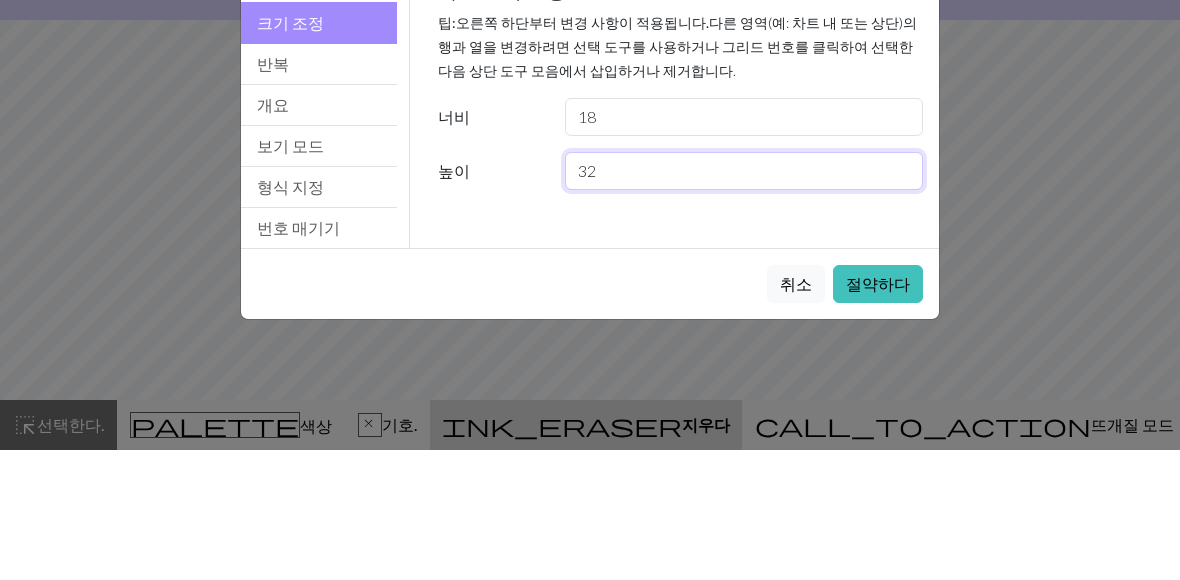 click on "32" at bounding box center (744, 301) 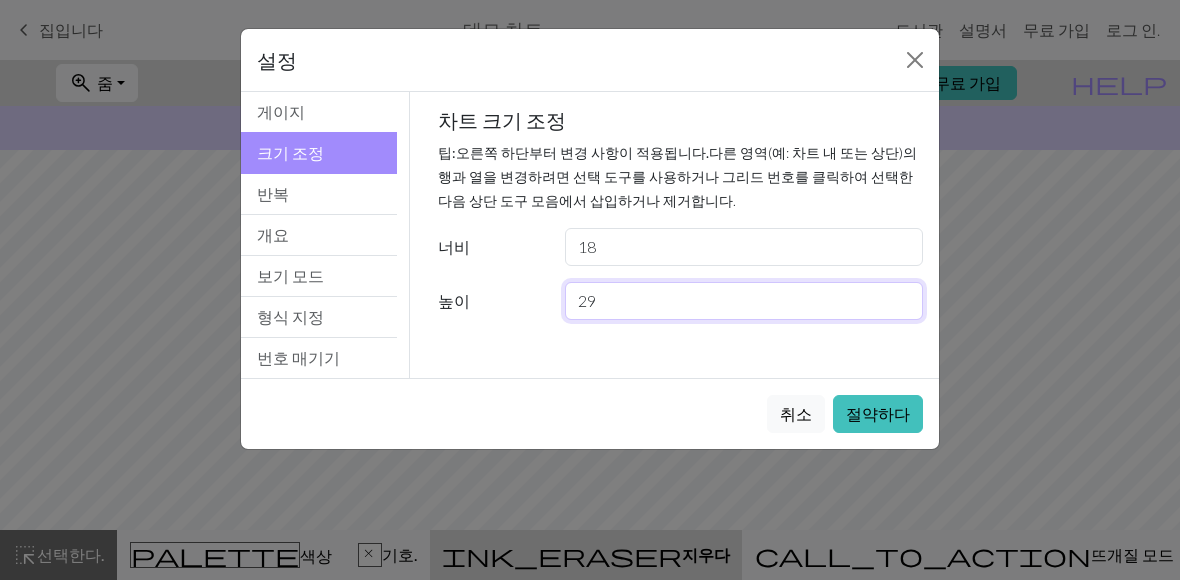 type on "29" 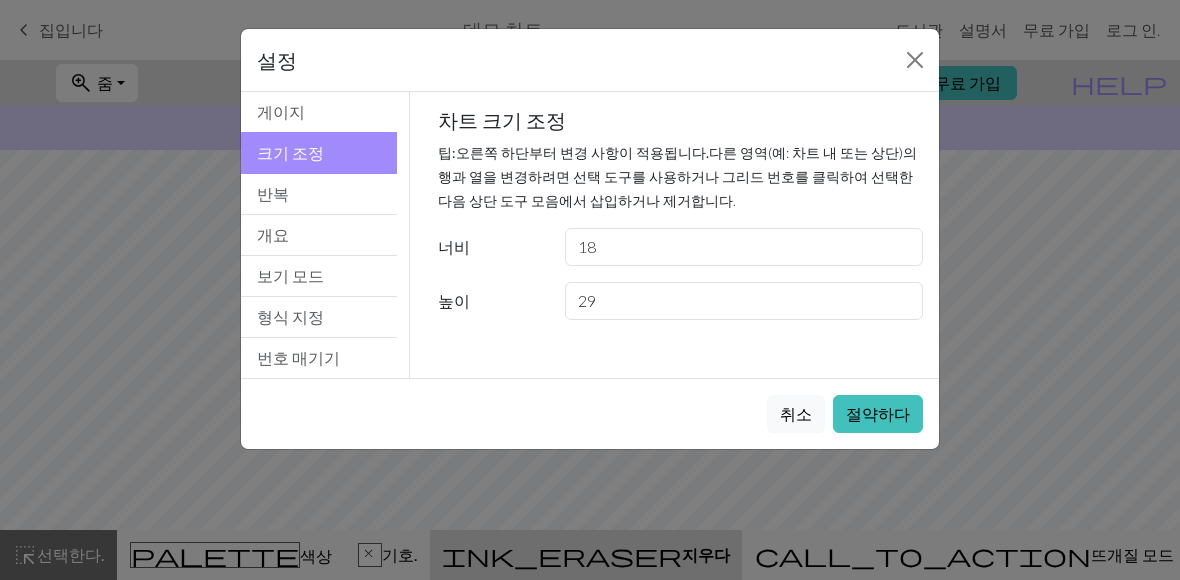 click on "절약하다" at bounding box center [878, 413] 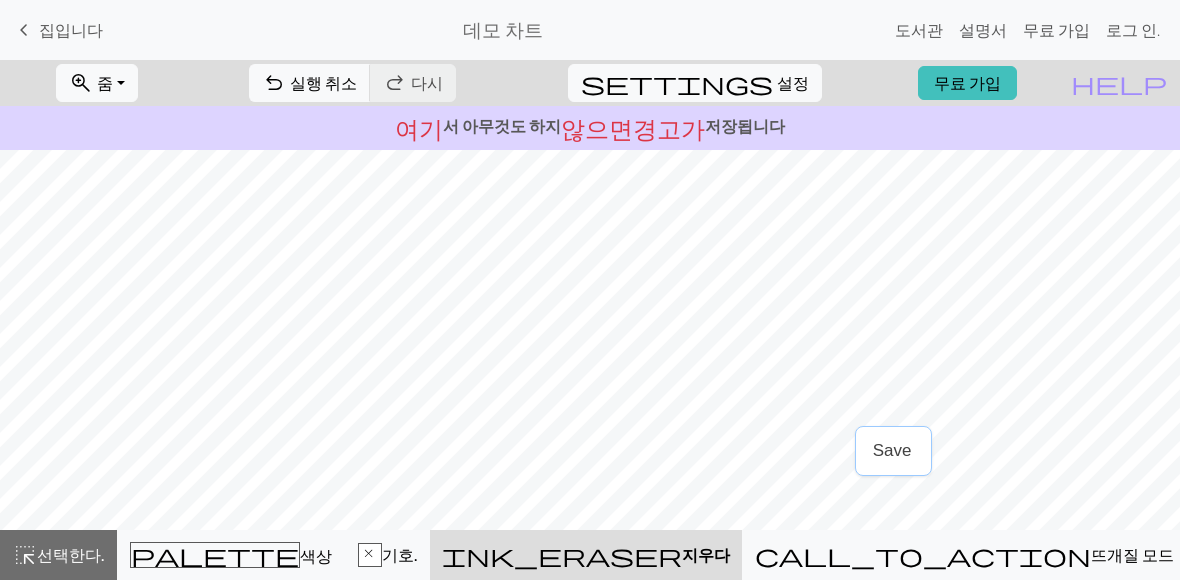 click on "palette" at bounding box center [215, 555] 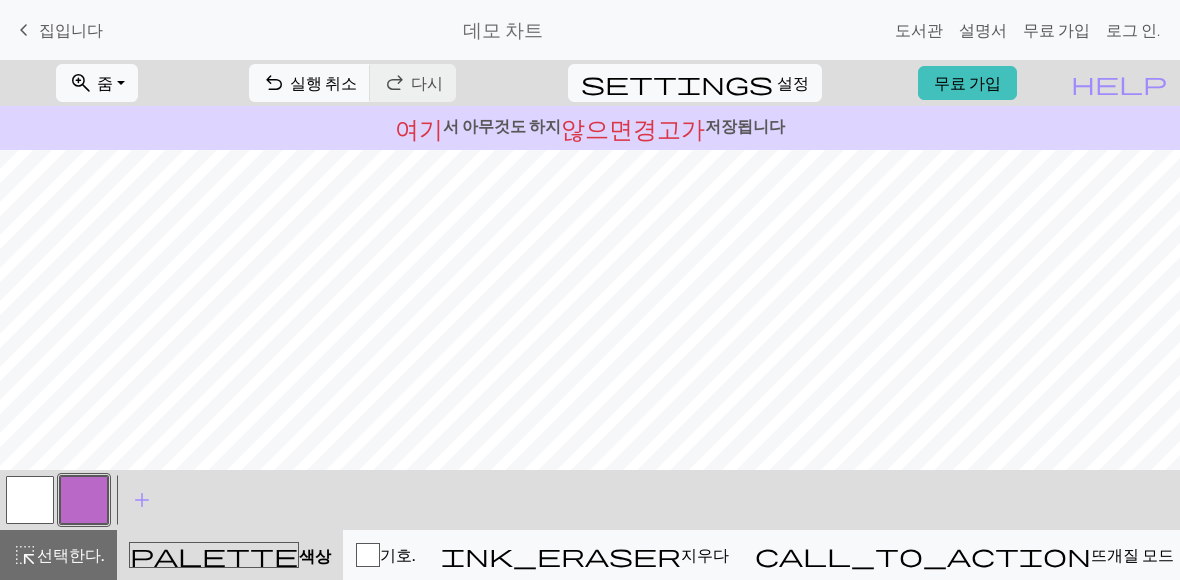 click on "add" at bounding box center [142, 500] 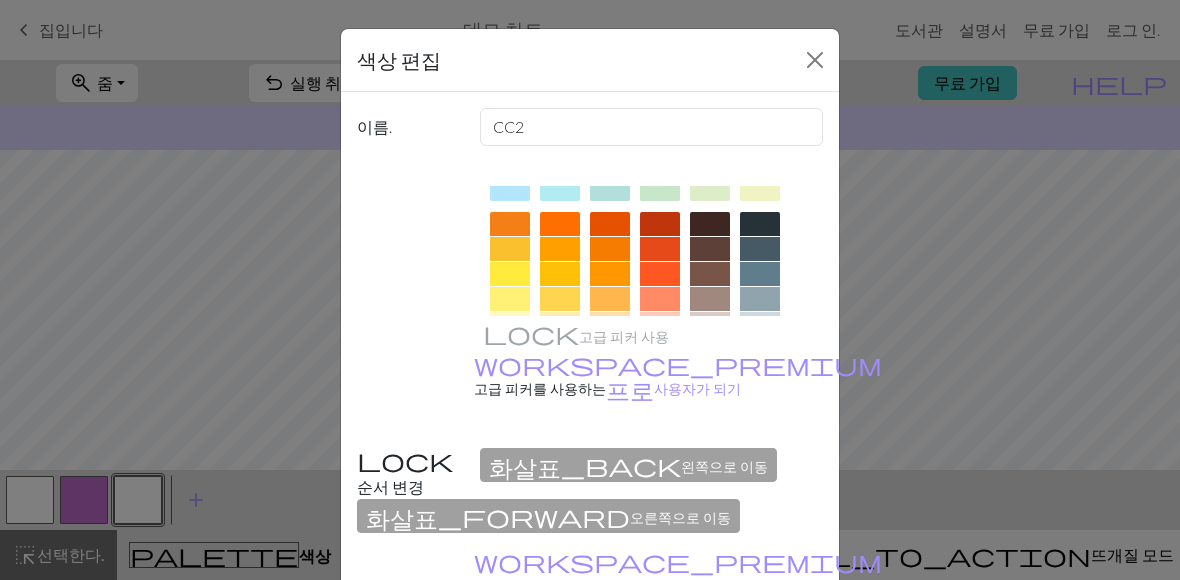 scroll, scrollTop: 263, scrollLeft: 0, axis: vertical 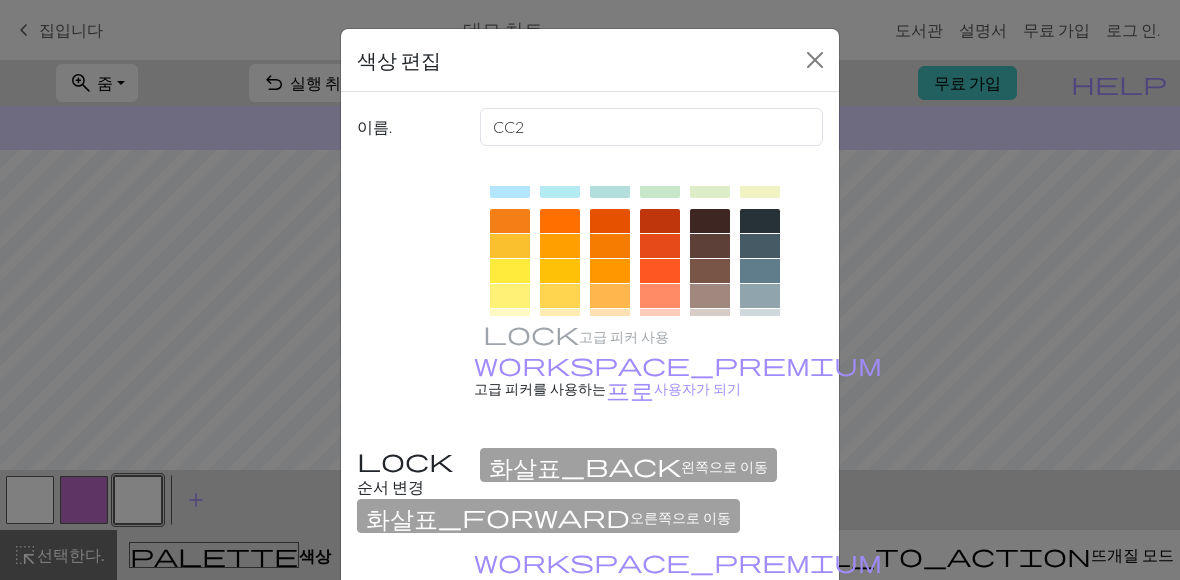 click at bounding box center (560, 221) 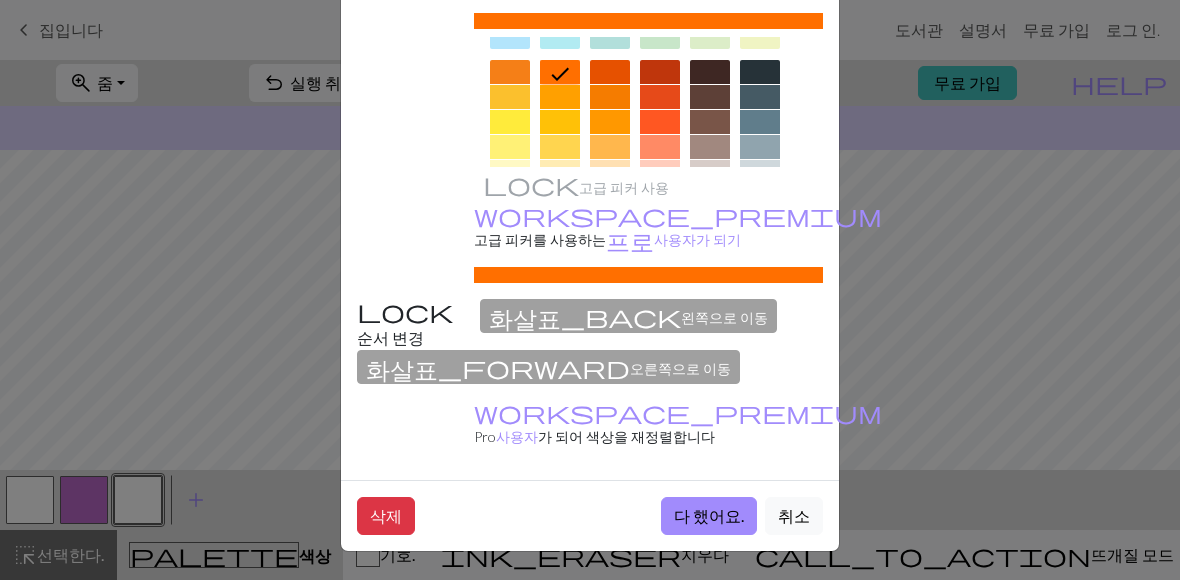 scroll, scrollTop: 148, scrollLeft: 0, axis: vertical 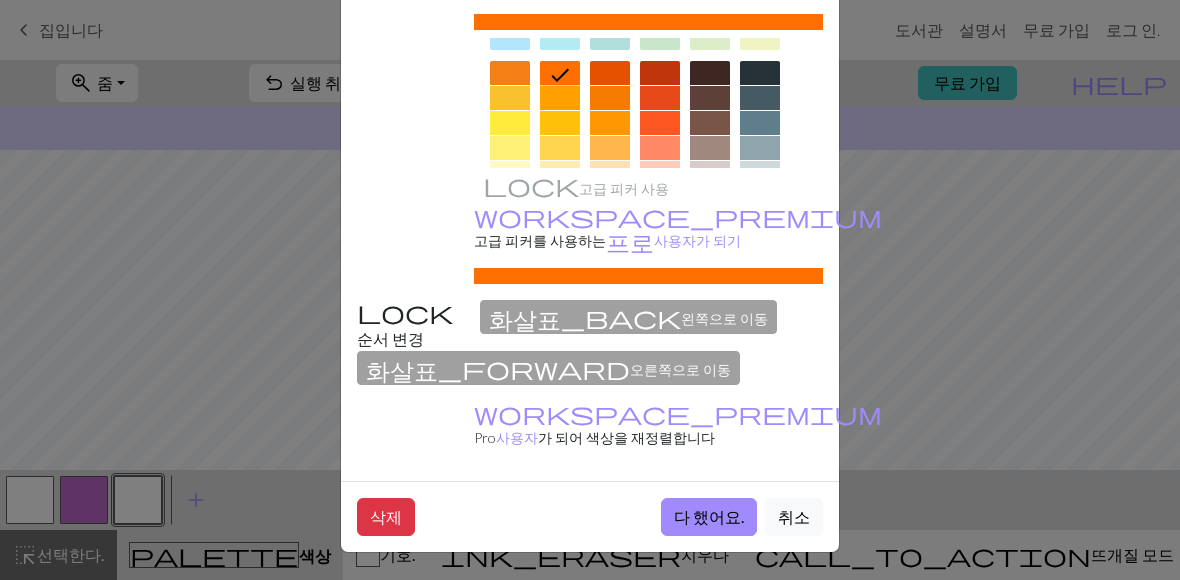 click on "다 했어요." at bounding box center (709, 516) 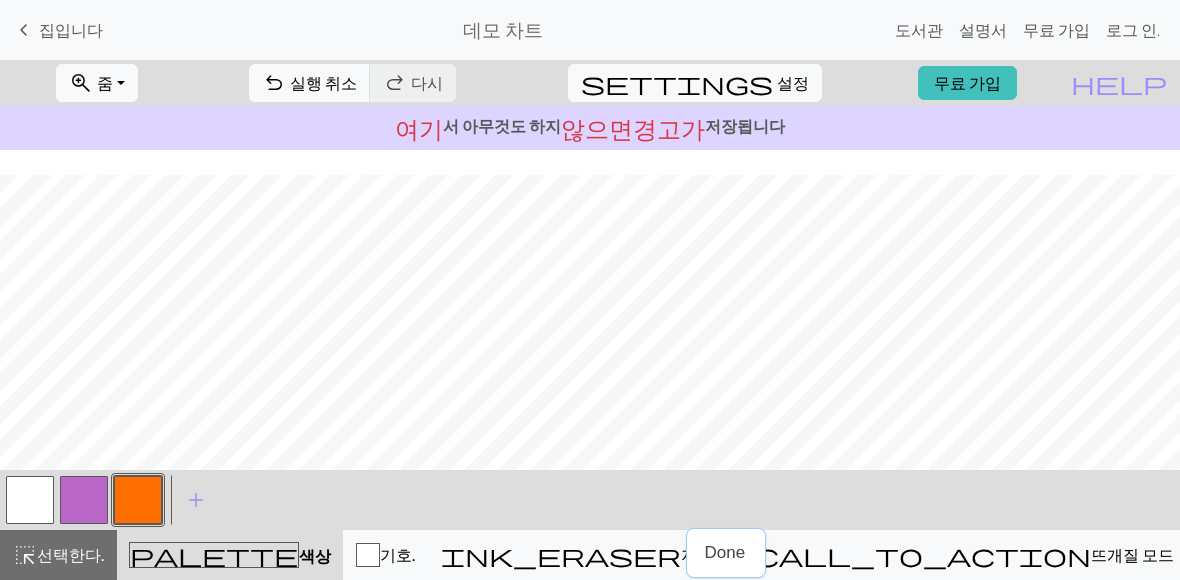 scroll, scrollTop: 34, scrollLeft: 0, axis: vertical 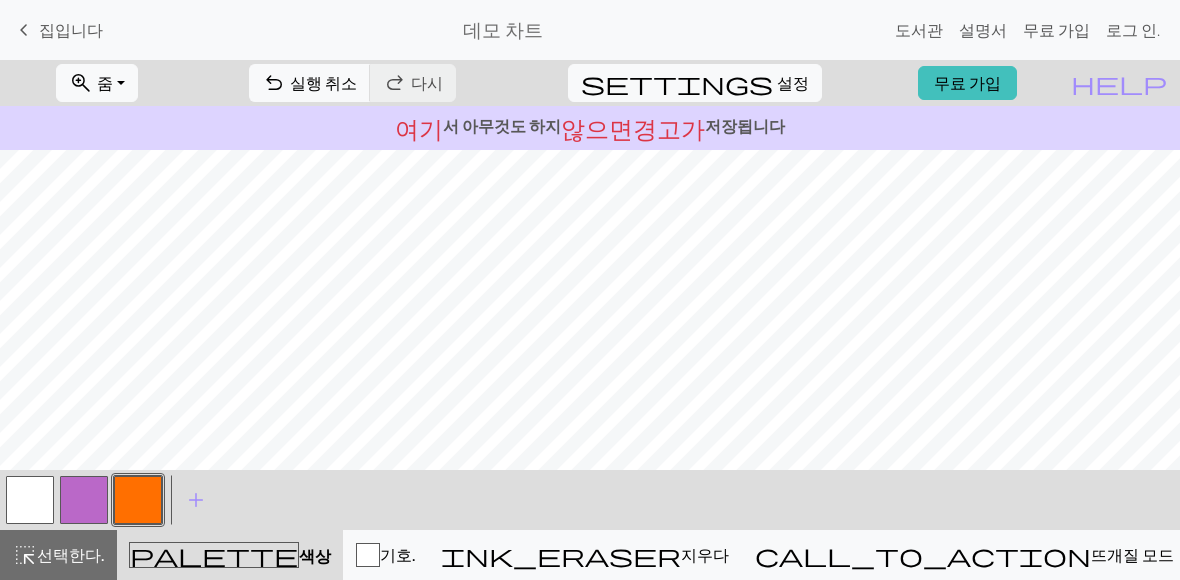 click at bounding box center [30, 500] 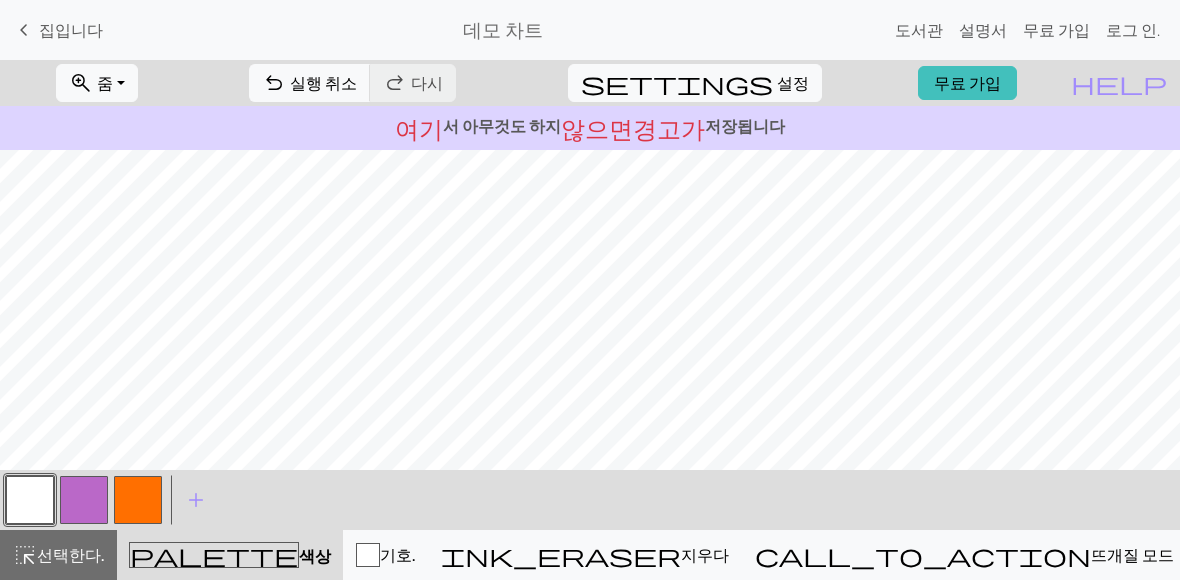 scroll, scrollTop: 0, scrollLeft: 0, axis: both 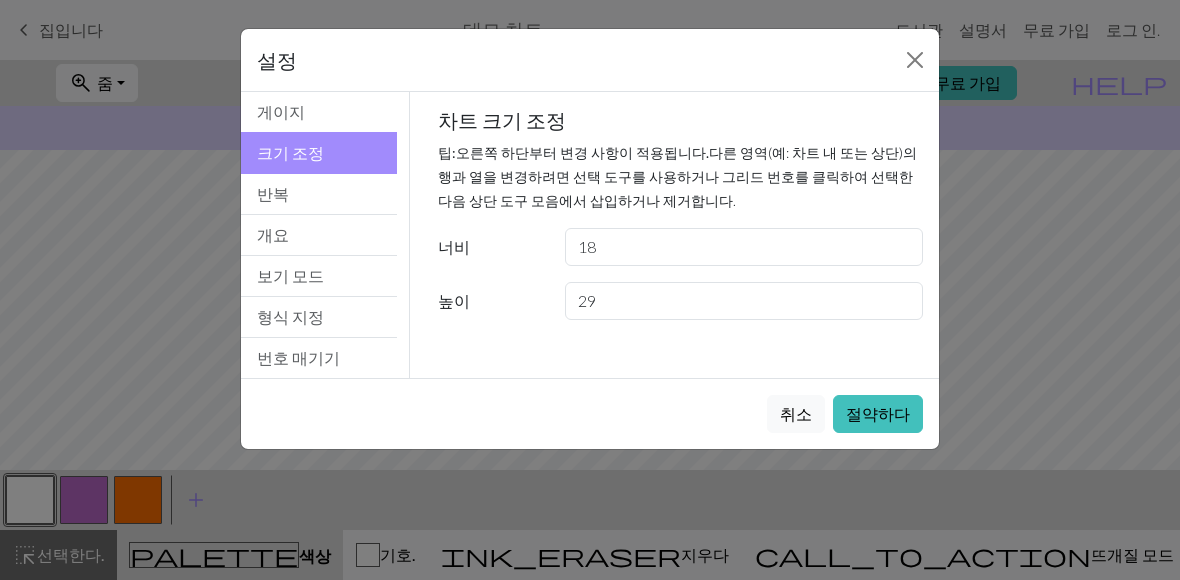 click at bounding box center (915, 60) 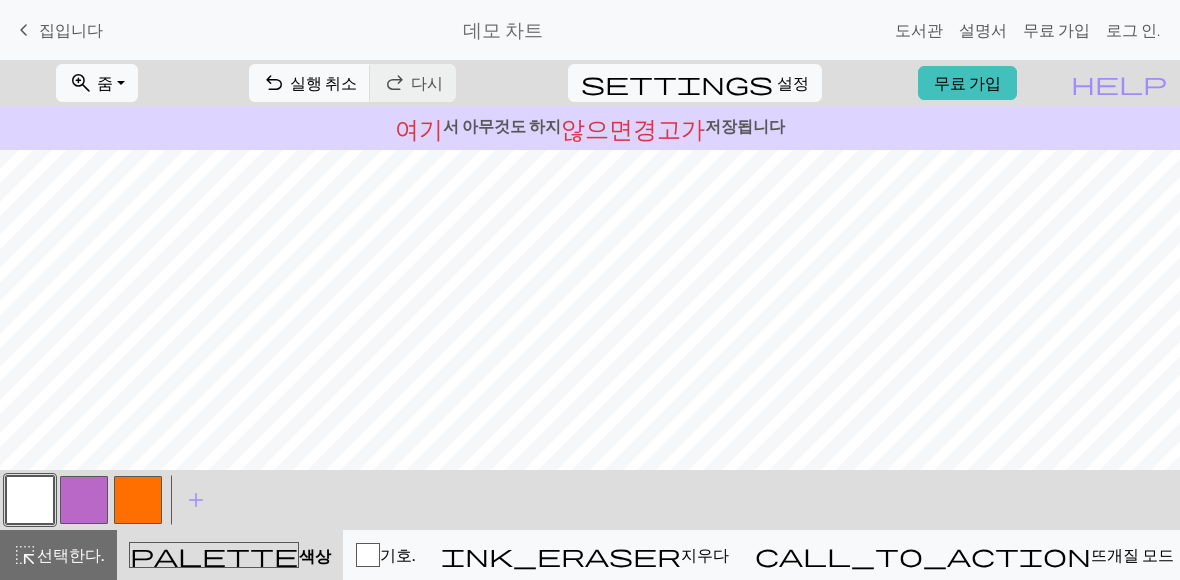 click on "무료 가입" at bounding box center (967, 83) 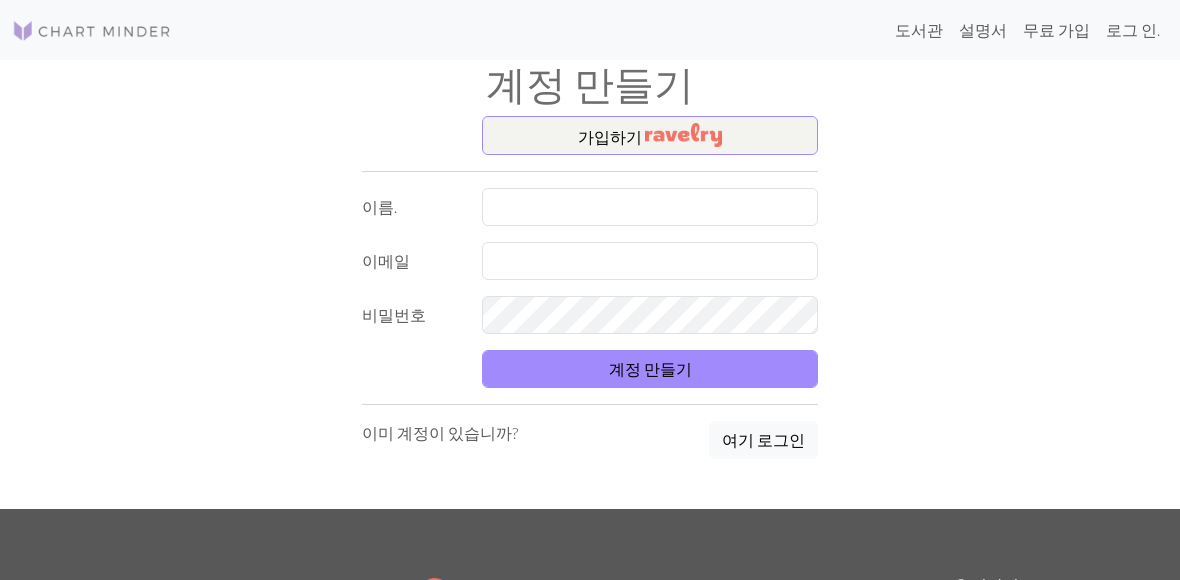 click on "가입하기" at bounding box center [650, 136] 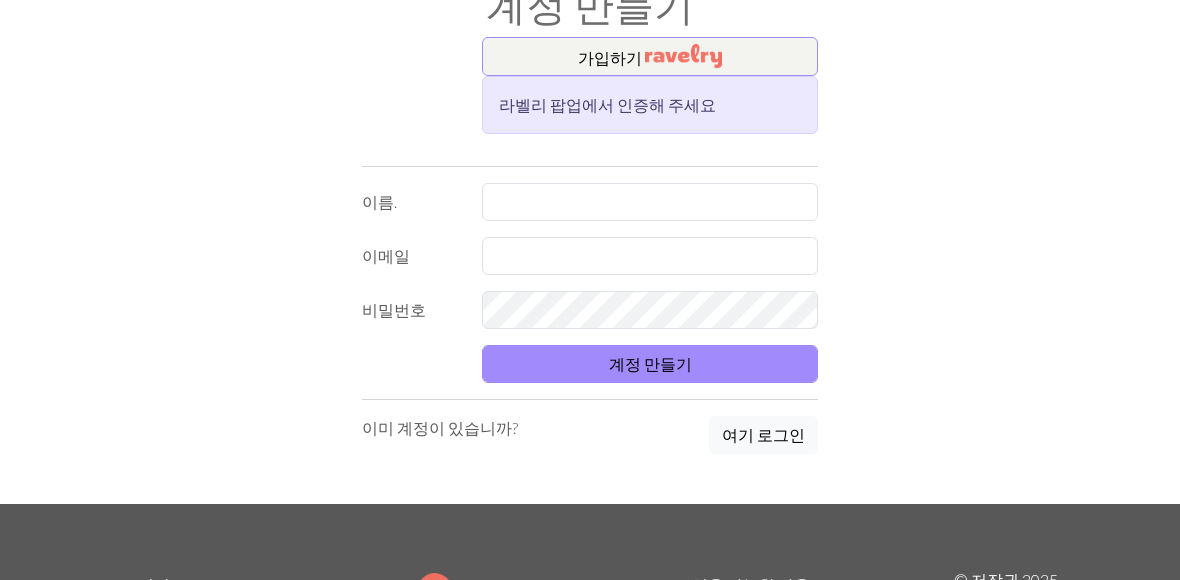 scroll, scrollTop: 78, scrollLeft: 0, axis: vertical 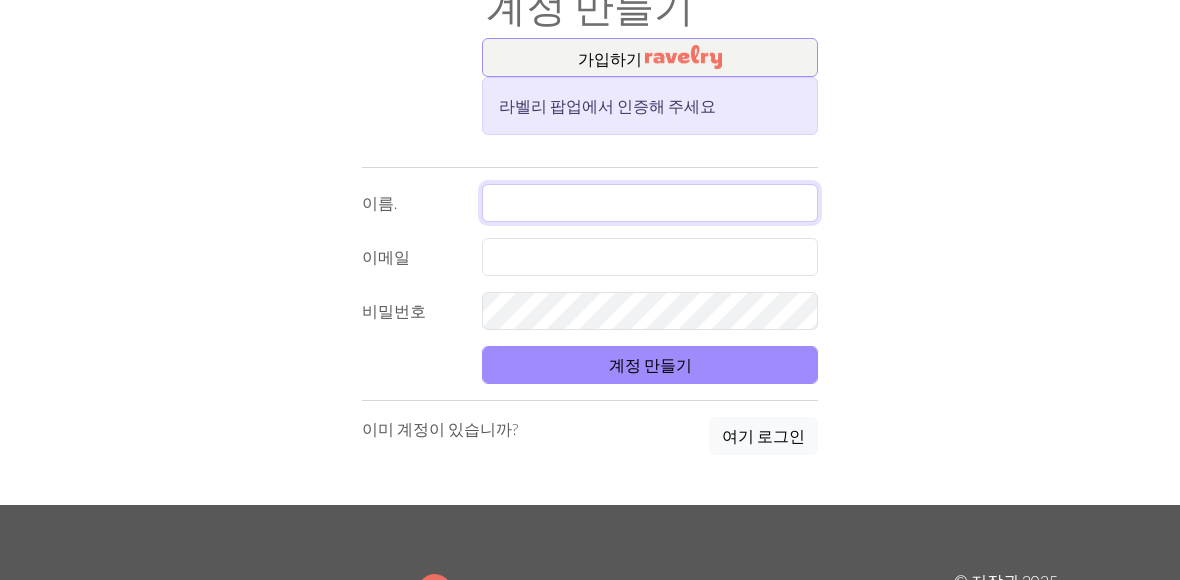 click at bounding box center [650, 203] 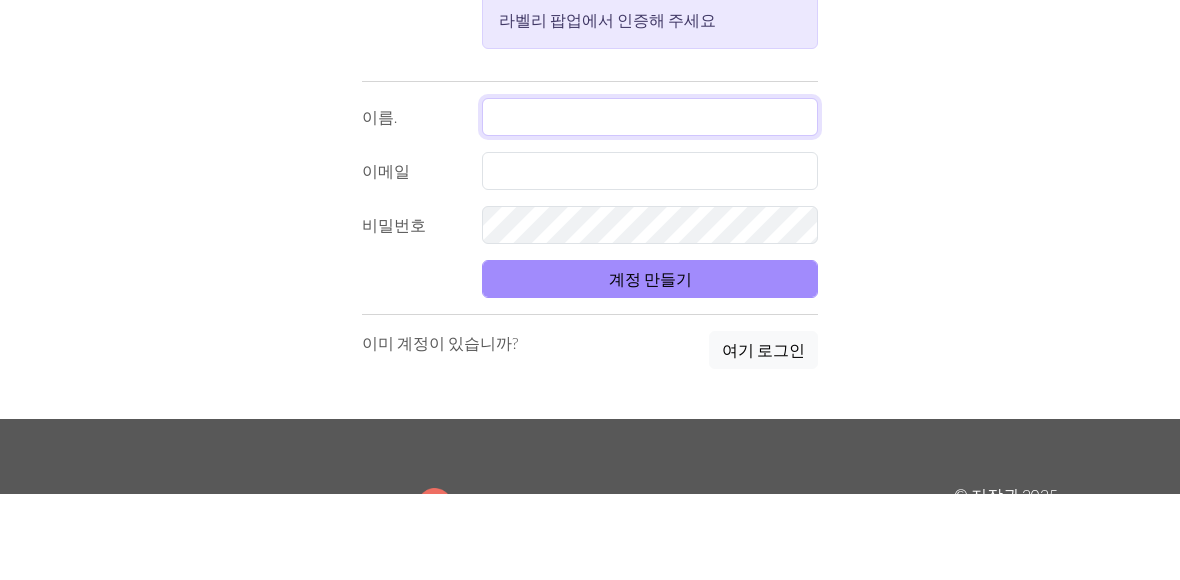 type on "y" 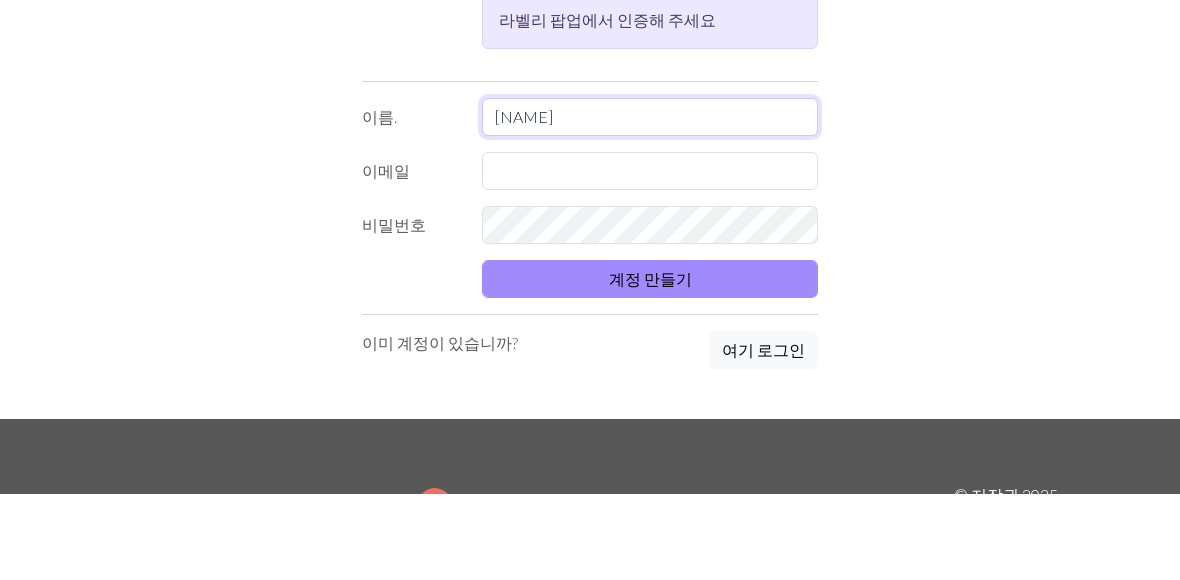 type on "[NAME]" 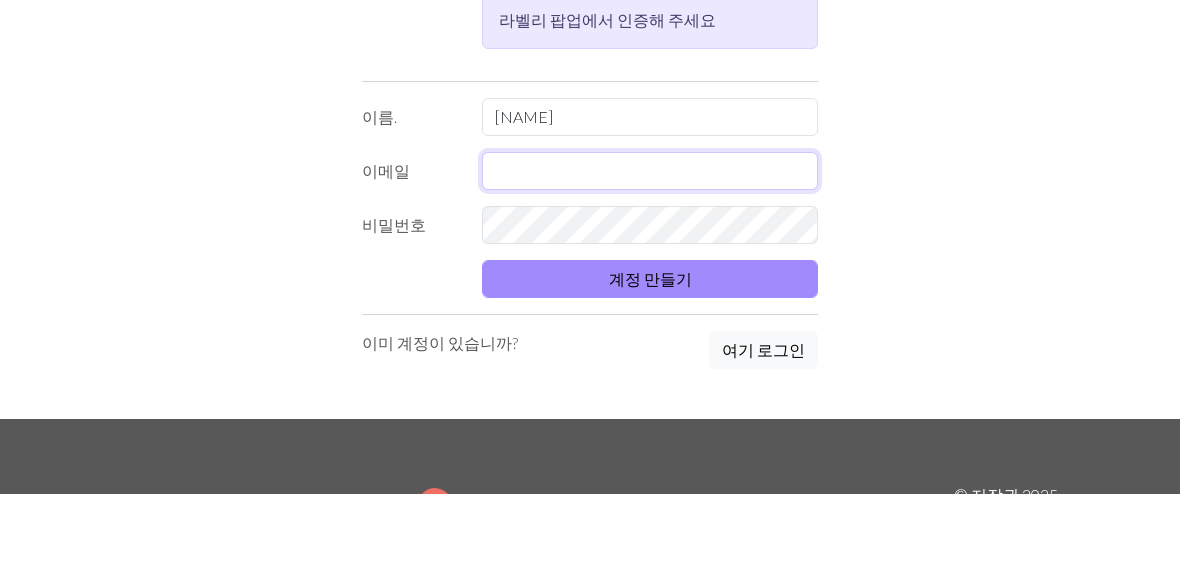 click at bounding box center (650, 257) 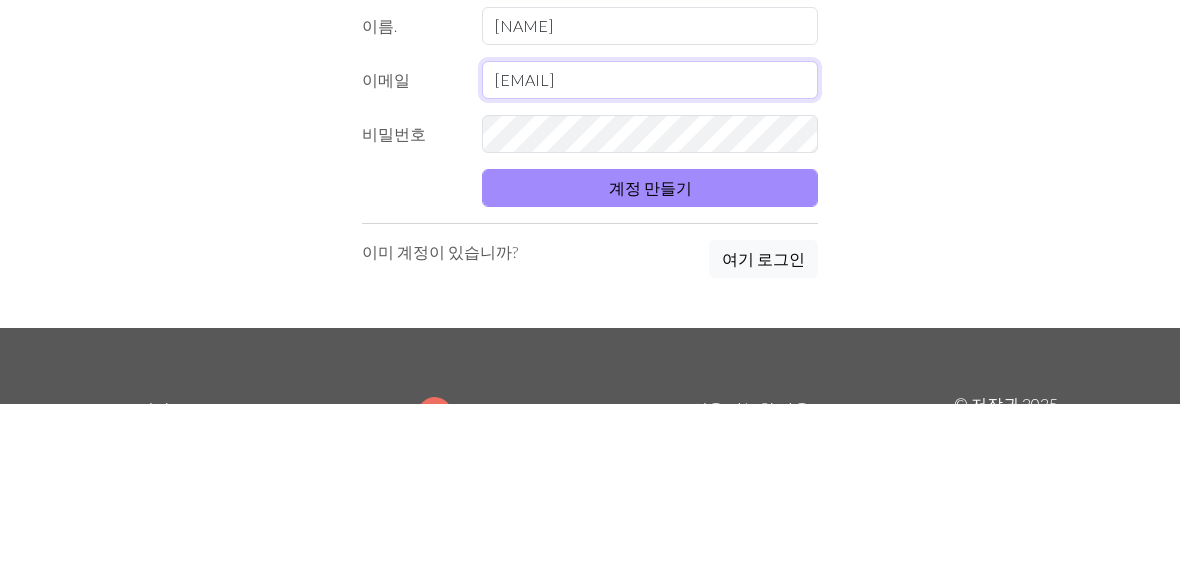 type on "[EMAIL]" 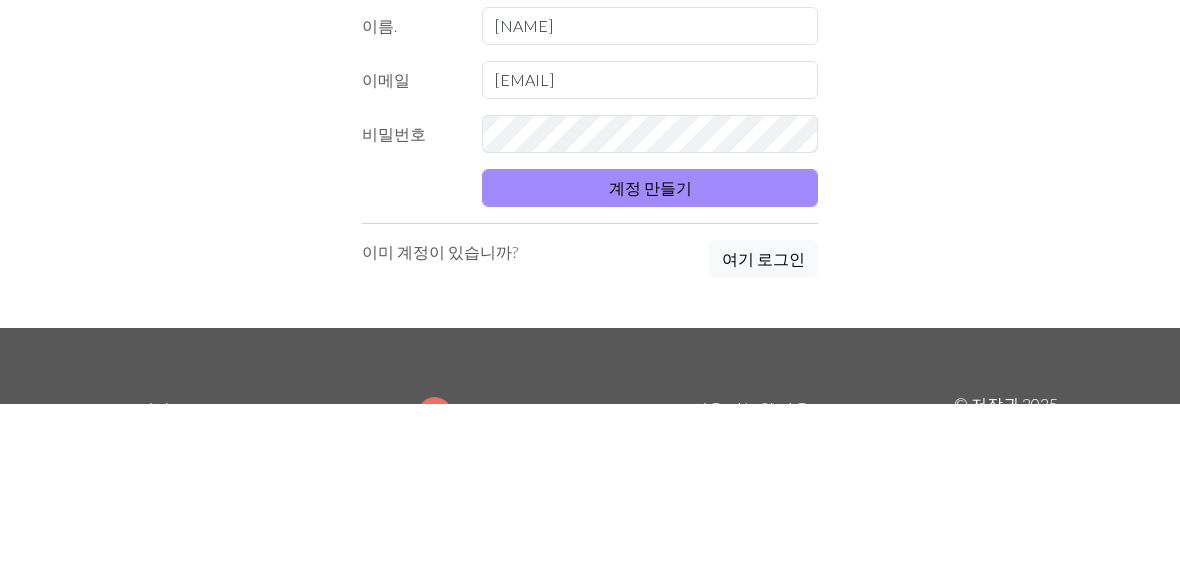 click on "계정 만들기" at bounding box center [650, 365] 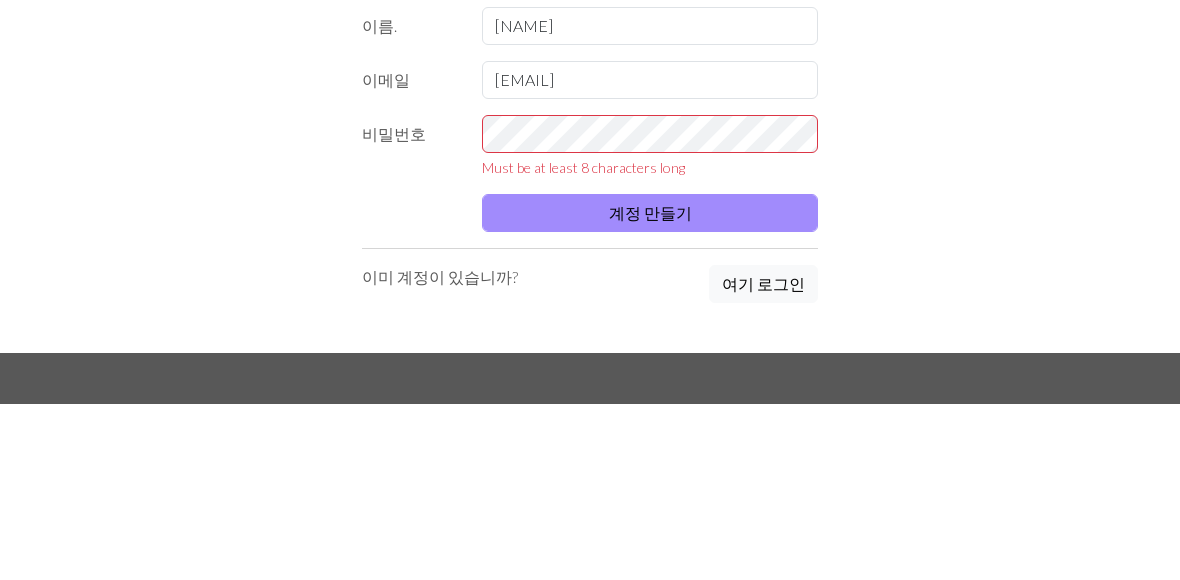 scroll, scrollTop: 255, scrollLeft: 0, axis: vertical 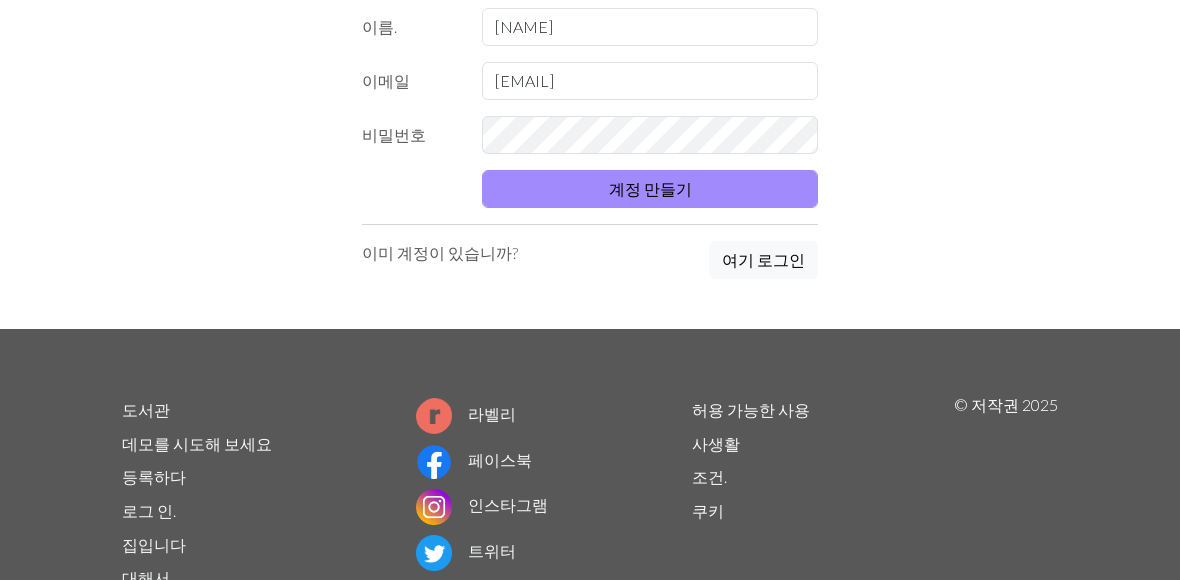 click on "계정 만들기" at bounding box center (650, 189) 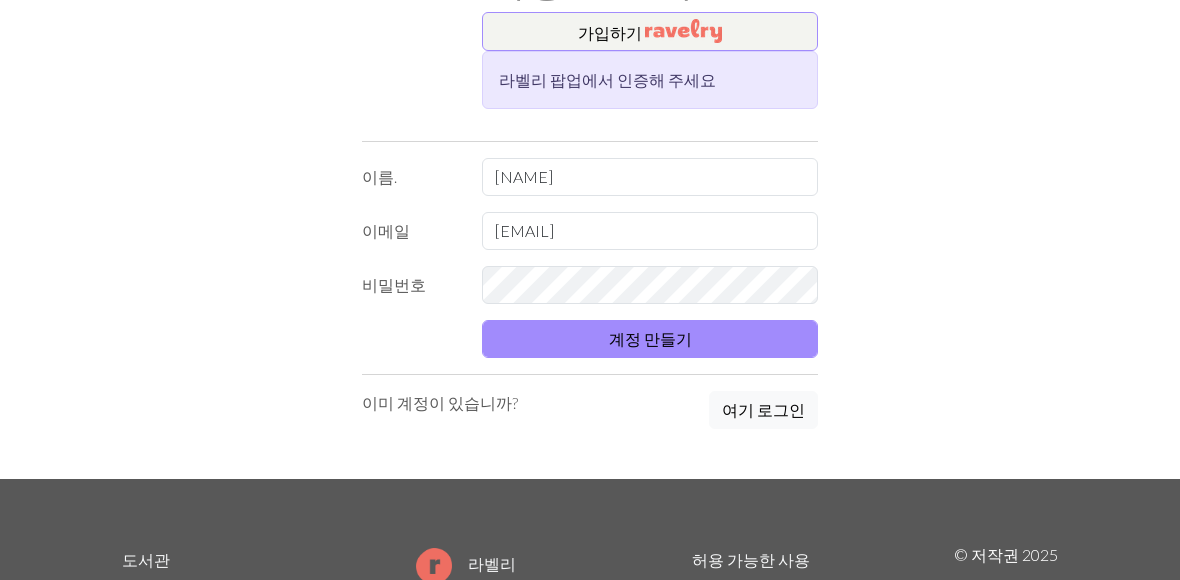 scroll, scrollTop: 38, scrollLeft: 0, axis: vertical 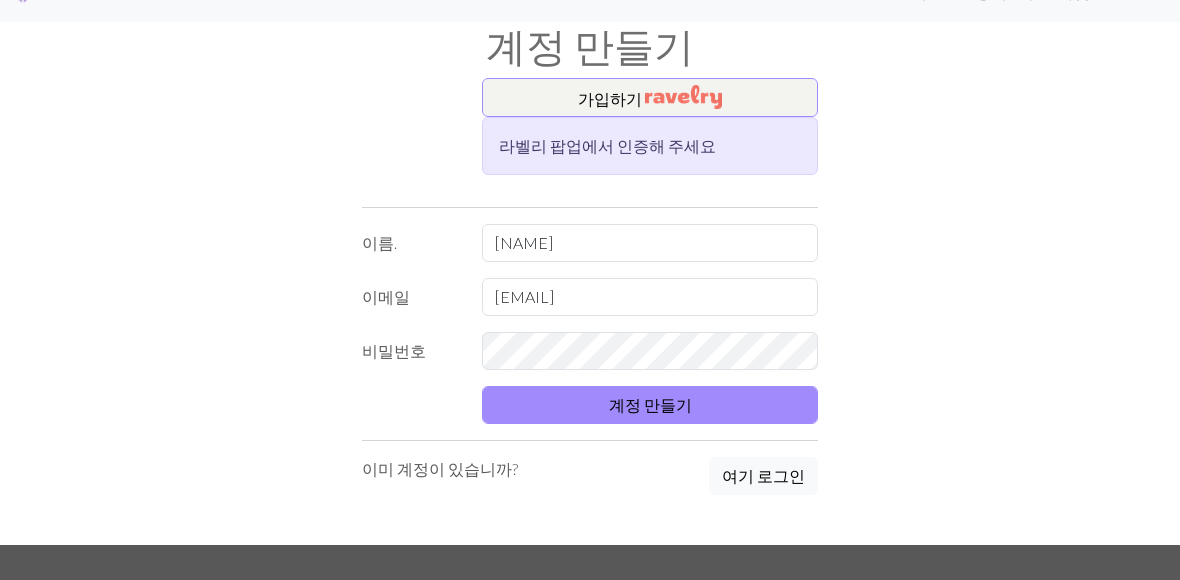 click on "계정 만들기" at bounding box center (650, 405) 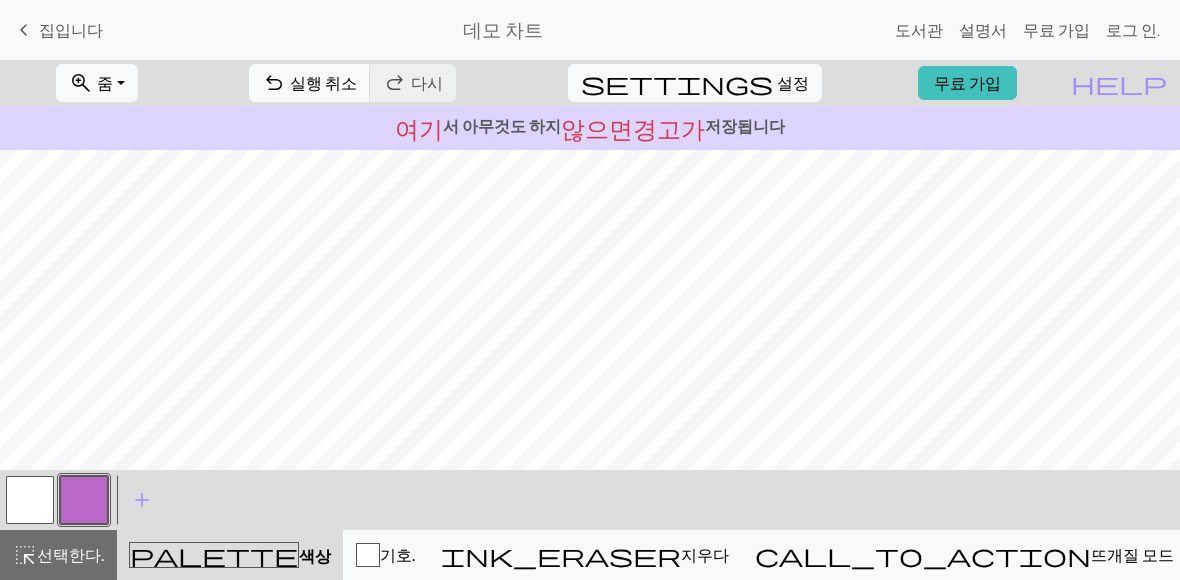 click on "help" at bounding box center [1119, 83] 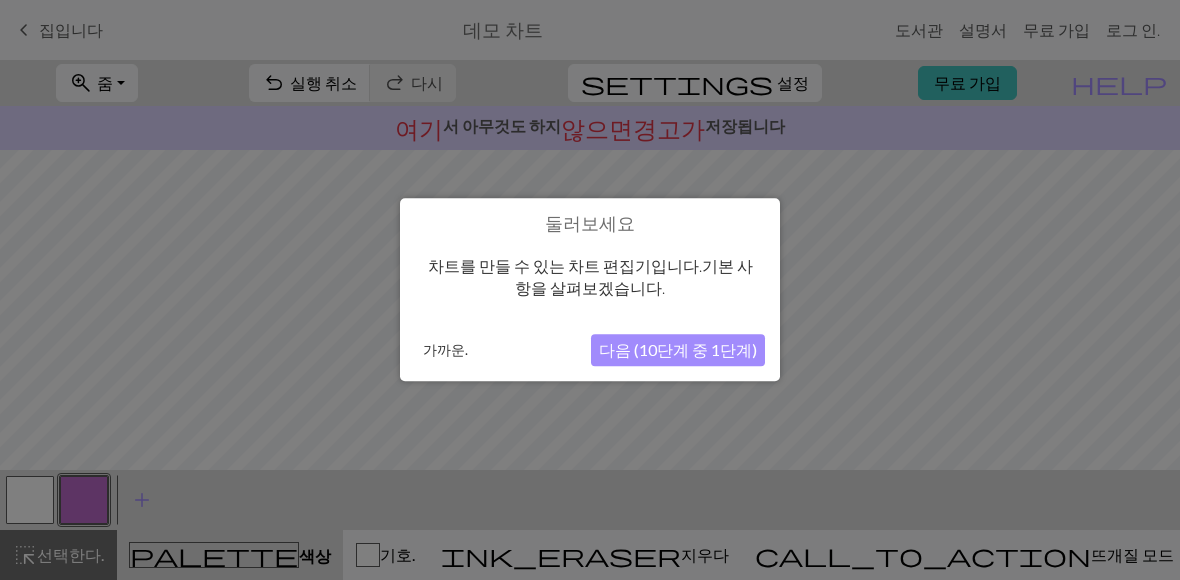 click on "가까운." at bounding box center [445, 351] 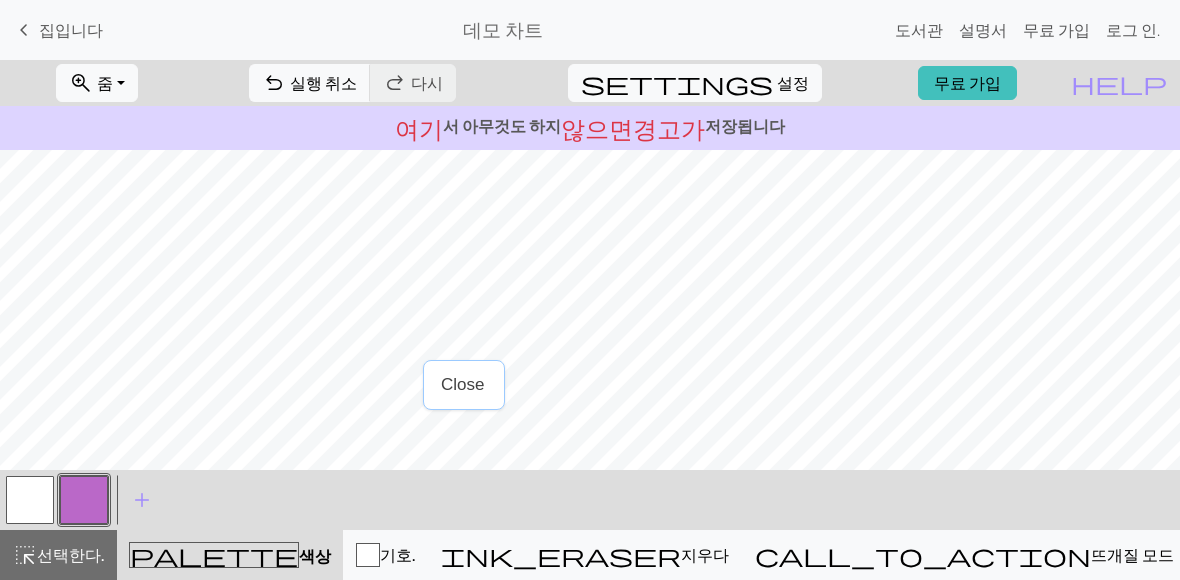 click on "ink_eraser" at bounding box center [561, 555] 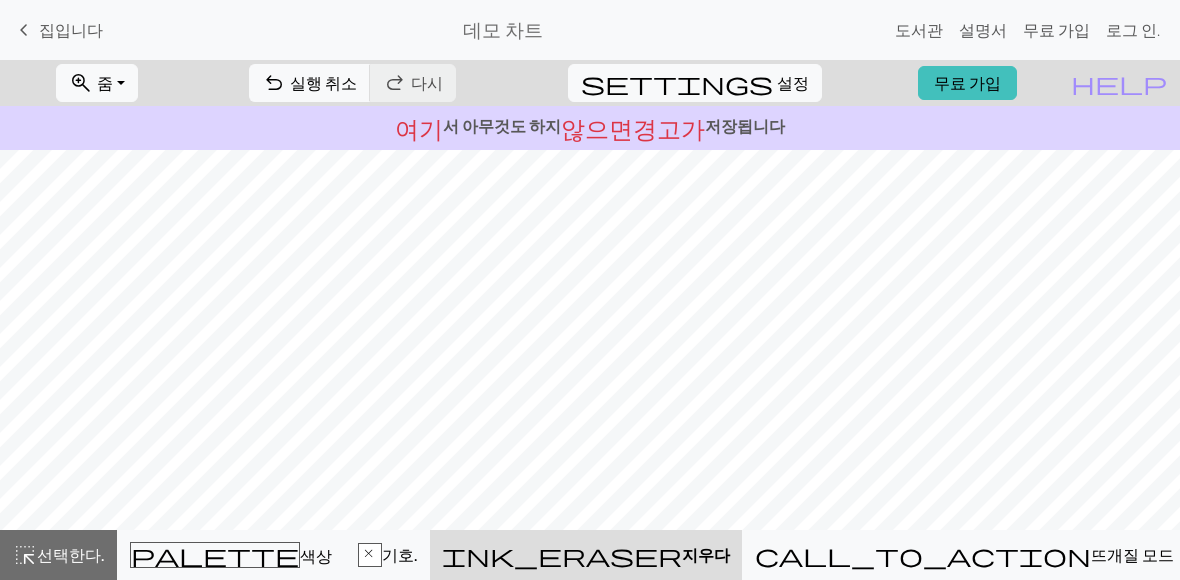 click on "ink_eraser" at bounding box center (562, 555) 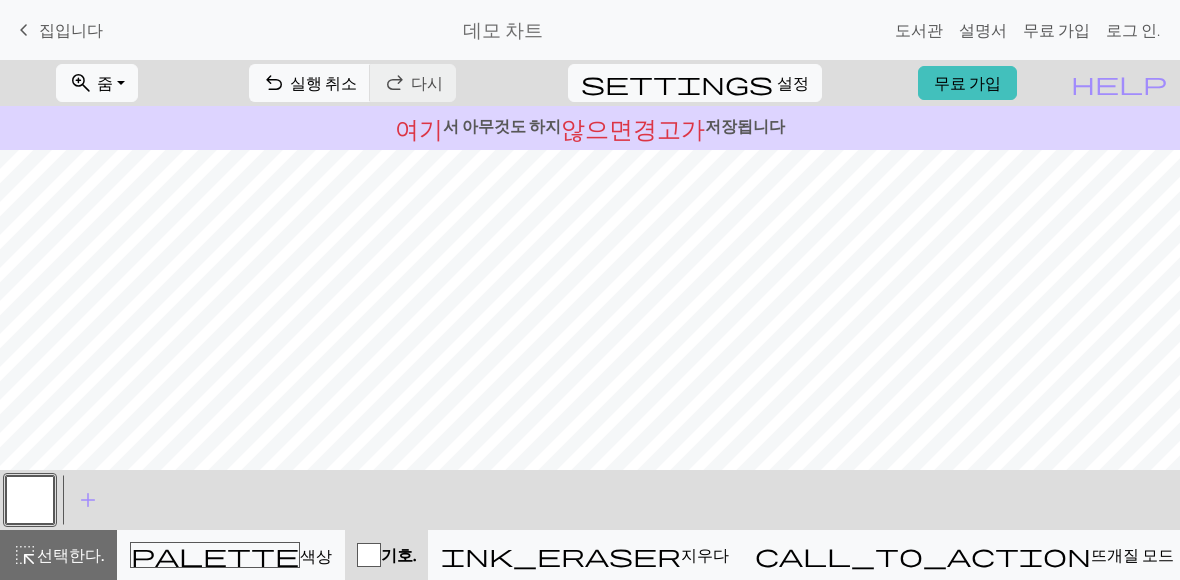 click on "기호." at bounding box center (386, 555) 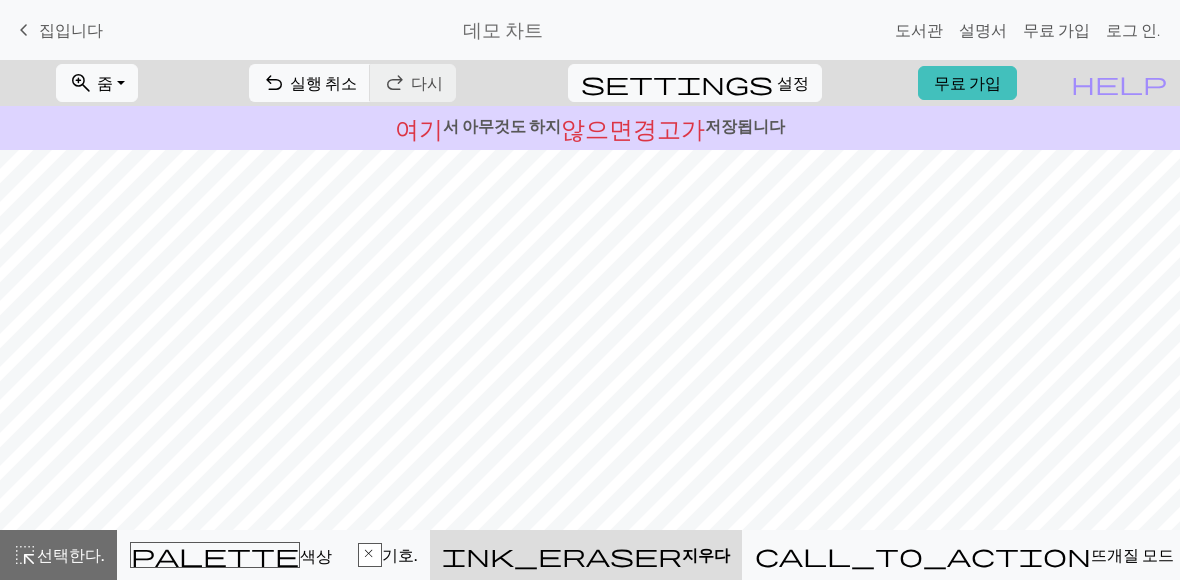 click on "선택한다." at bounding box center (70, 554) 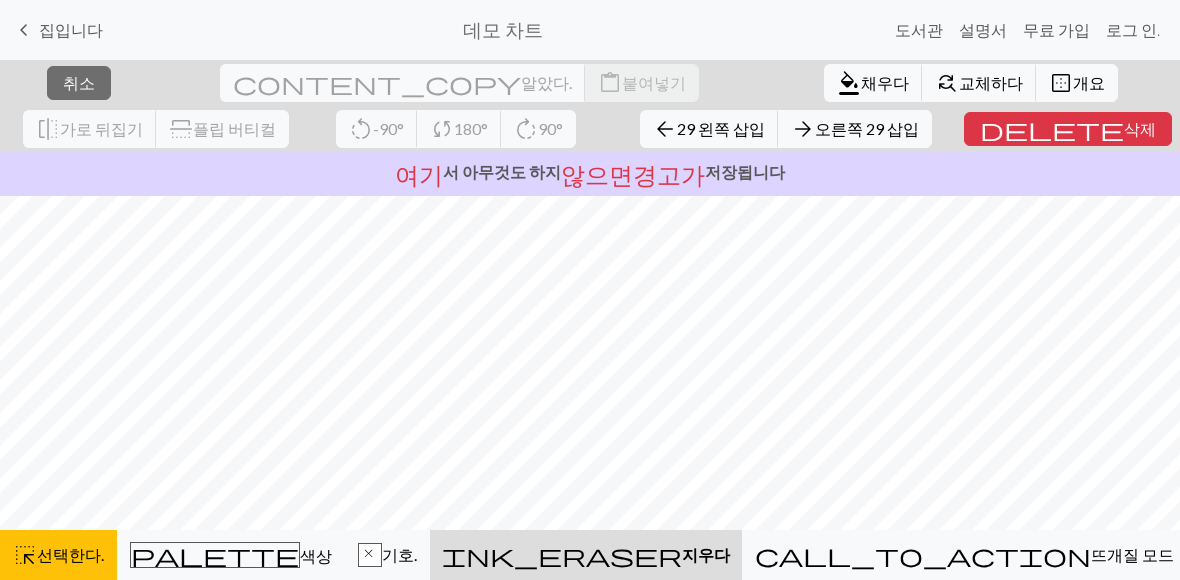 scroll, scrollTop: 70, scrollLeft: 0, axis: vertical 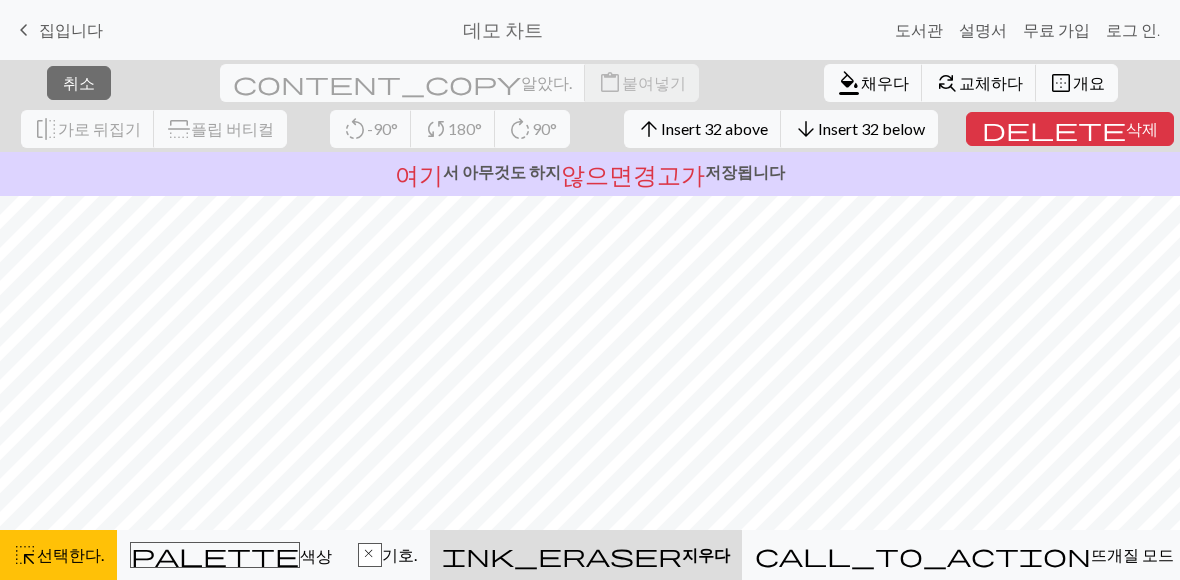 click on "delete" at bounding box center (1054, 129) 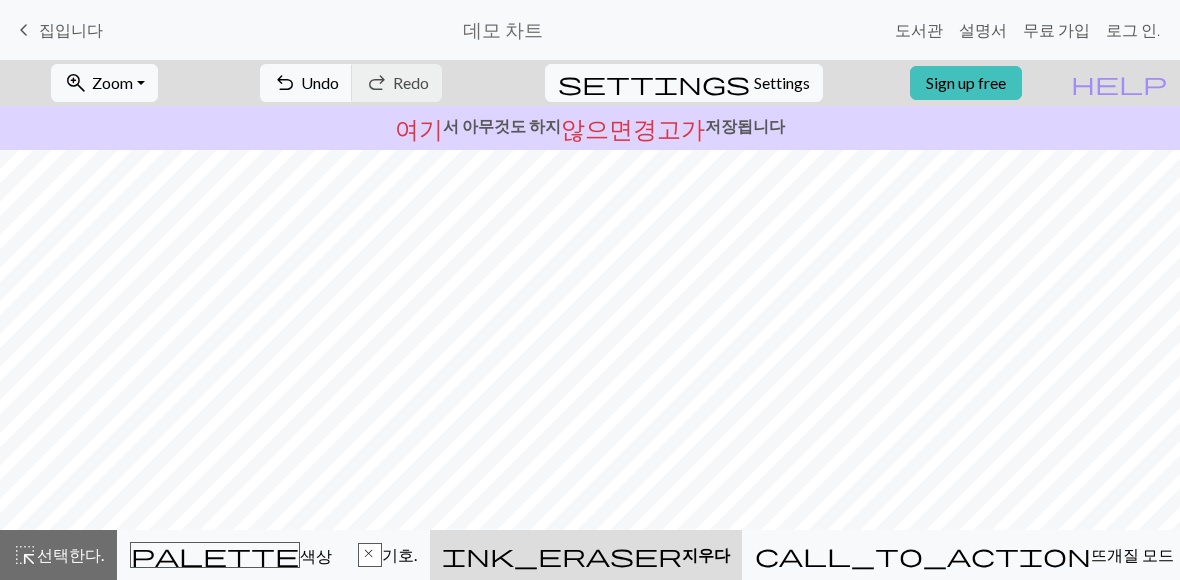 scroll, scrollTop: 0, scrollLeft: 0, axis: both 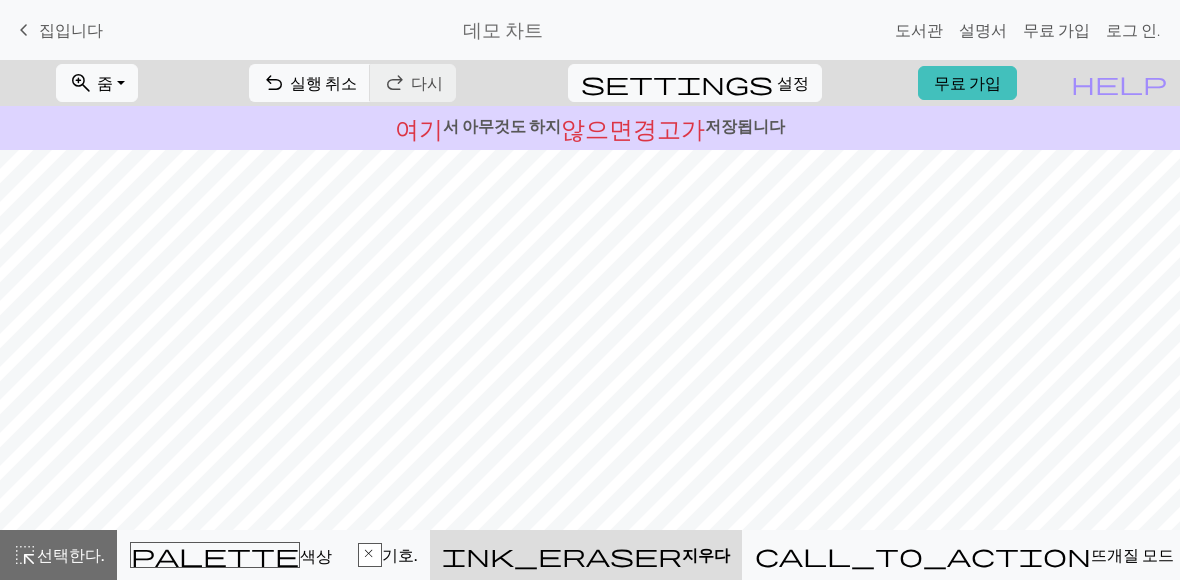click on "실행 취소" at bounding box center [323, 82] 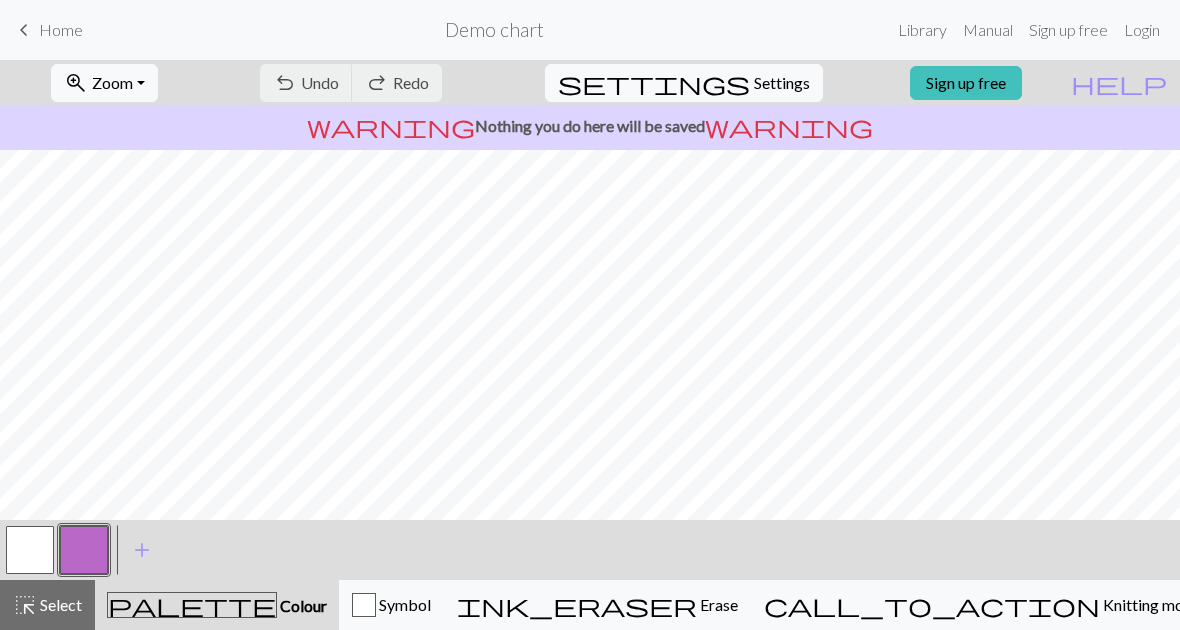 scroll, scrollTop: 0, scrollLeft: 21, axis: horizontal 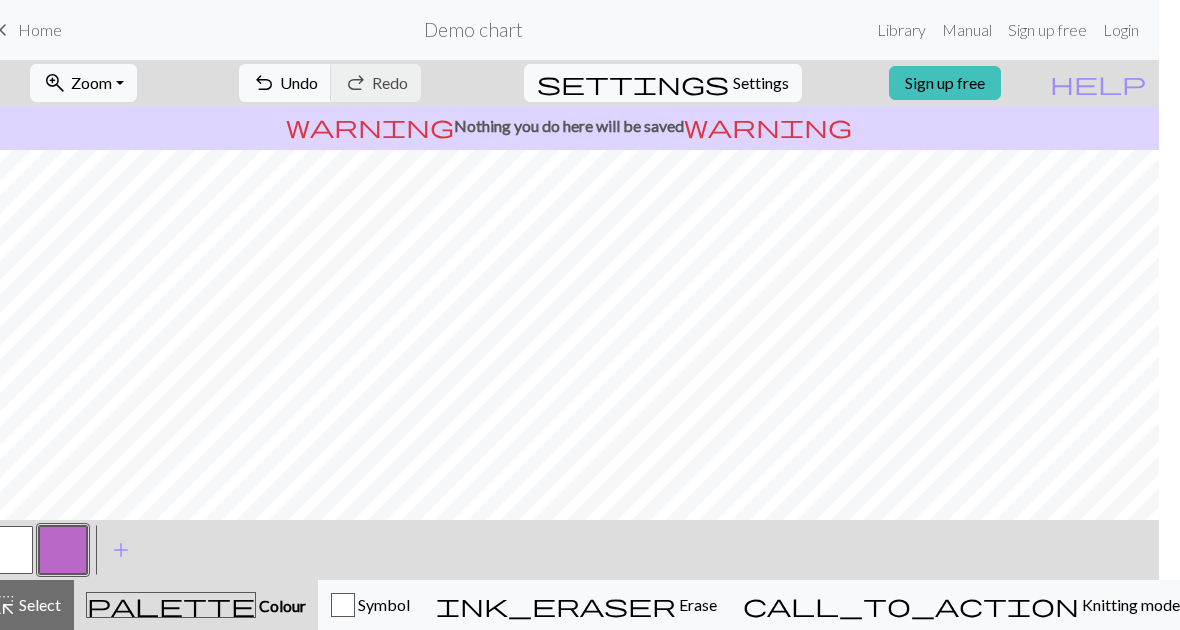 click on "Sign up free" at bounding box center (945, 83) 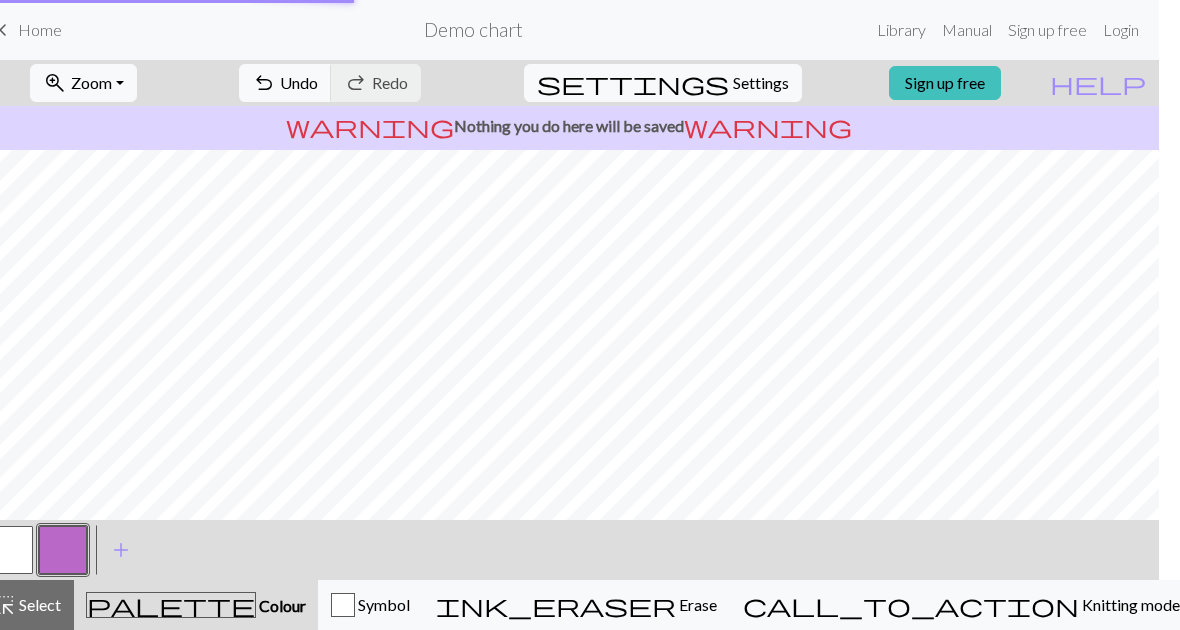 scroll, scrollTop: 0, scrollLeft: 0, axis: both 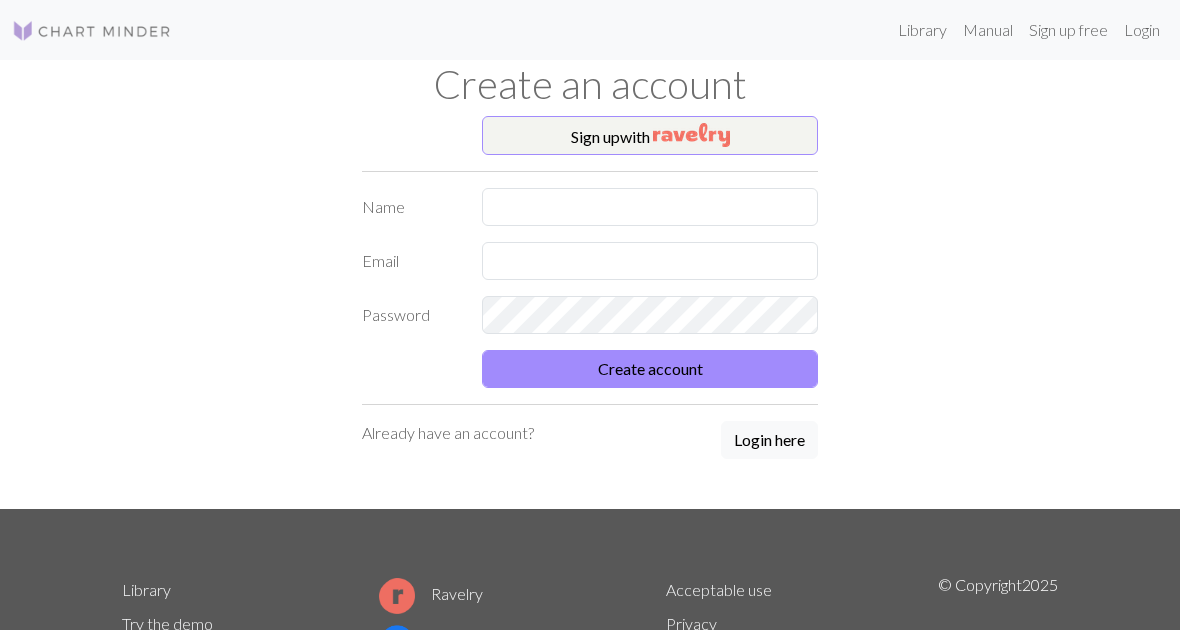 click on "Login here" at bounding box center [769, 440] 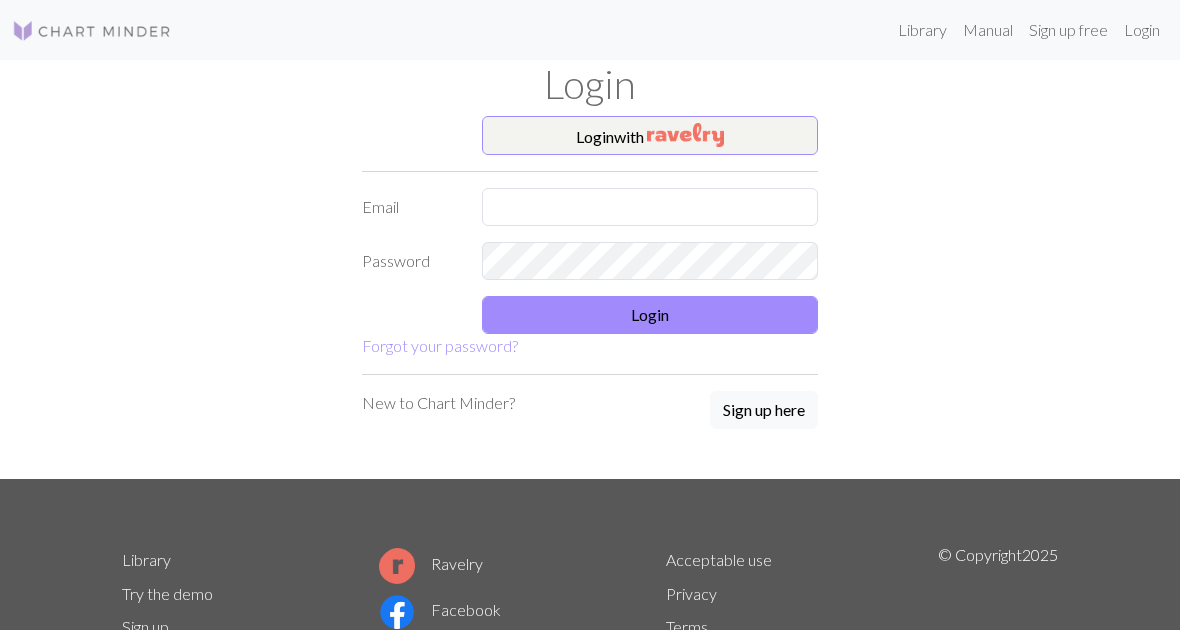 click on "Sign up here" at bounding box center (764, 410) 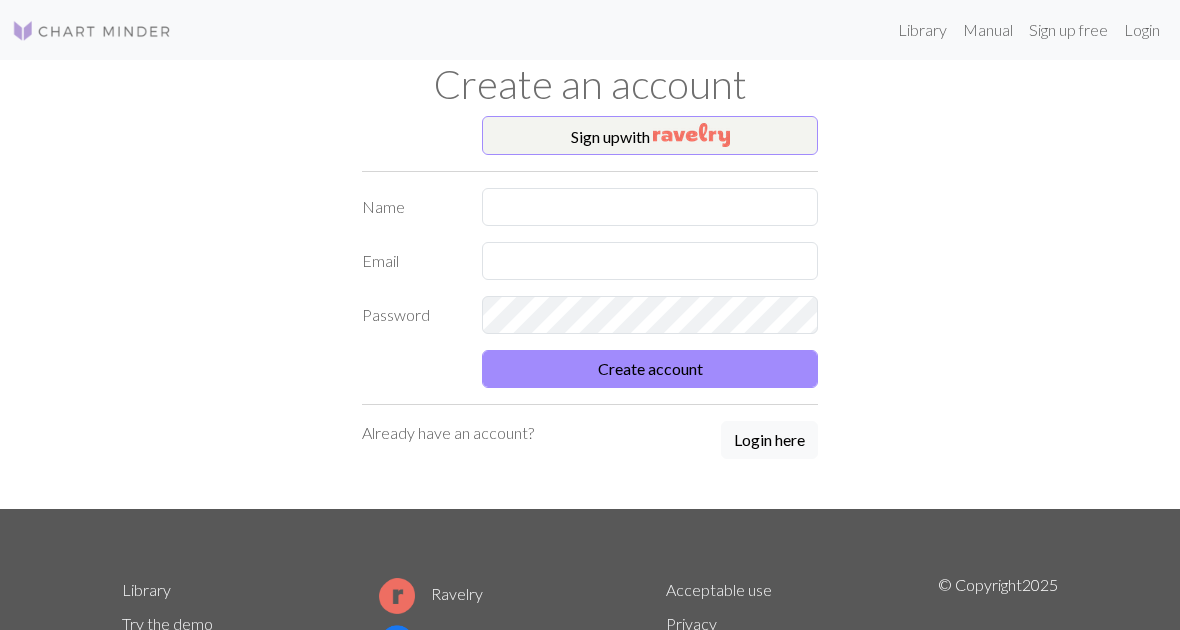 click on "Login here" at bounding box center [769, 440] 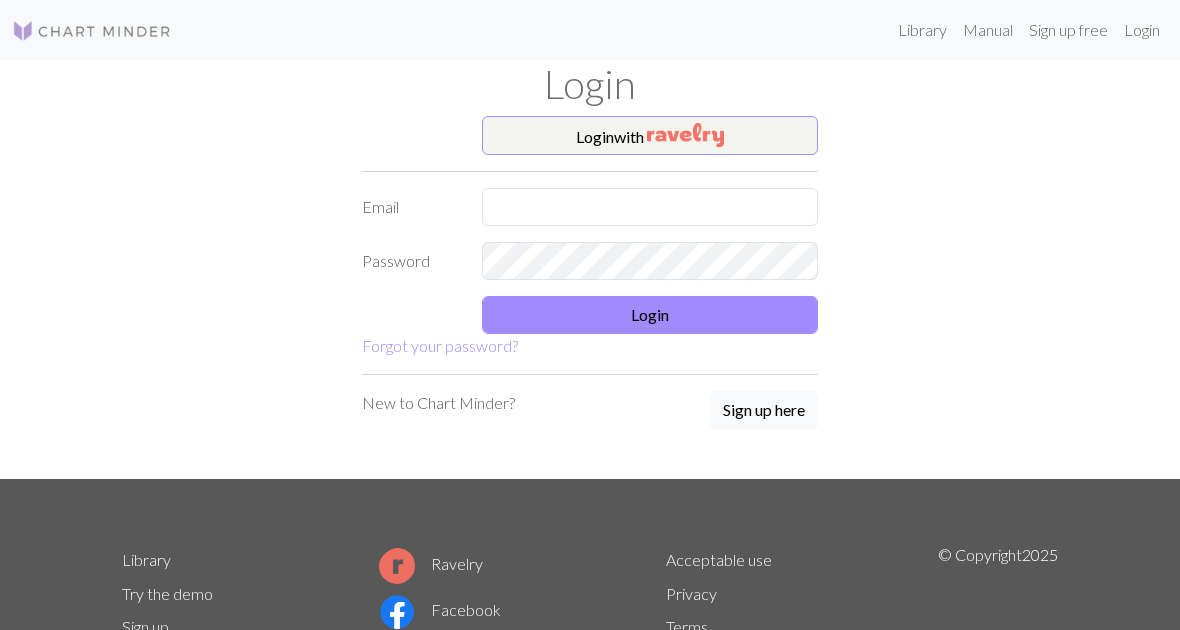 click on "Sign up here" at bounding box center (764, 410) 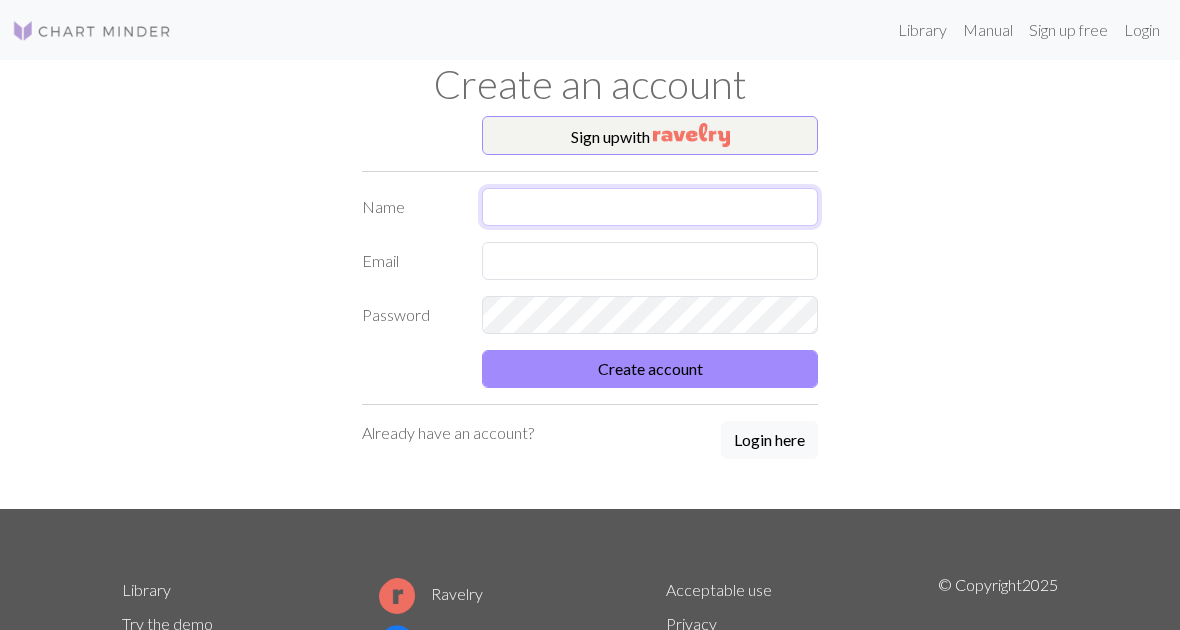 click at bounding box center (650, 207) 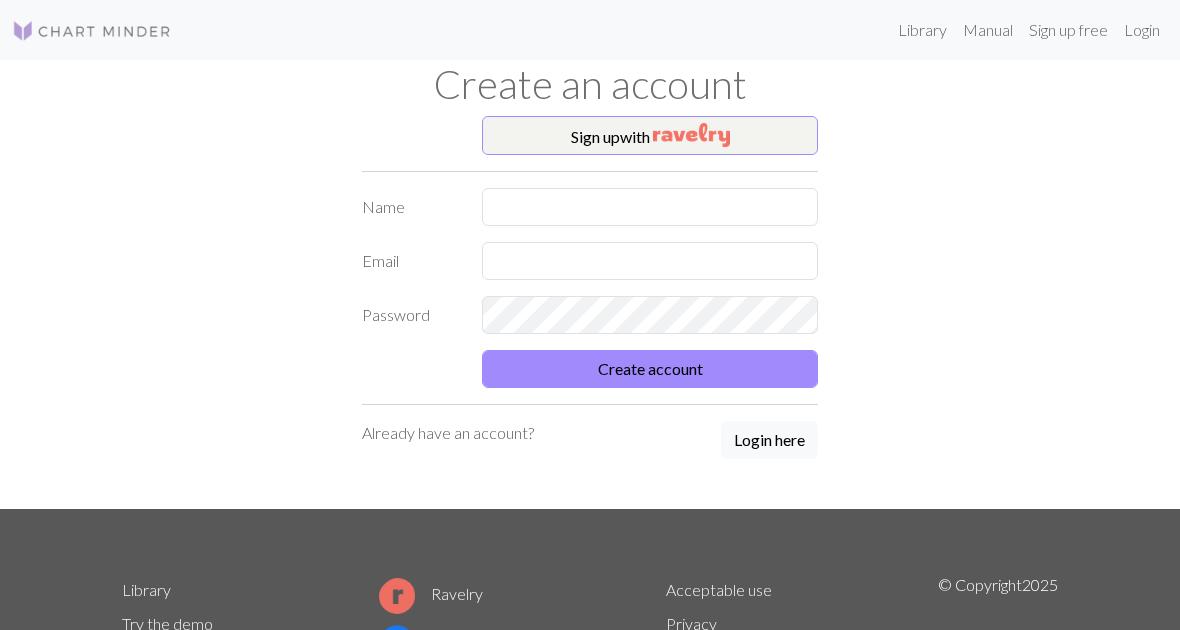 click on "Sign up  with   Name Email Password Create account Already have an account? Login here" at bounding box center [590, 313] 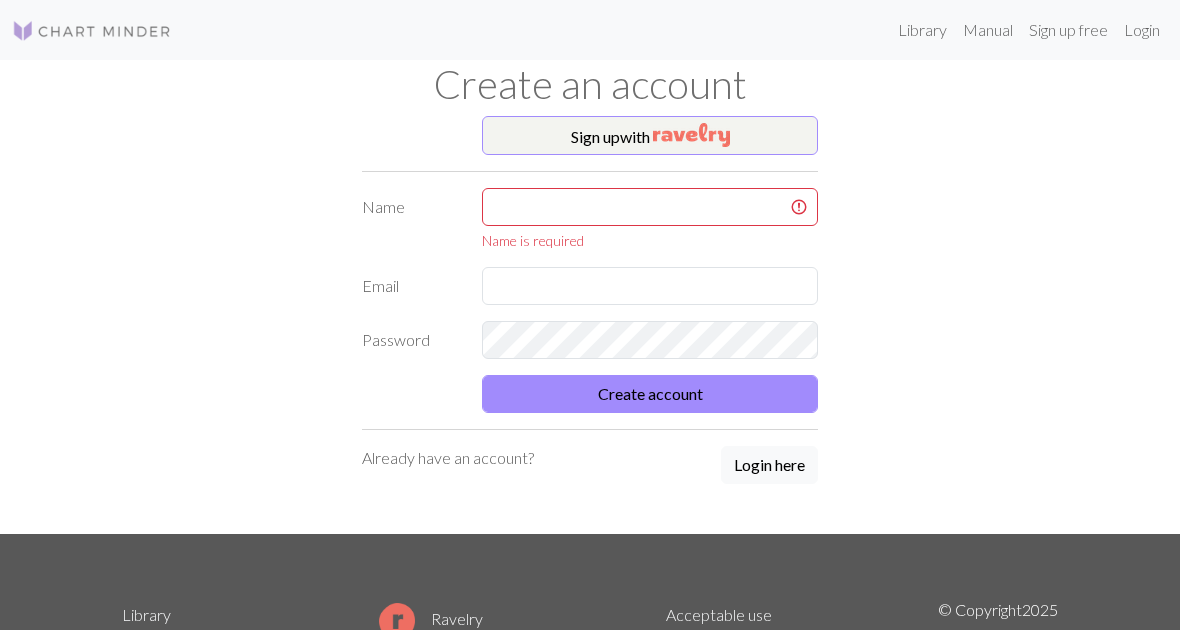 click on "Login here" at bounding box center [769, 465] 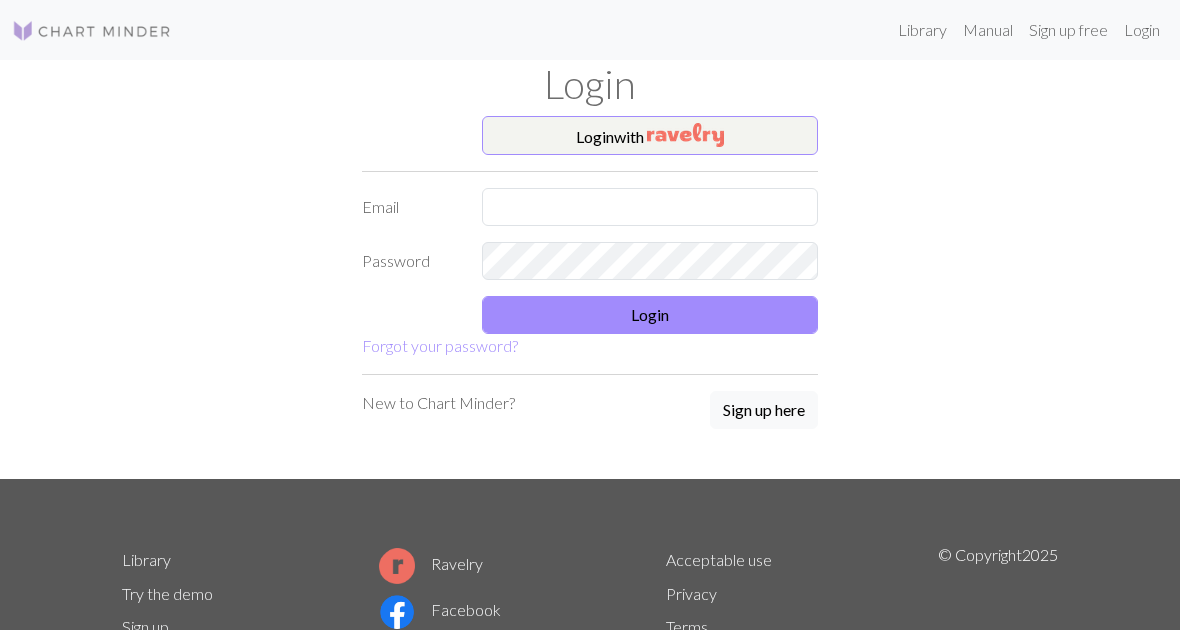 click on "Sign up here" at bounding box center (764, 410) 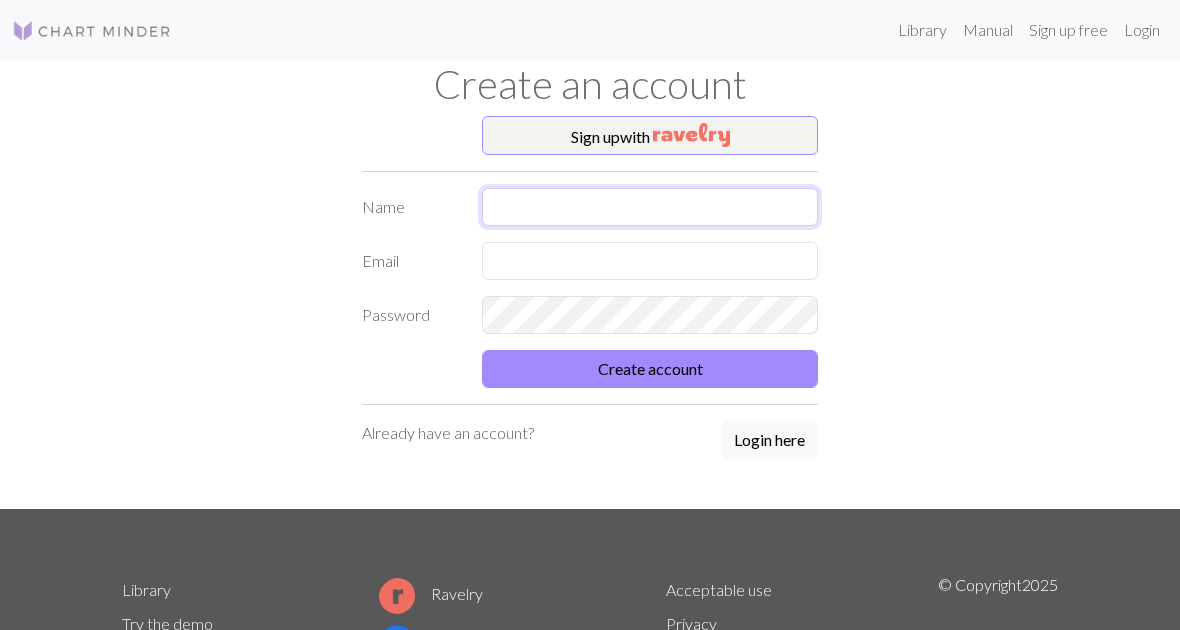 click at bounding box center (650, 207) 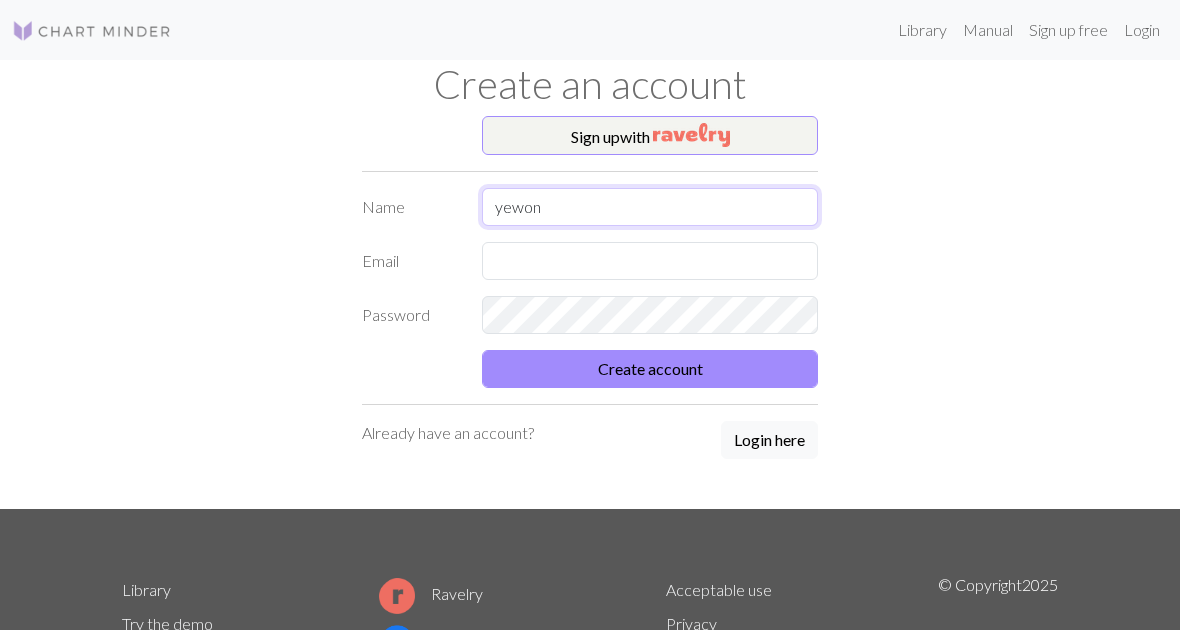 type on "yewon" 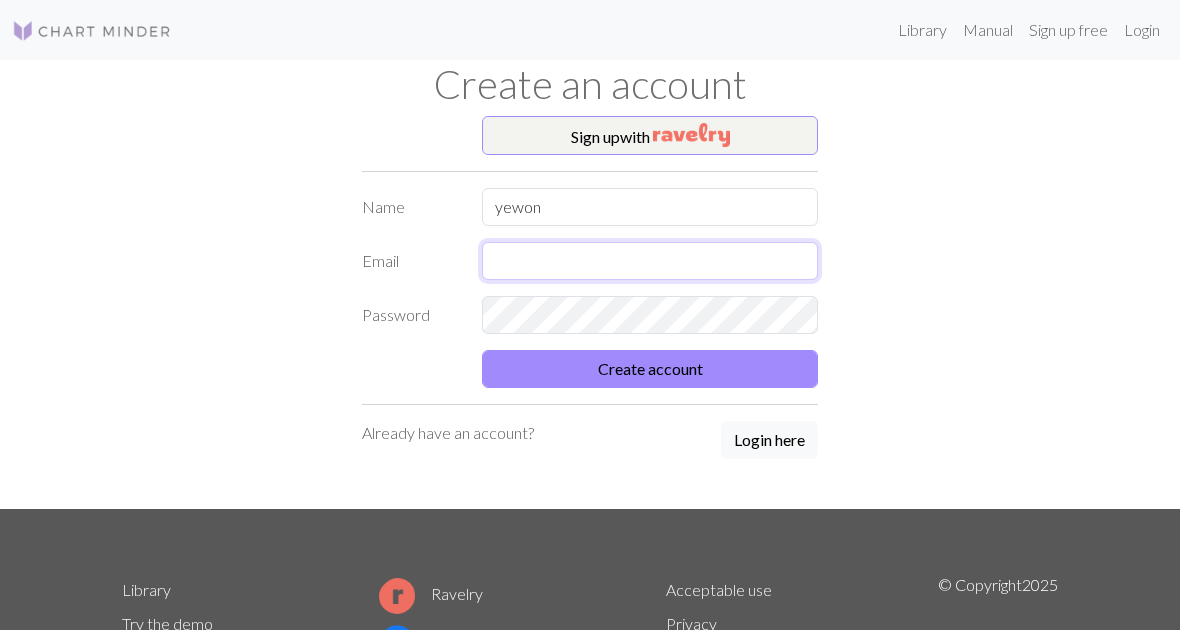 click at bounding box center [650, 261] 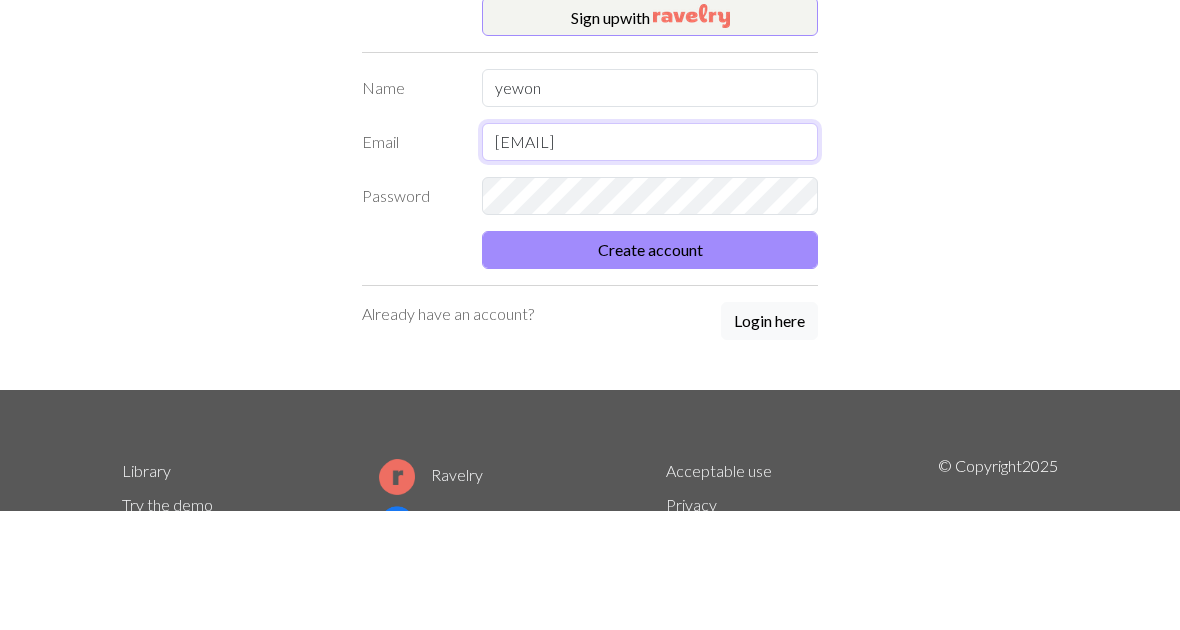 click on "Create account" at bounding box center (650, 369) 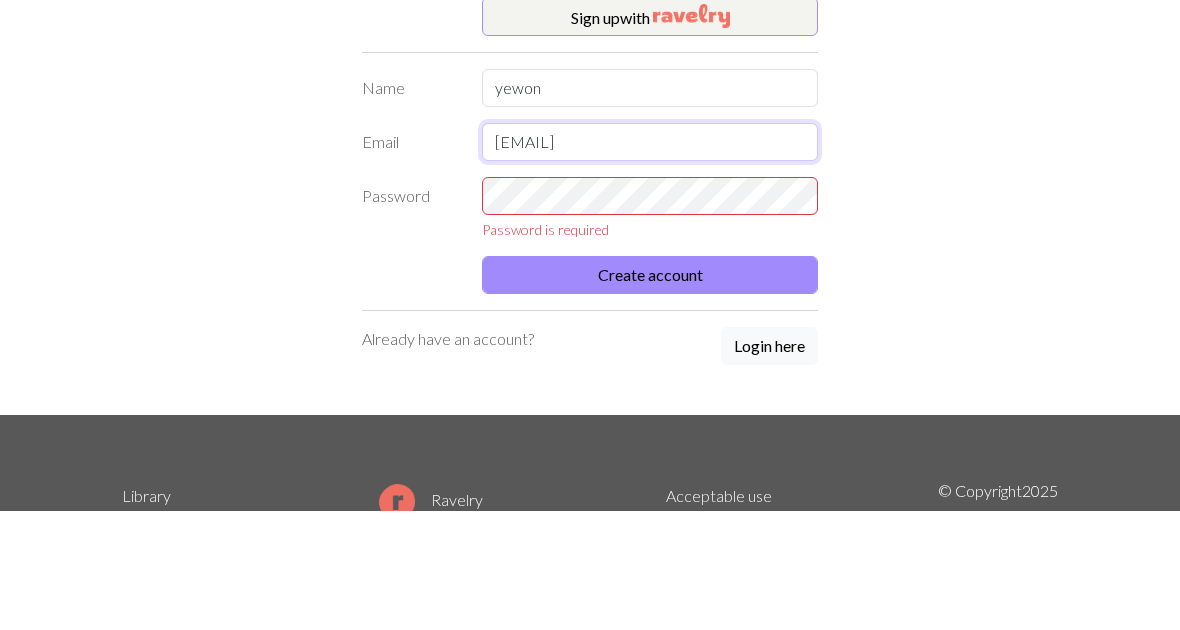 type on "[EMAIL]" 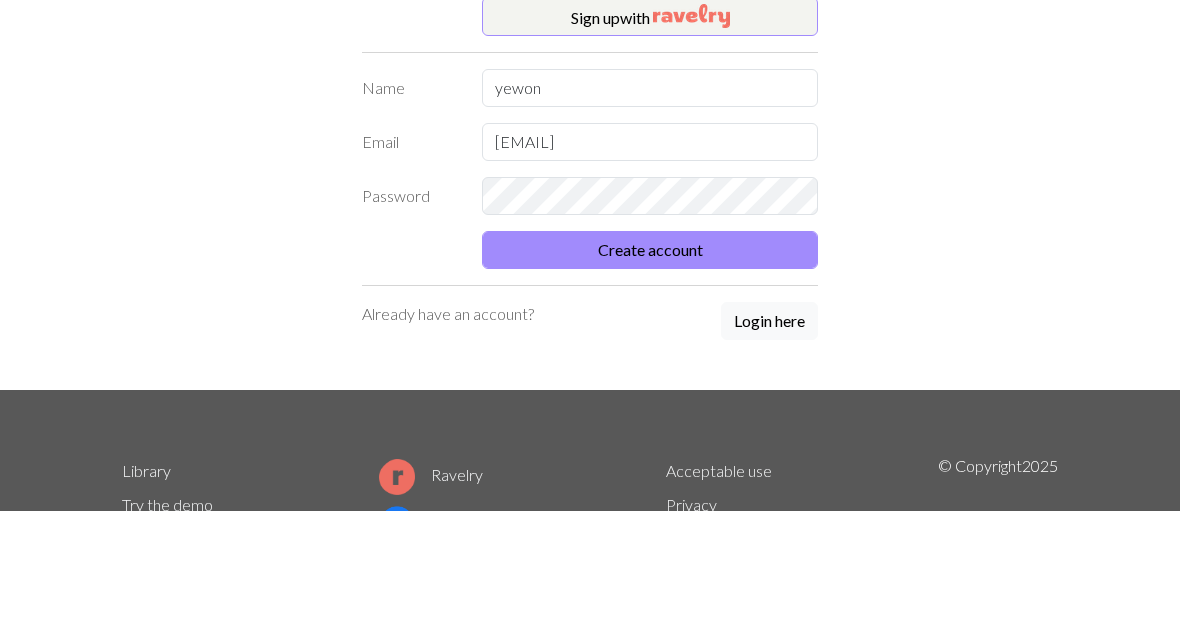 click on "Create account" at bounding box center [650, 369] 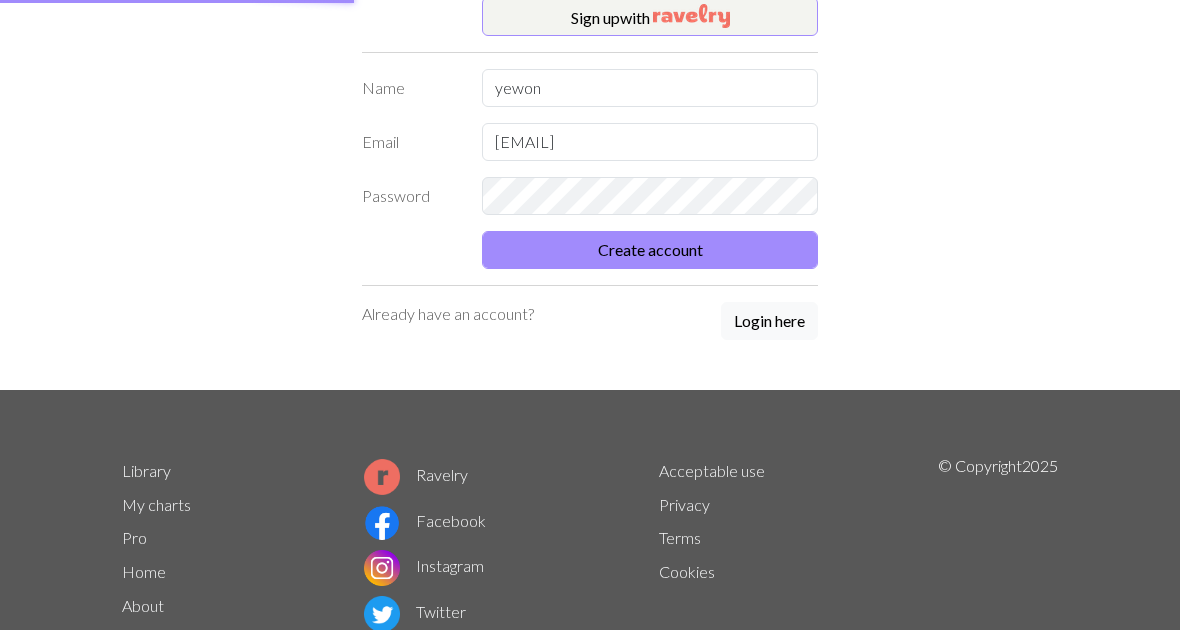 scroll, scrollTop: 0, scrollLeft: 0, axis: both 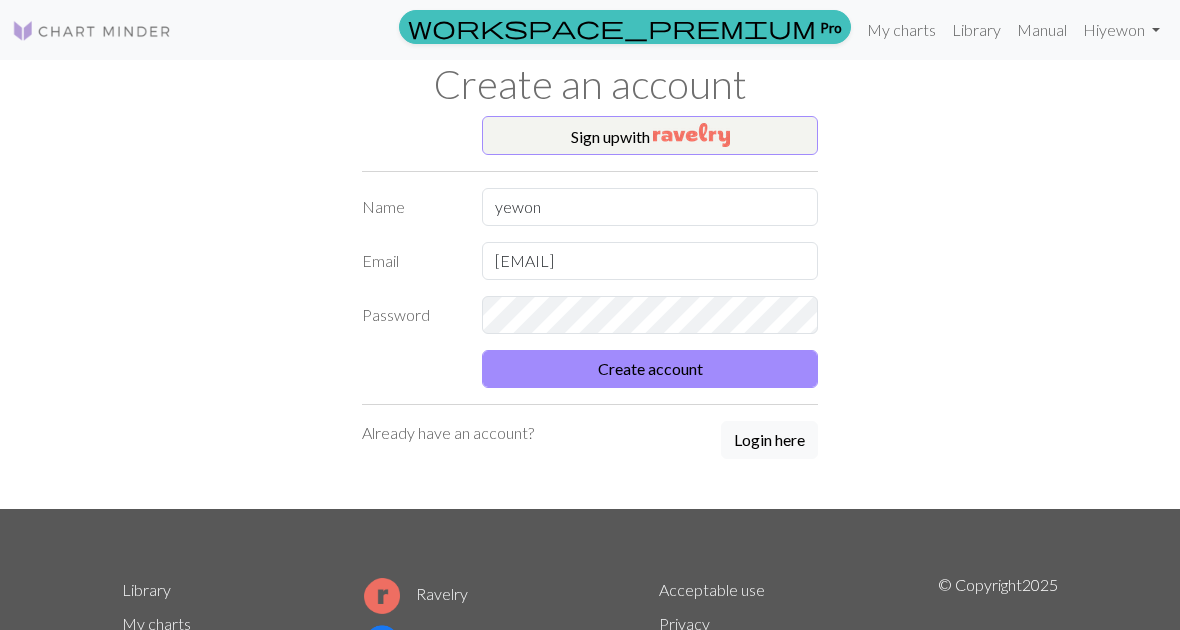 click on "Create account" at bounding box center (650, 369) 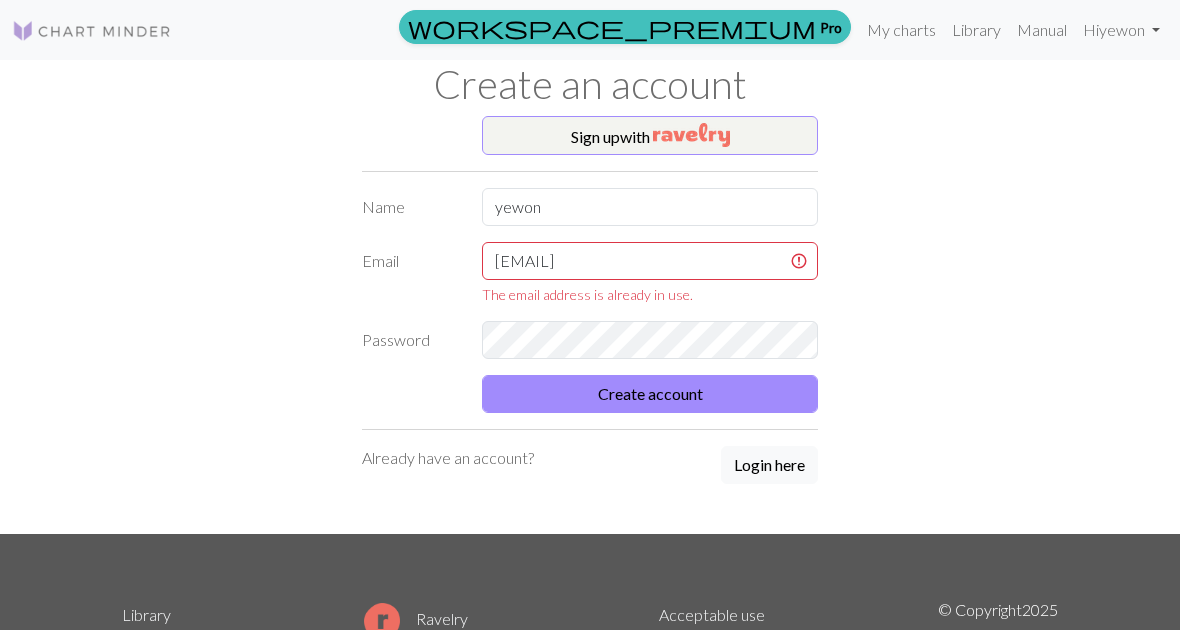 click on "Sign up  with   Name yewon Email talent512@naver.com The email address is already in use. Password Create account Already have an account? Login here" at bounding box center [590, 325] 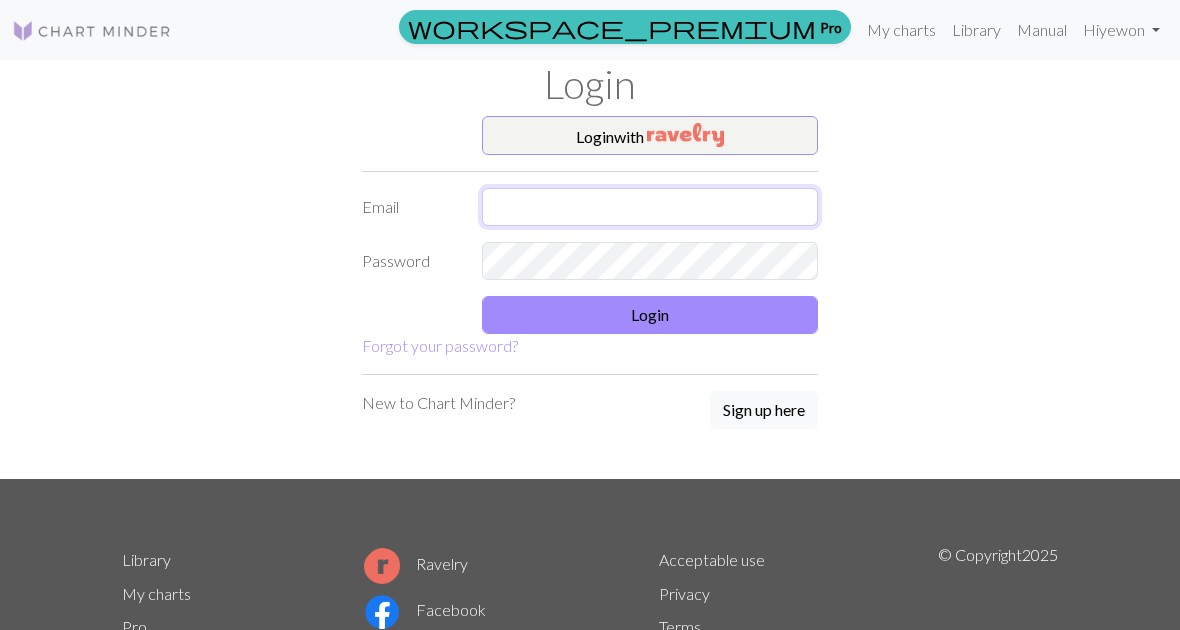 click at bounding box center (650, 207) 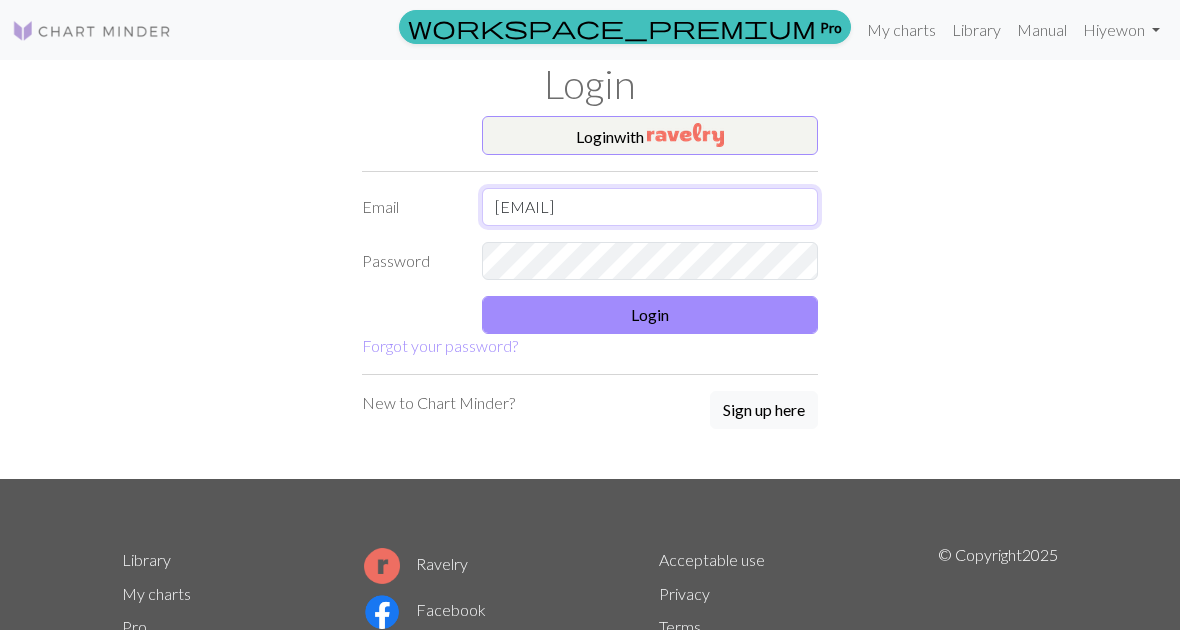 type on "[EMAIL]" 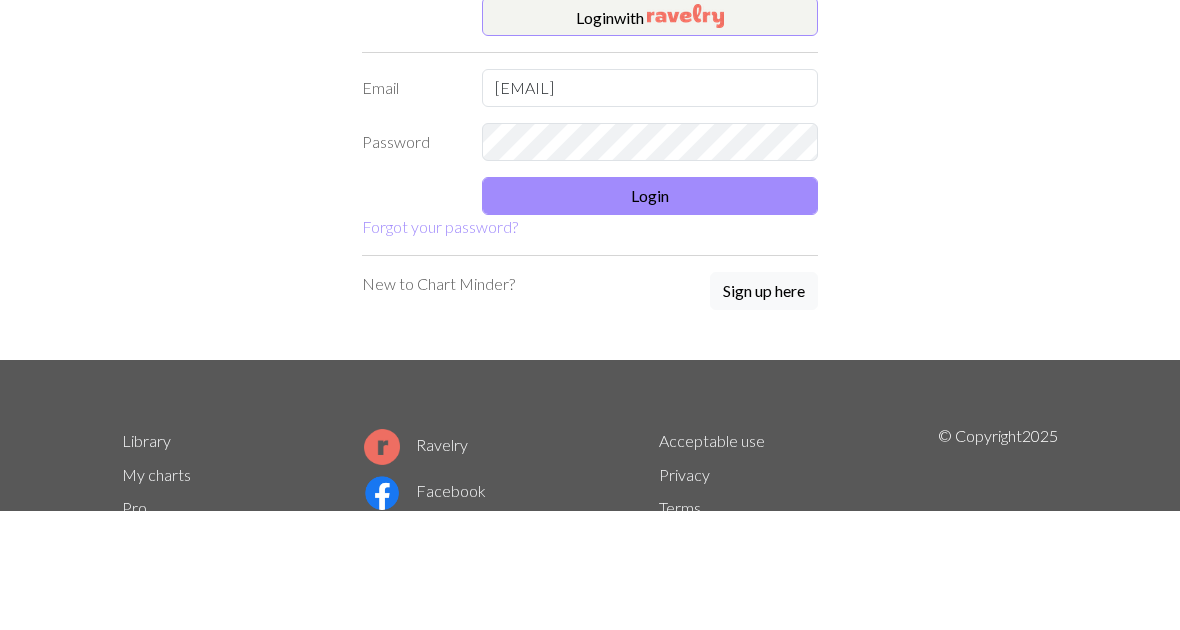 scroll, scrollTop: 119, scrollLeft: 0, axis: vertical 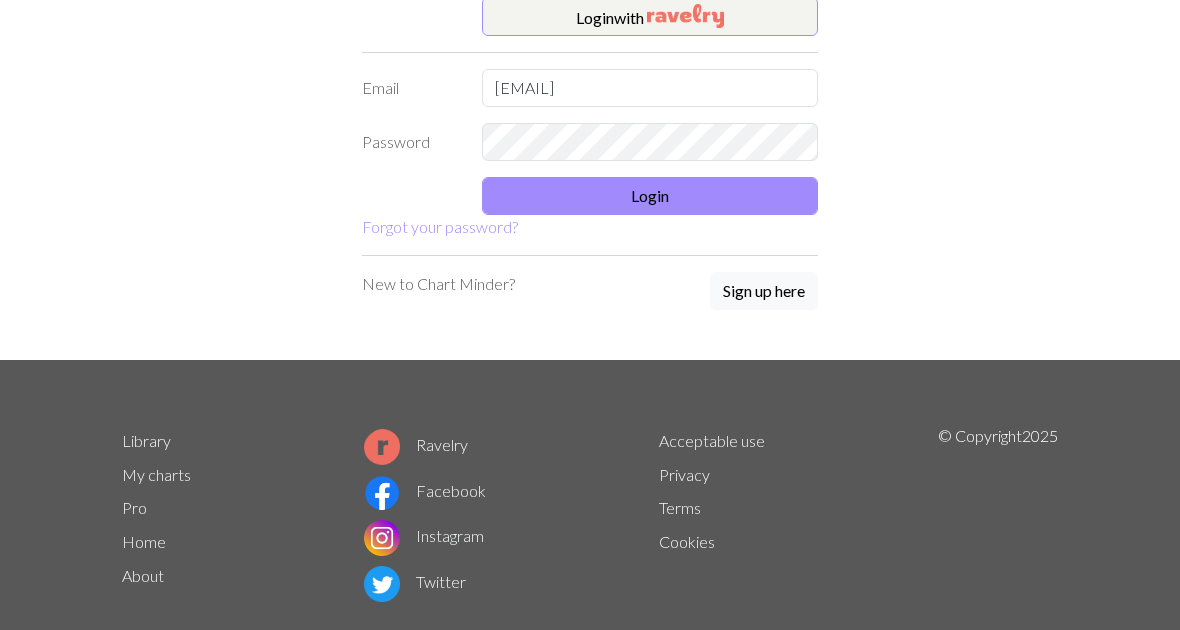 click on "Login" at bounding box center (650, 196) 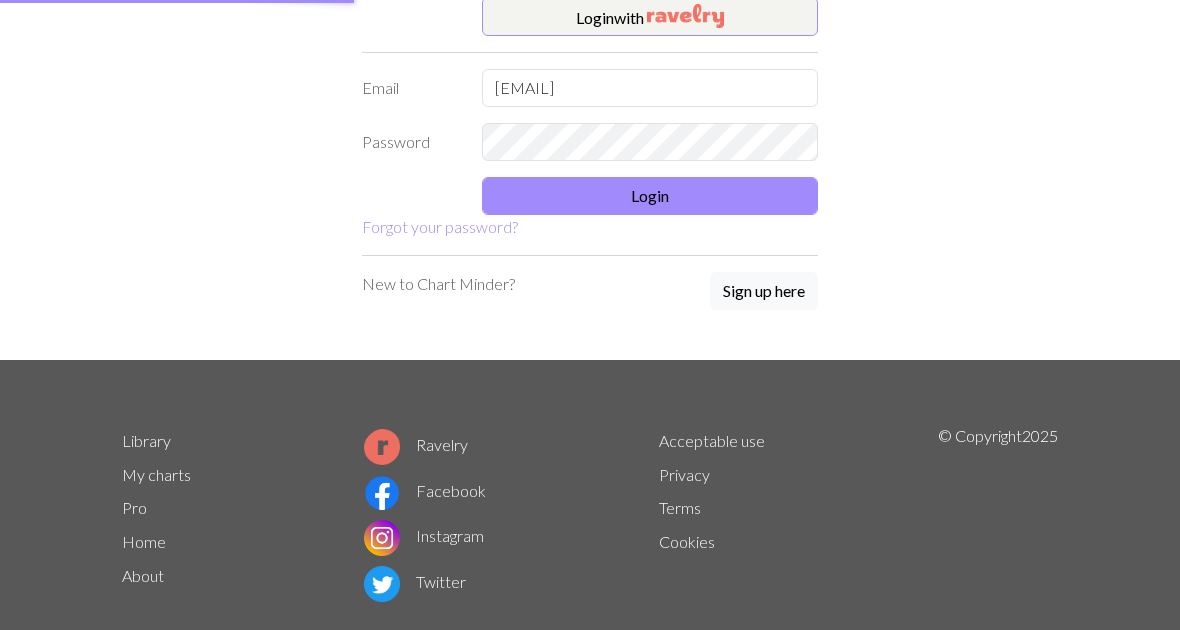 scroll, scrollTop: 0, scrollLeft: 0, axis: both 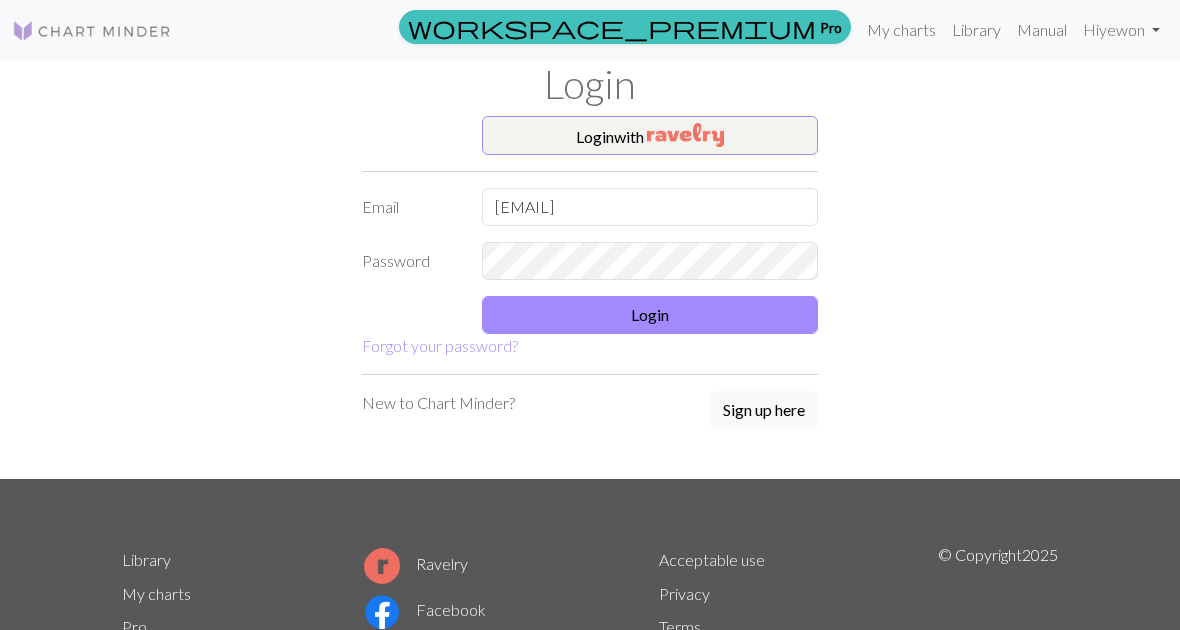 click on "Login" at bounding box center [650, 315] 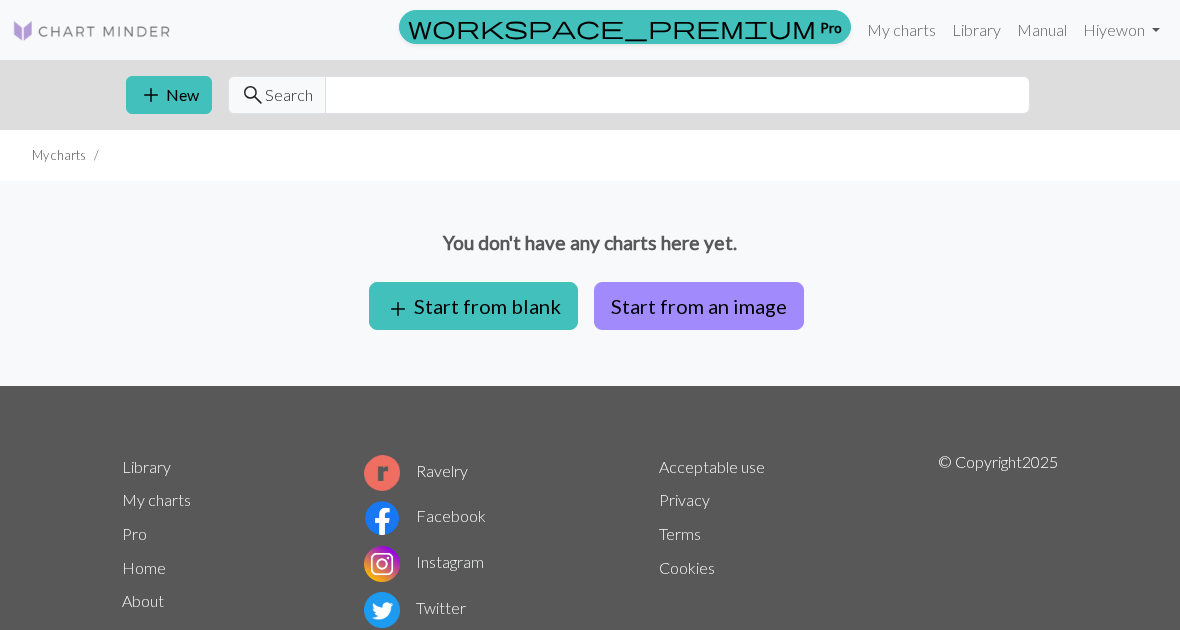 click on "Start from an image" at bounding box center [699, 306] 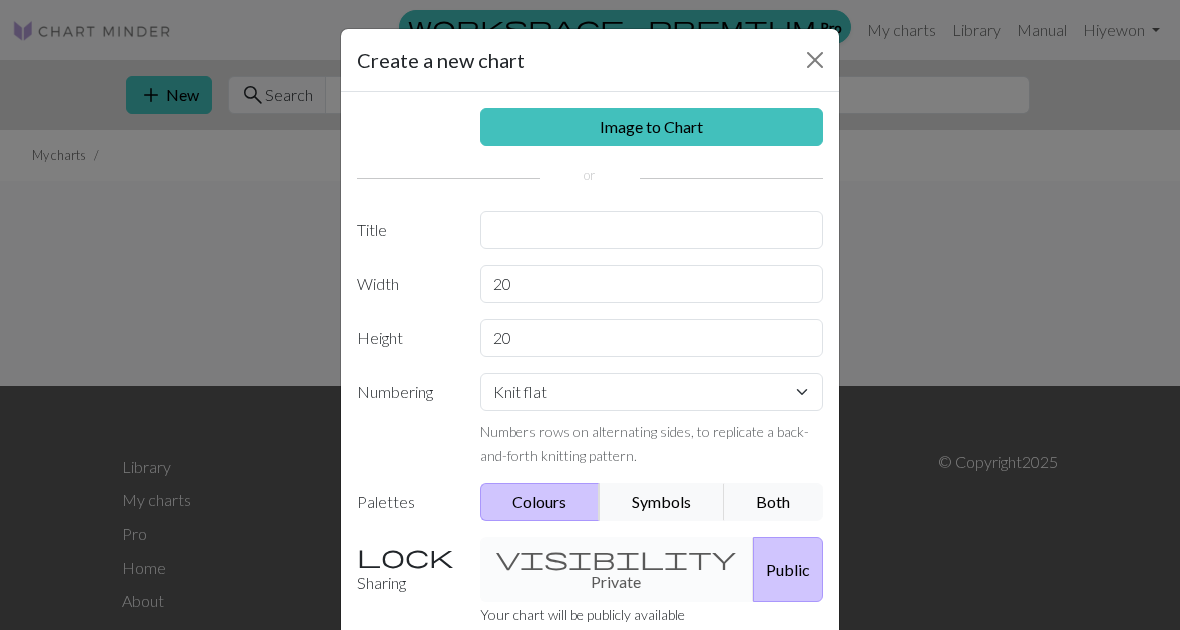 scroll, scrollTop: 0, scrollLeft: 0, axis: both 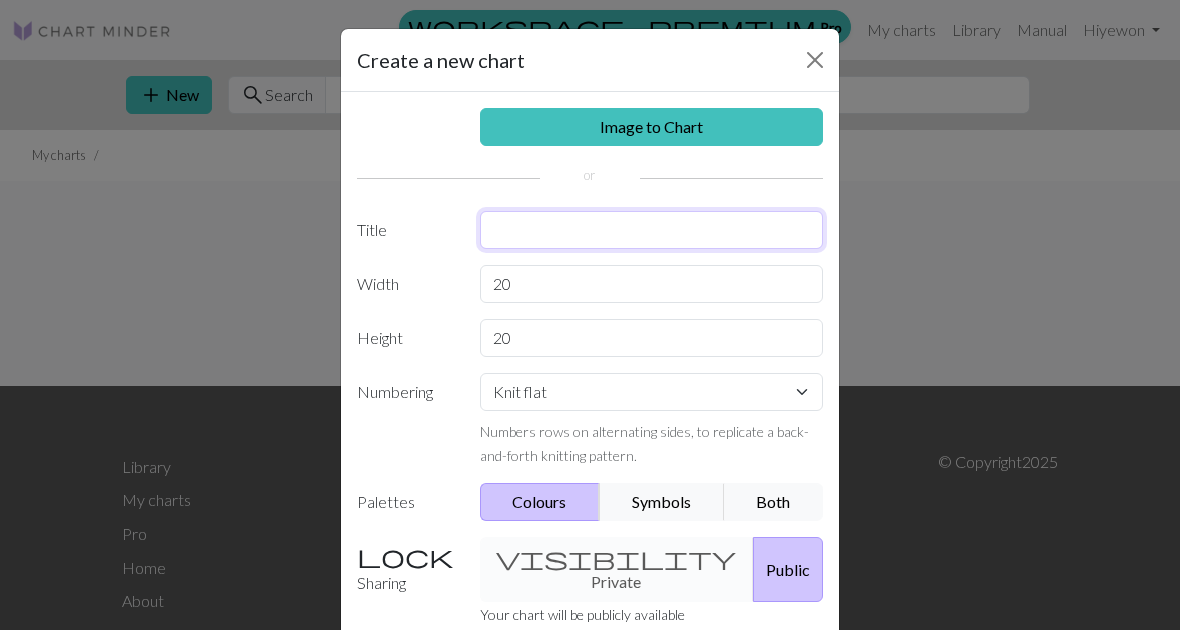 click at bounding box center (652, 230) 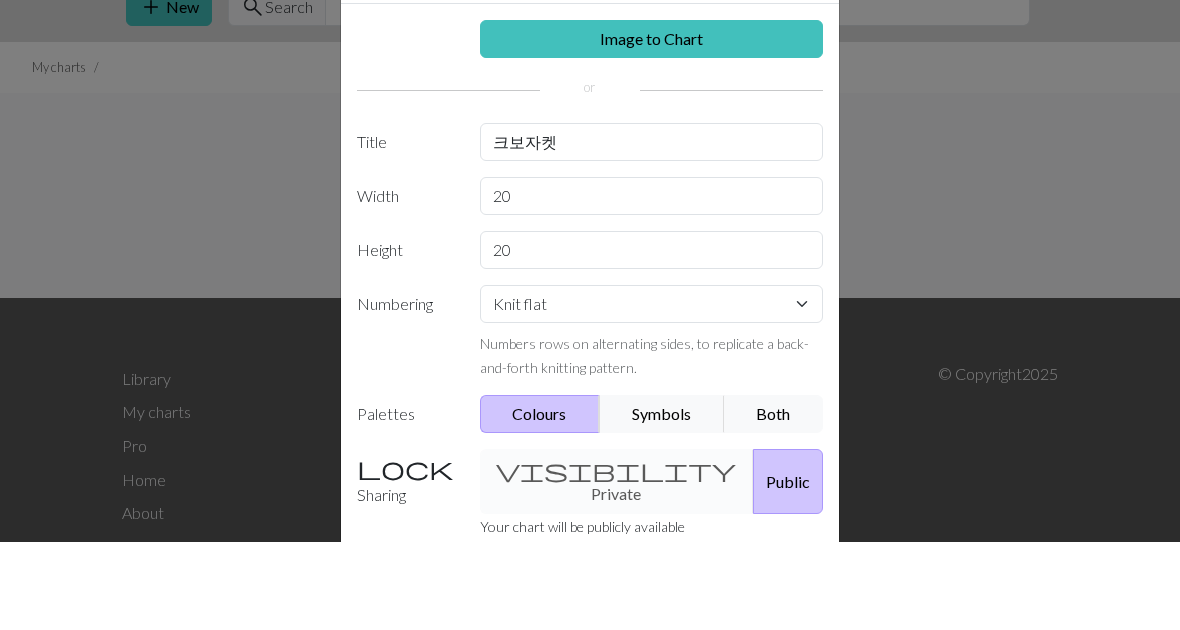 scroll, scrollTop: 65, scrollLeft: 0, axis: vertical 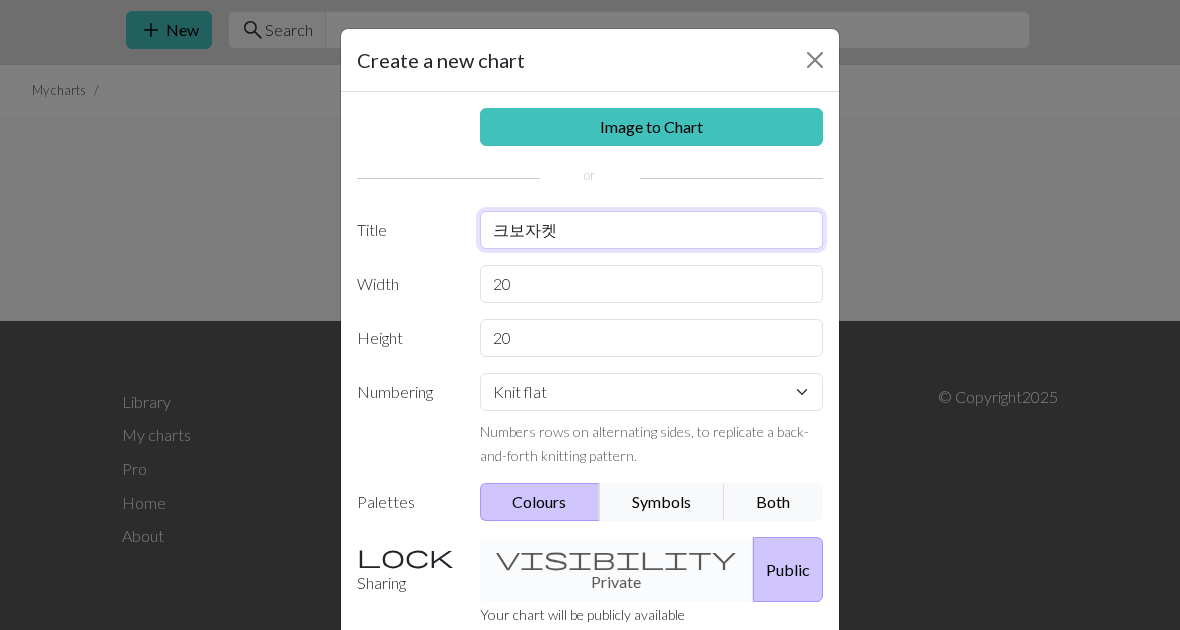 type on "크보자켓" 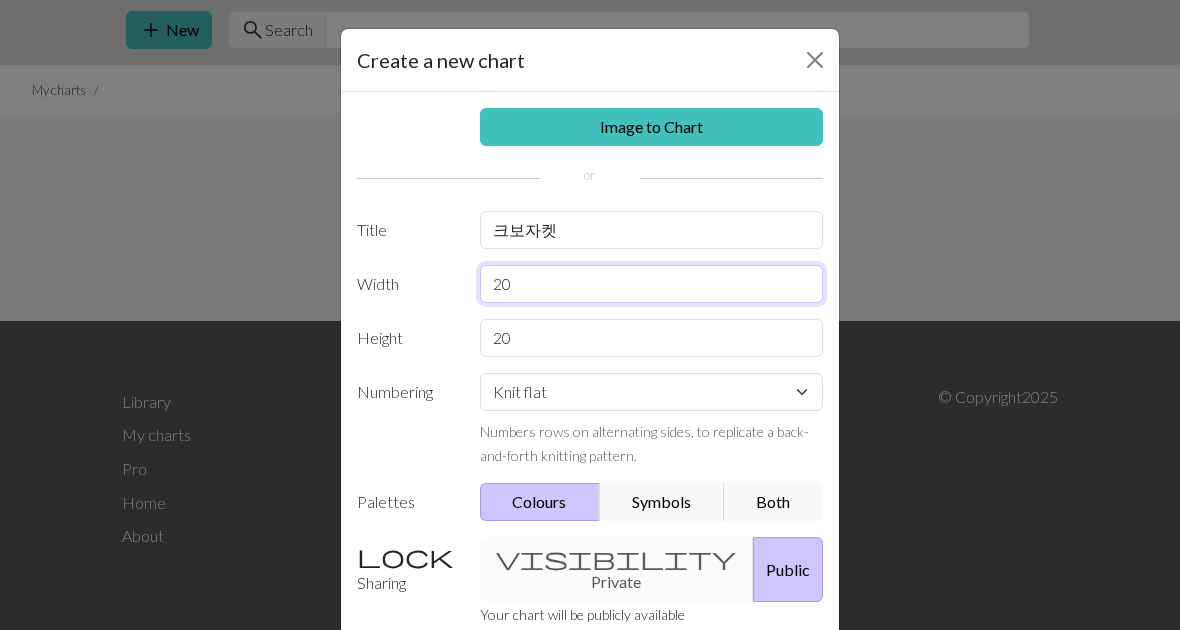 click on "20" at bounding box center (652, 284) 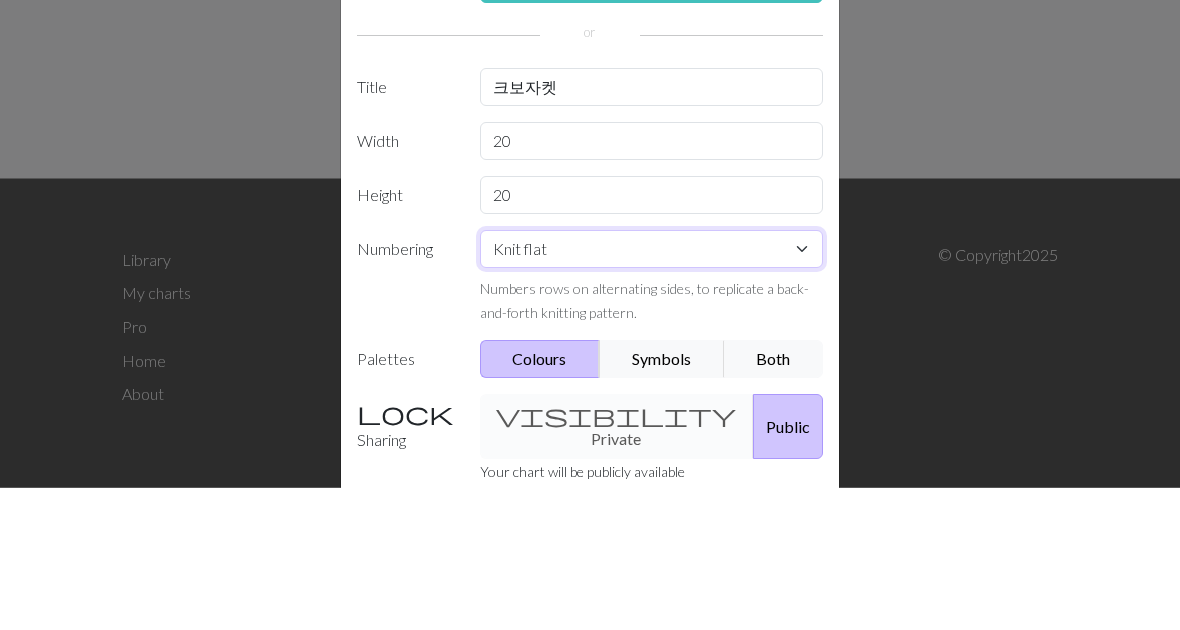 click on "Knit flat Knit in the round Lace knitting Cross stitch" at bounding box center (652, 392) 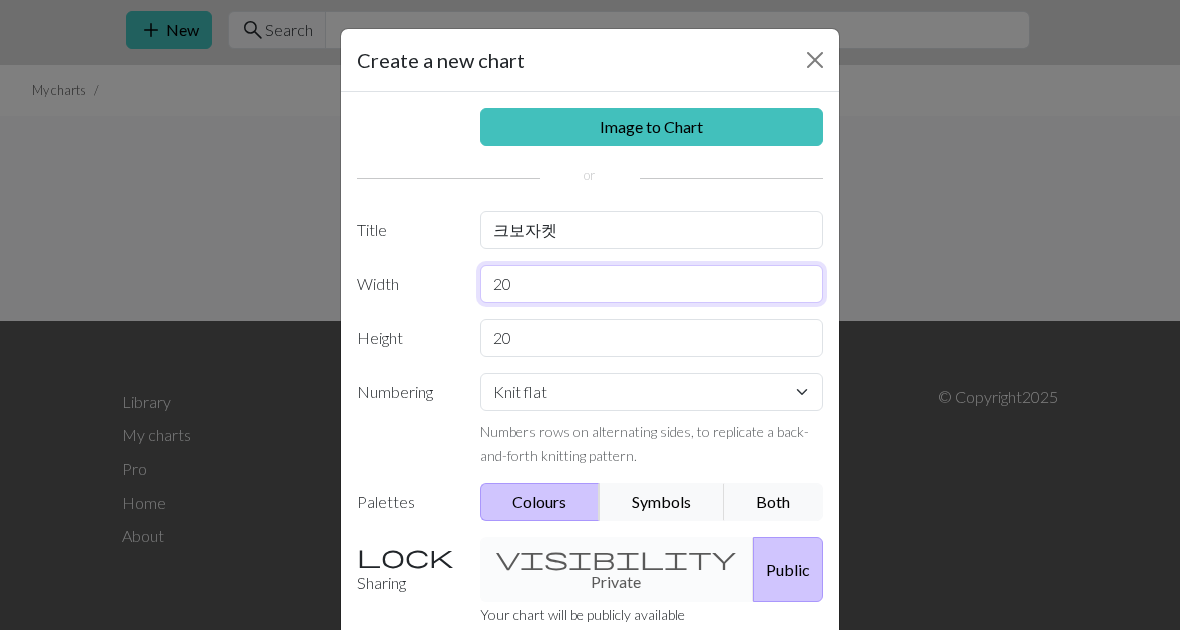 click on "20" at bounding box center (652, 284) 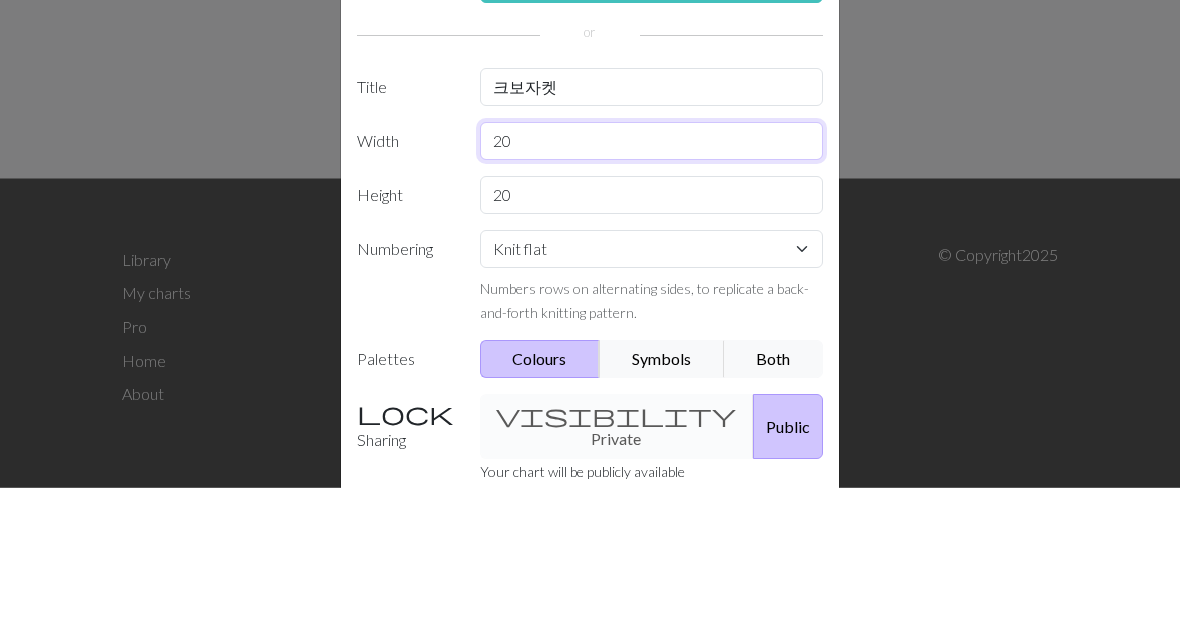 type on "2" 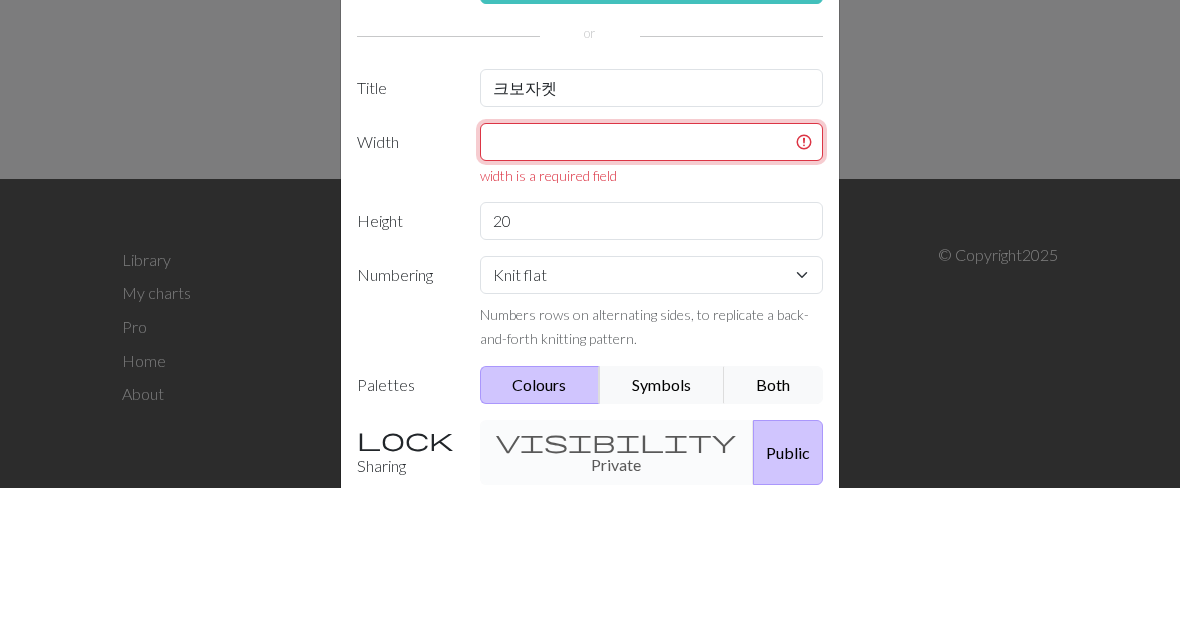 type on "1" 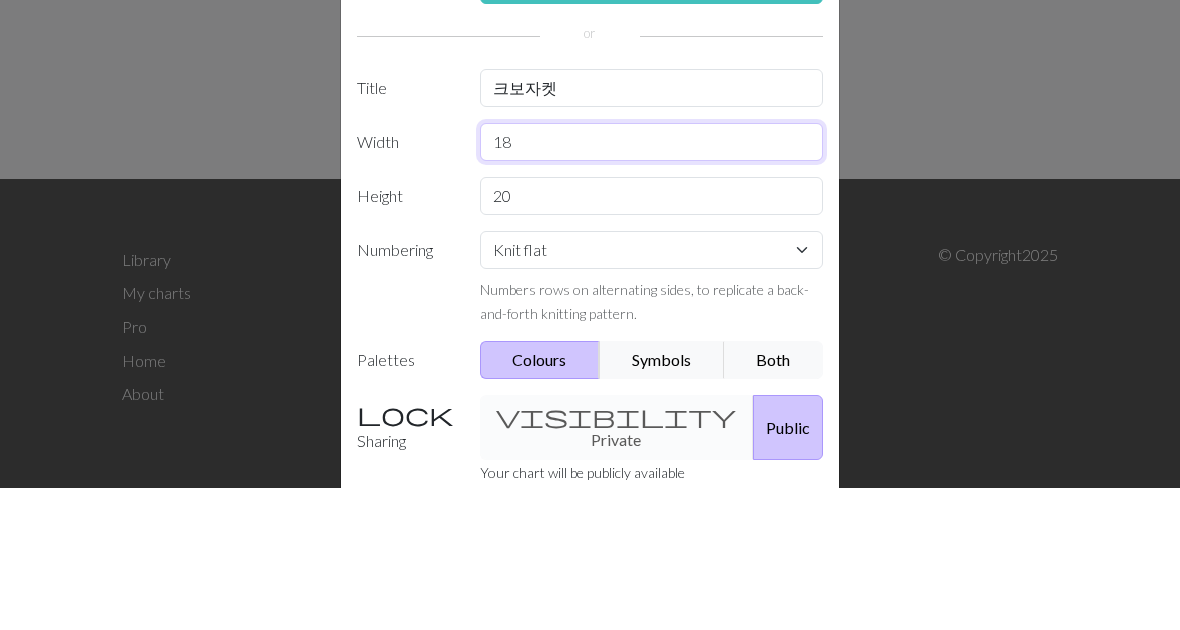 type on "18" 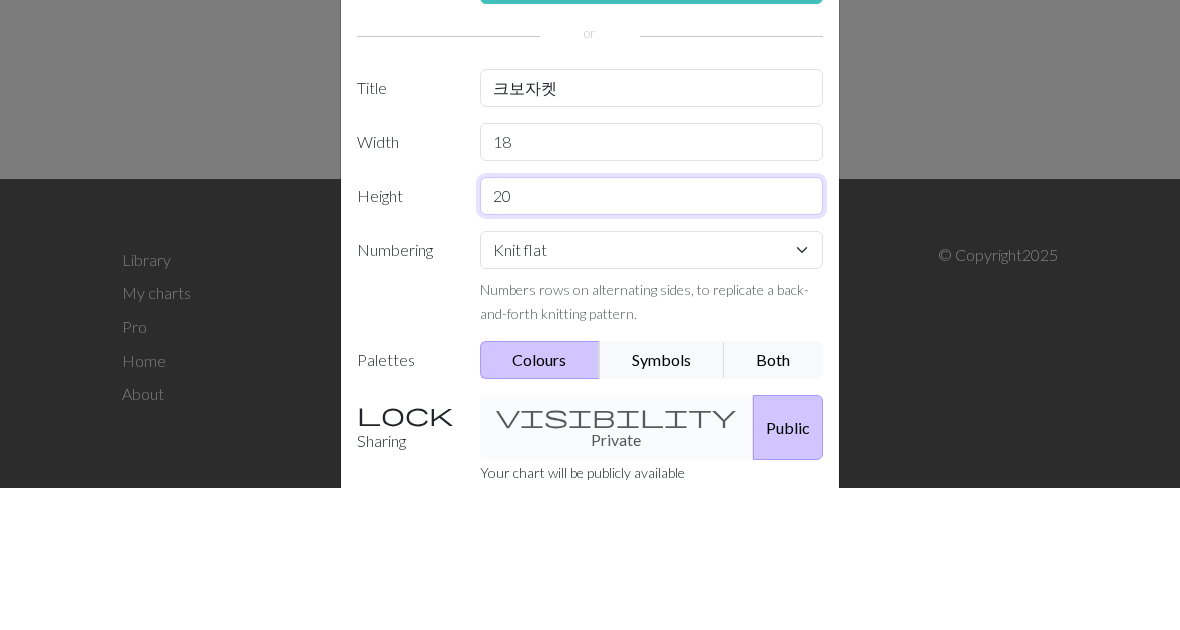 click on "20" at bounding box center (652, 338) 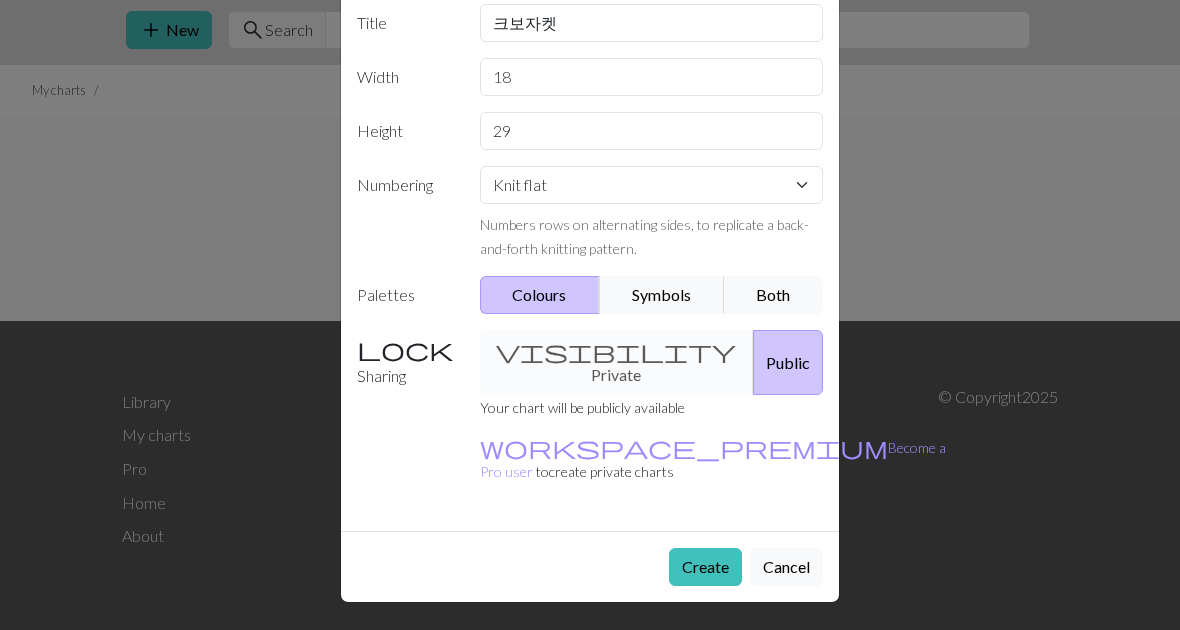 scroll, scrollTop: 207, scrollLeft: 0, axis: vertical 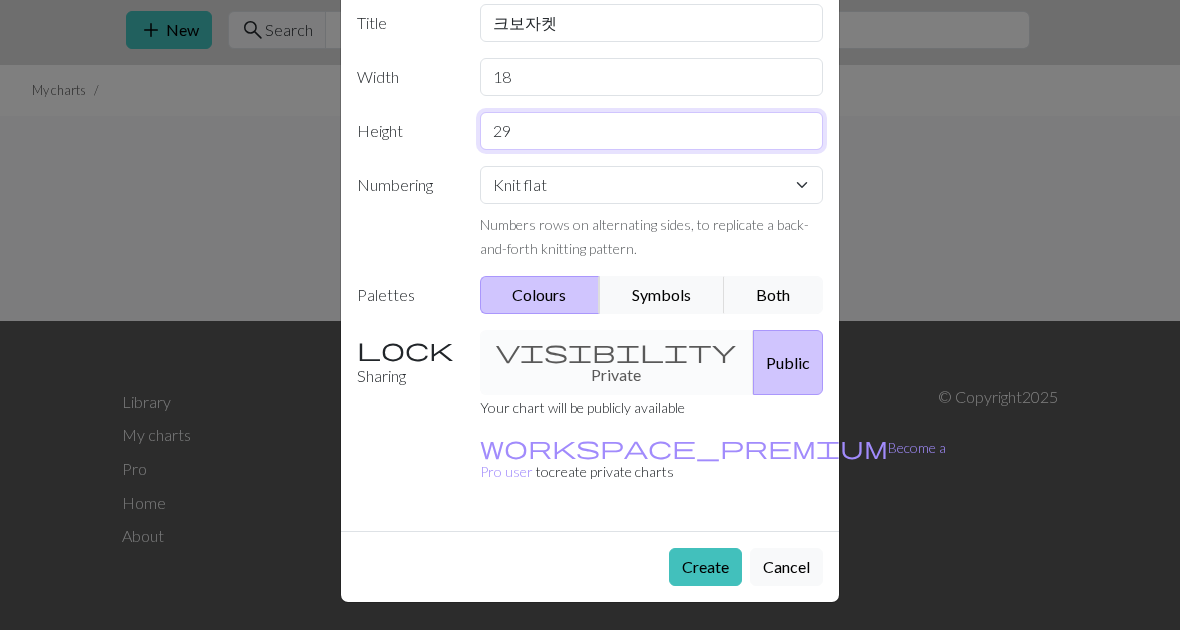 type on "29" 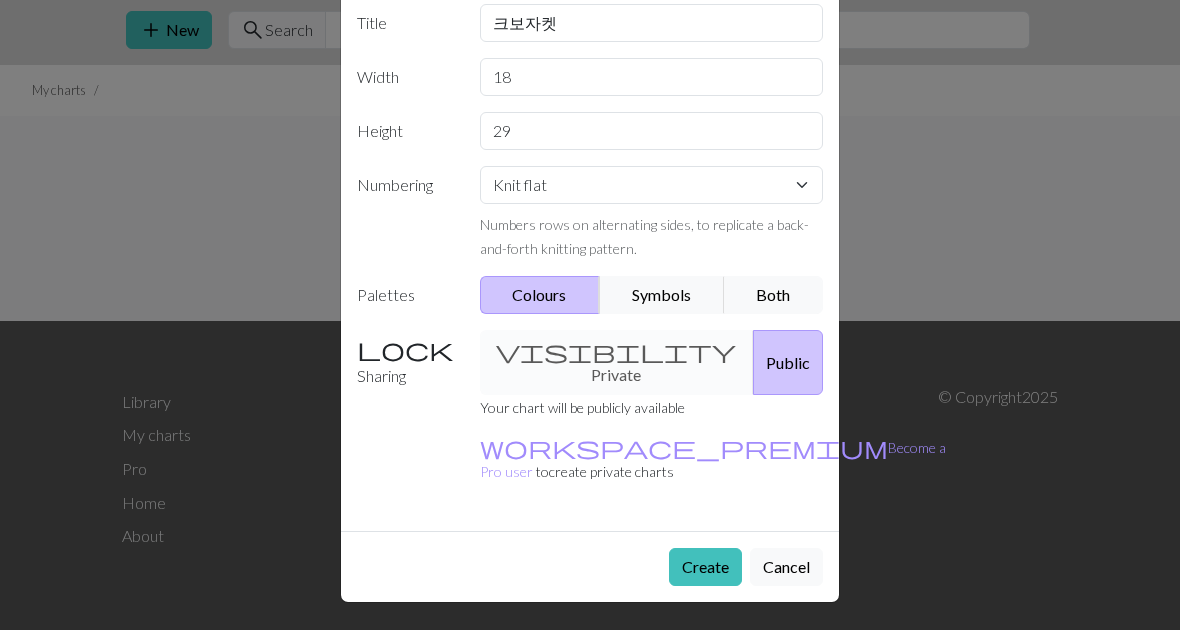 click on "Create" at bounding box center [705, 567] 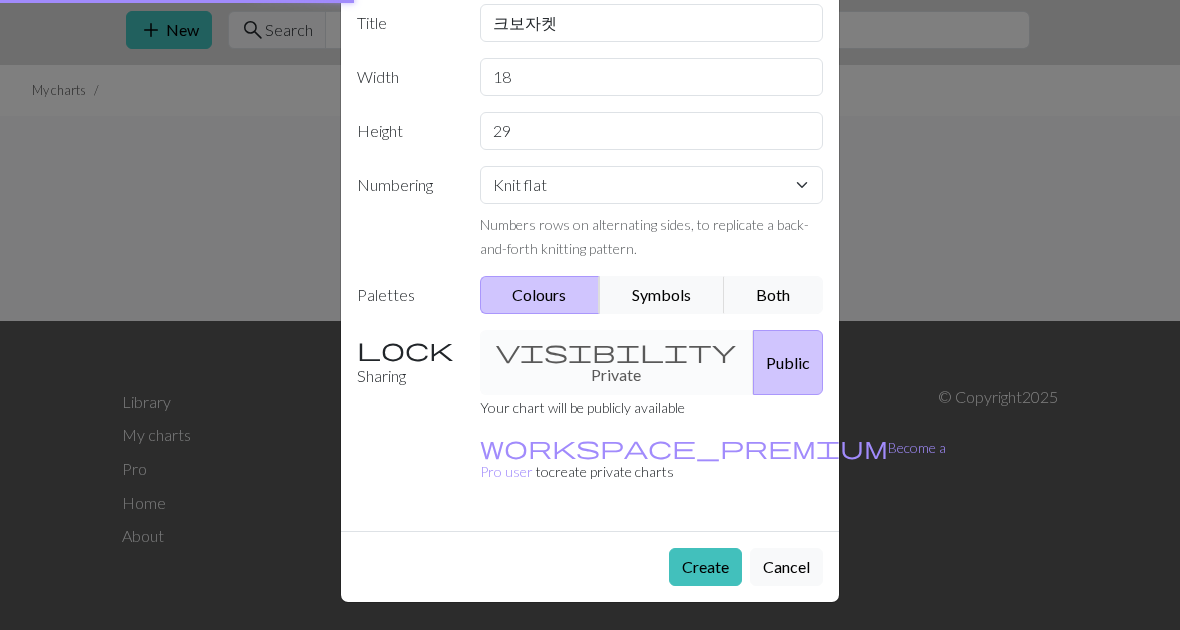 scroll, scrollTop: 0, scrollLeft: 0, axis: both 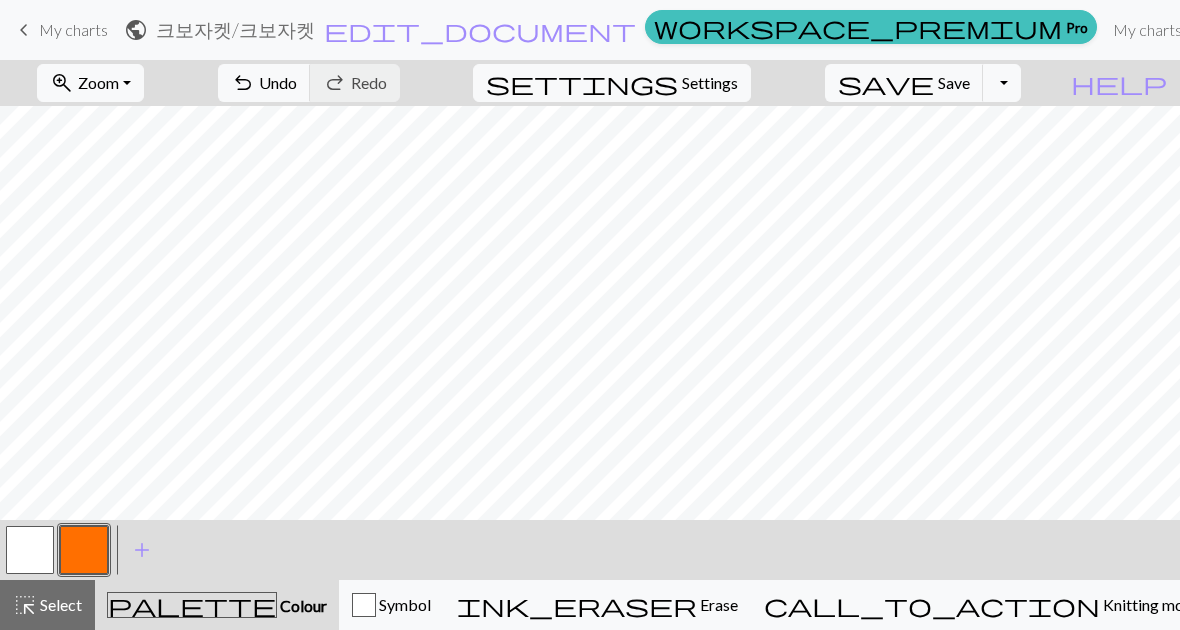 click on "Settings" at bounding box center [710, 83] 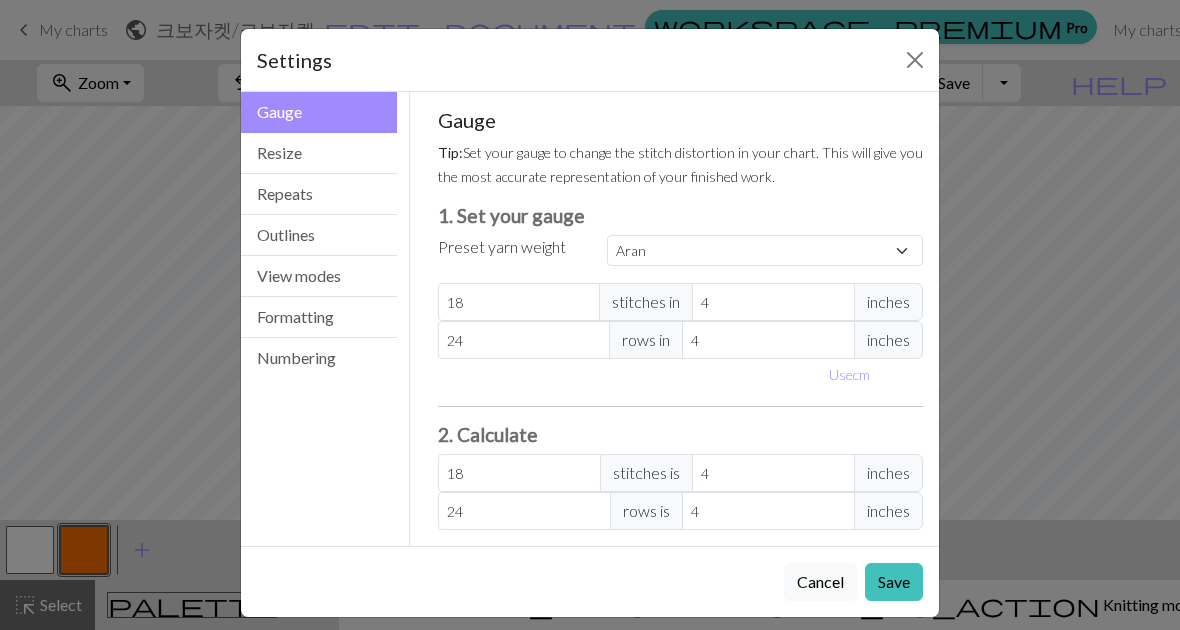click on "Use  cm" at bounding box center (849, 374) 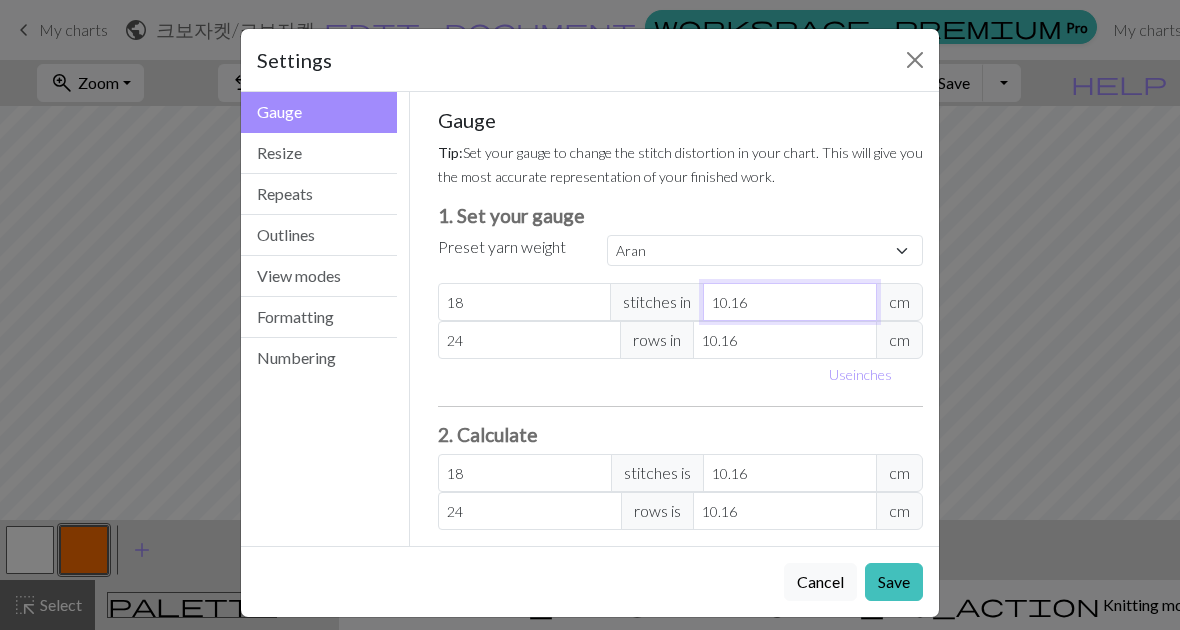 click on "10.16" at bounding box center (790, 302) 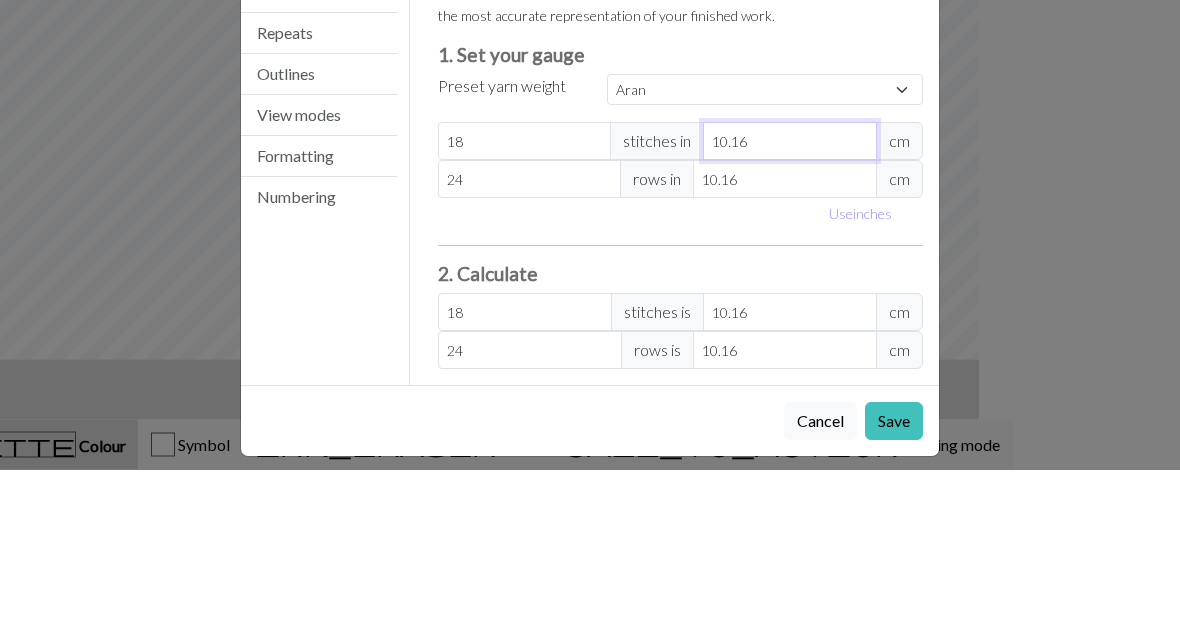 type on "10.1" 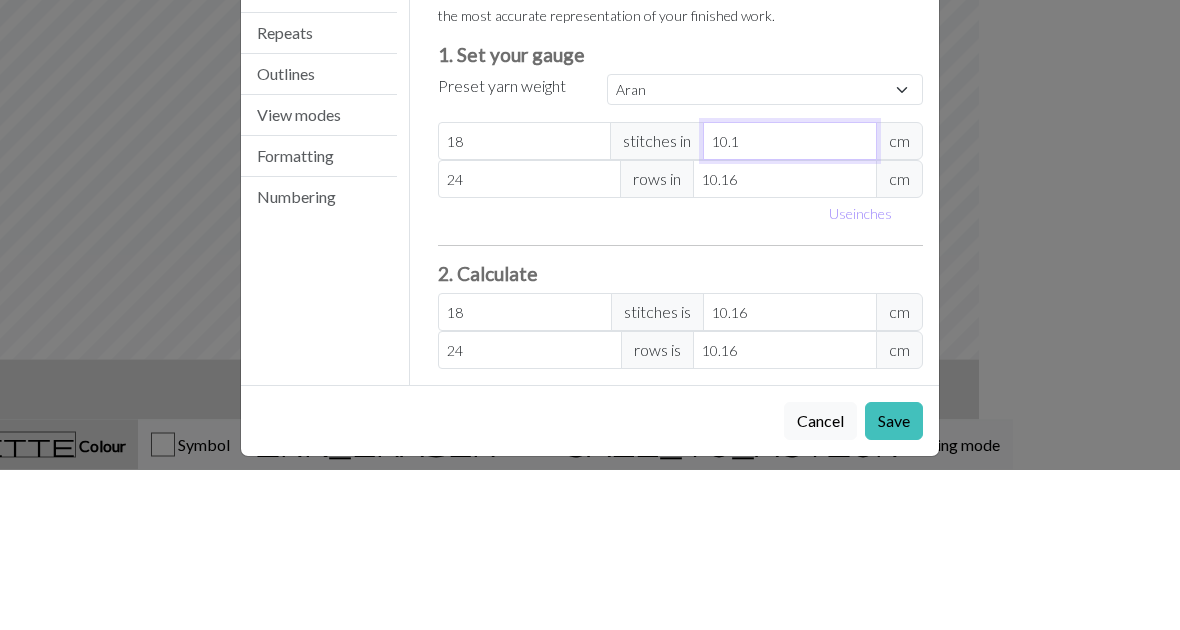 select on "custom" 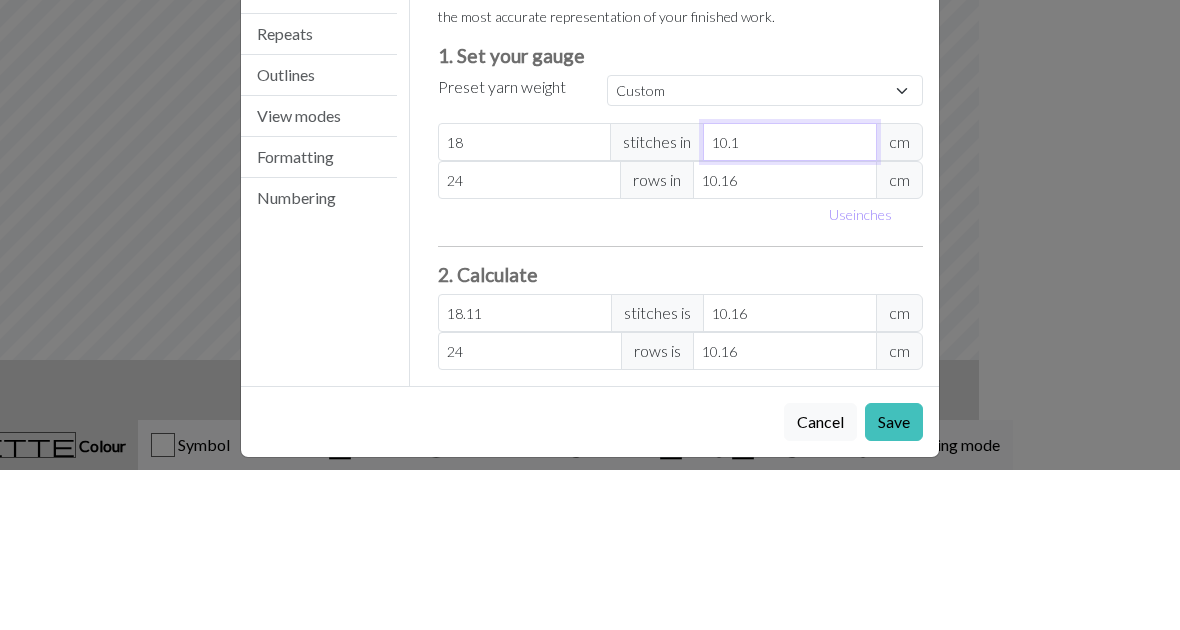 type on "10" 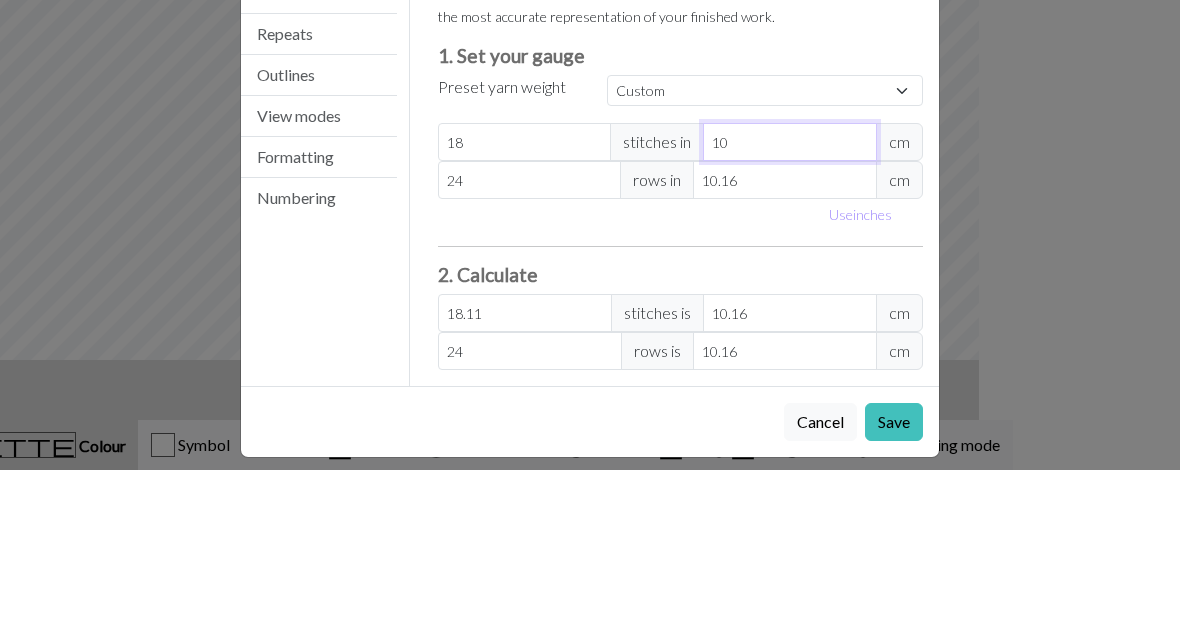 type on "18.29" 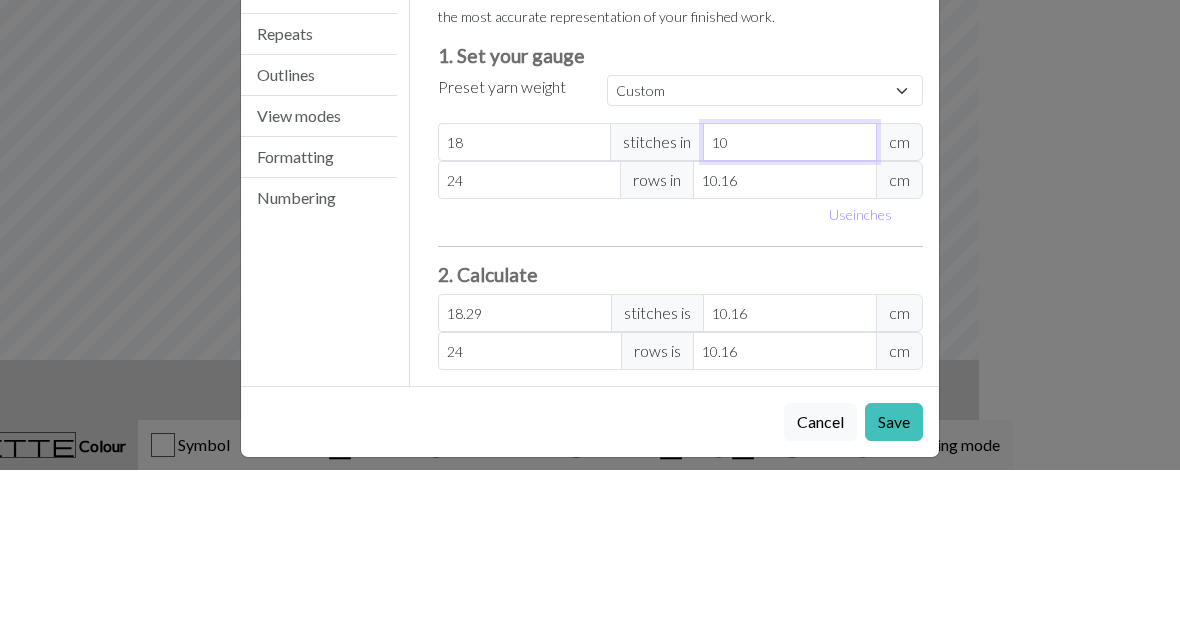 type on "10" 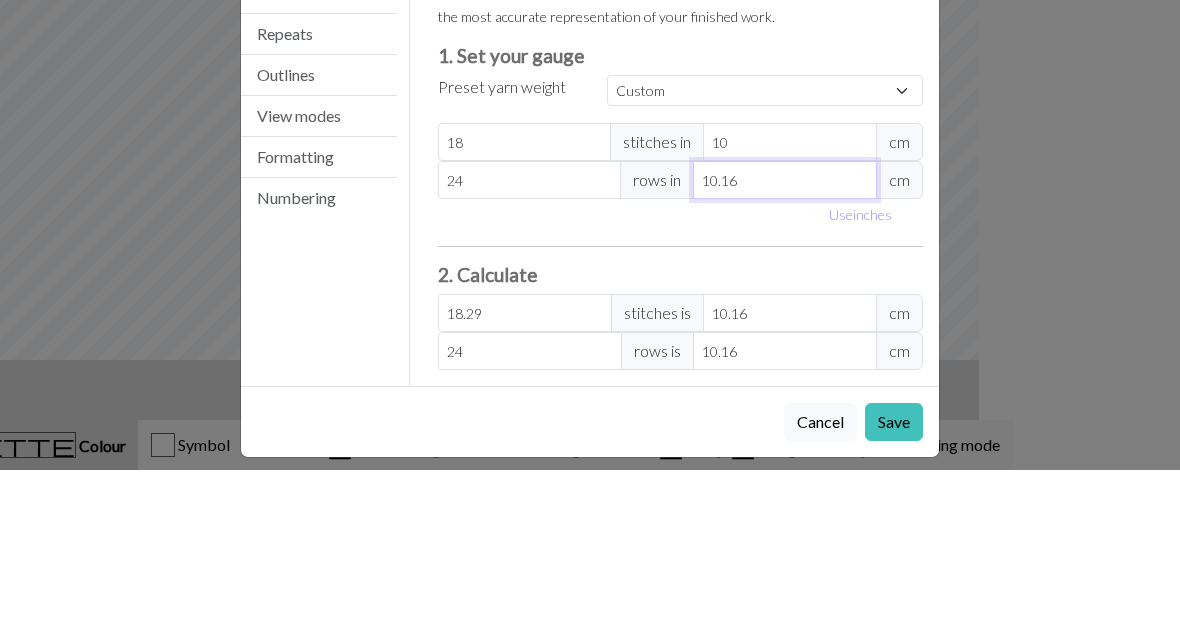 click on "10.16" at bounding box center [785, 340] 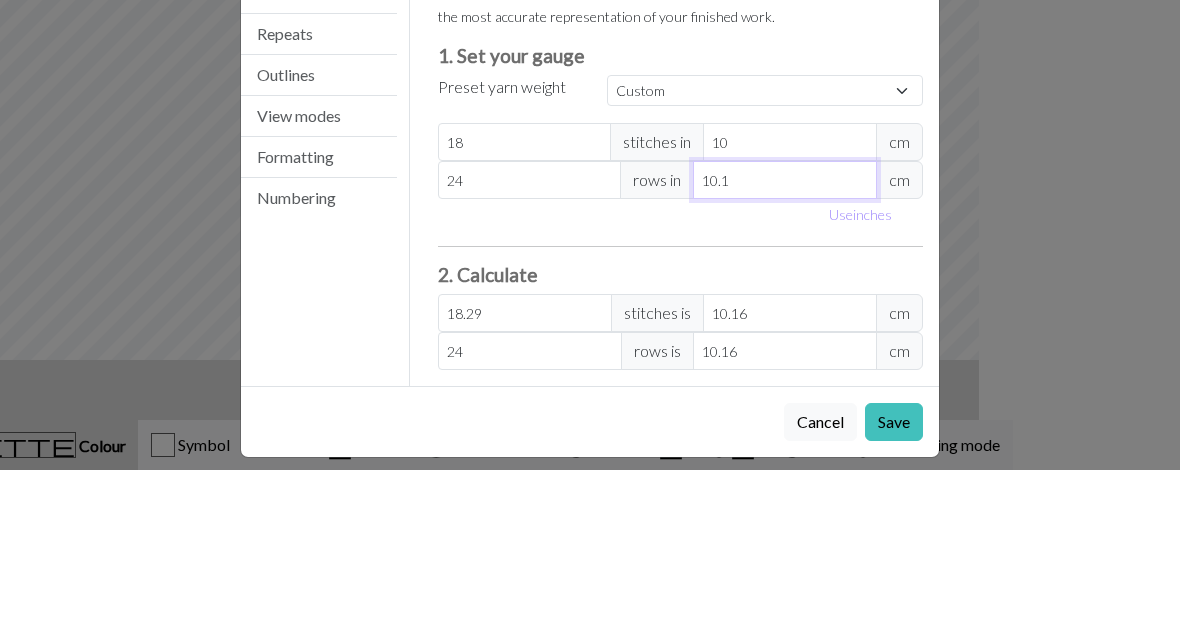 type on "24.14" 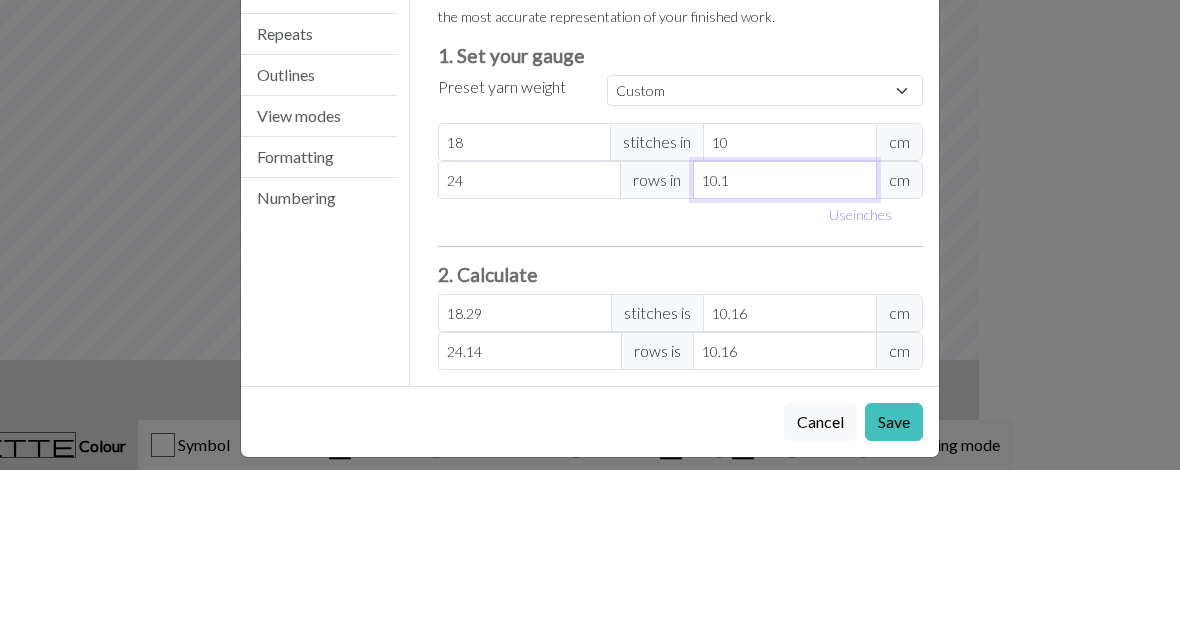 type on "10" 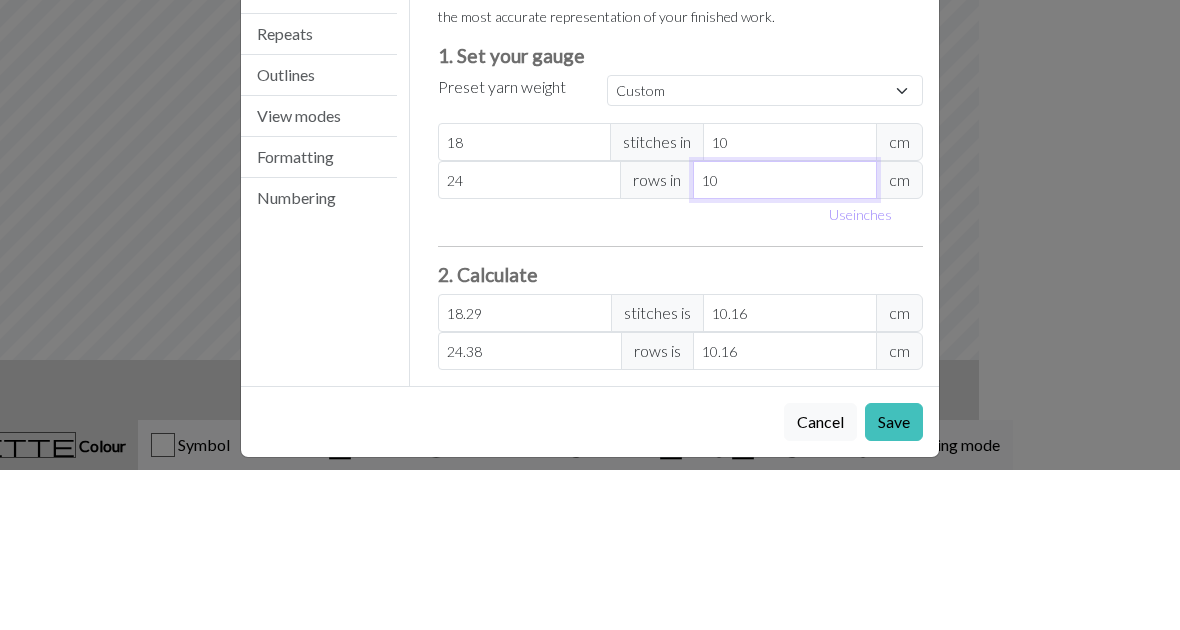 type on "10" 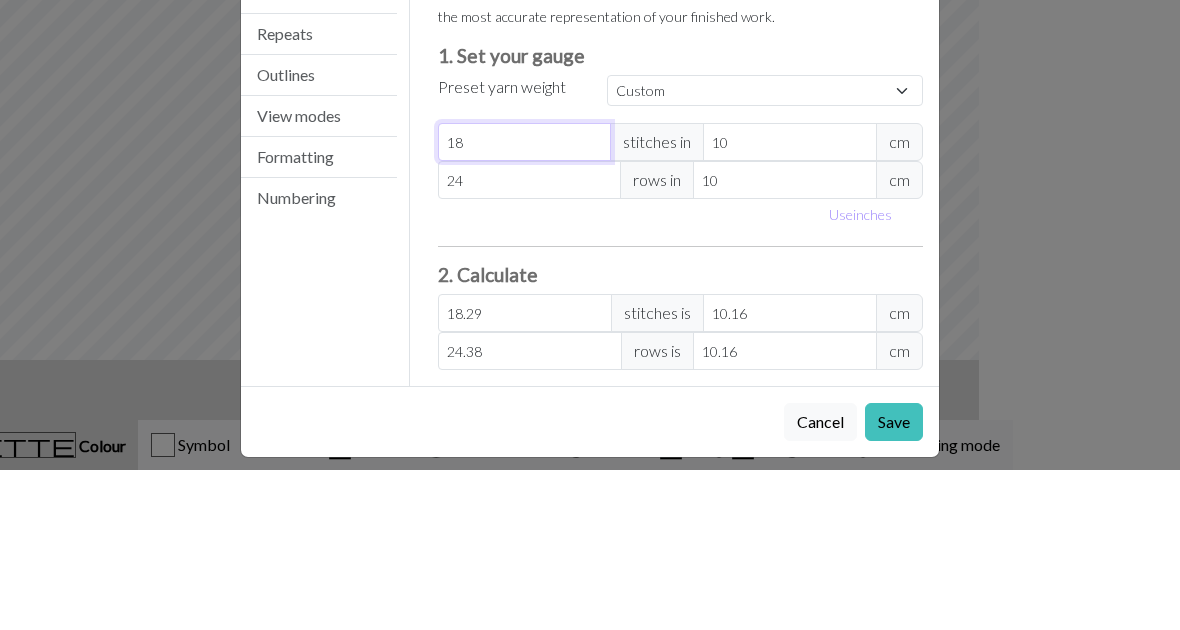 click on "18" at bounding box center (525, 302) 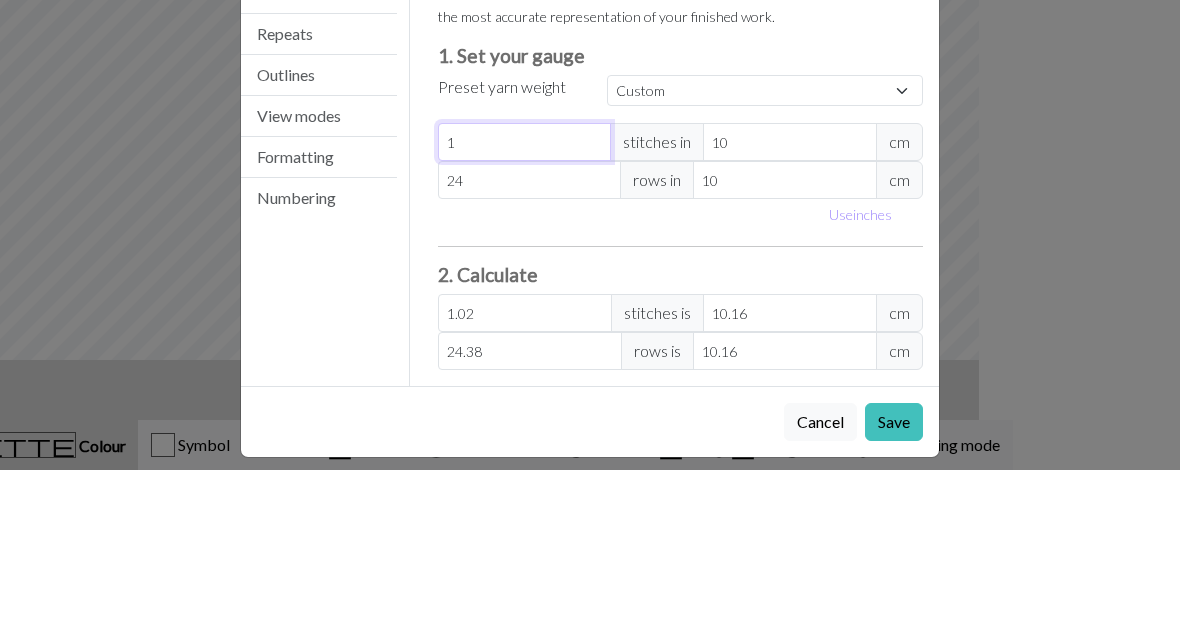 type on "19" 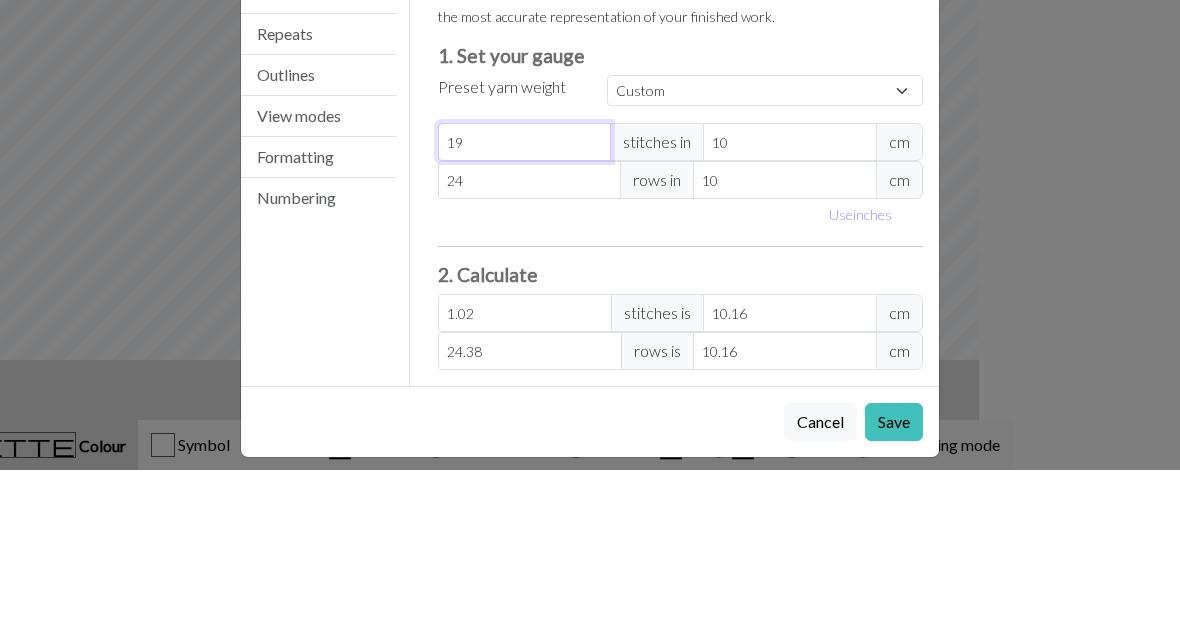 type on "19.3" 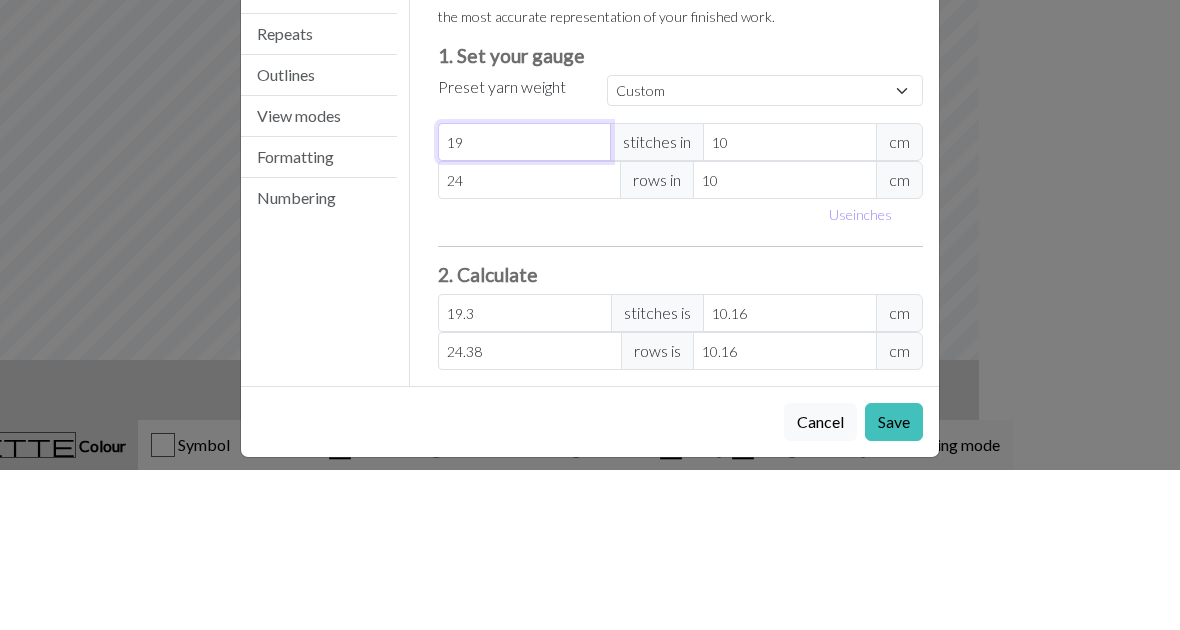 type on "19" 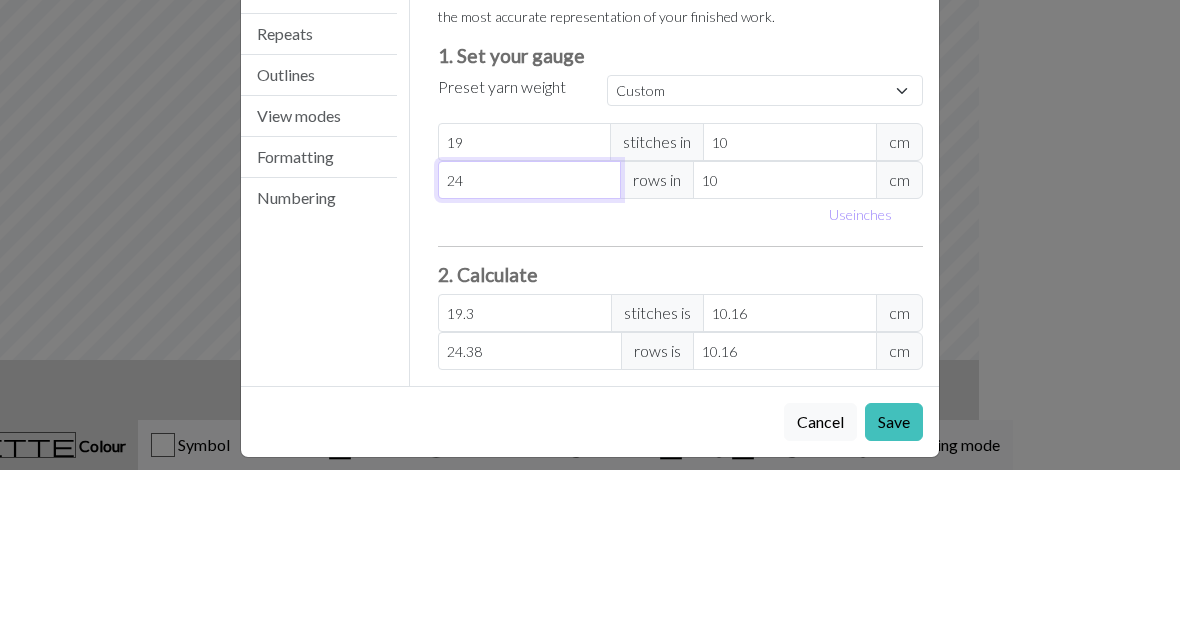 click on "24" at bounding box center (530, 340) 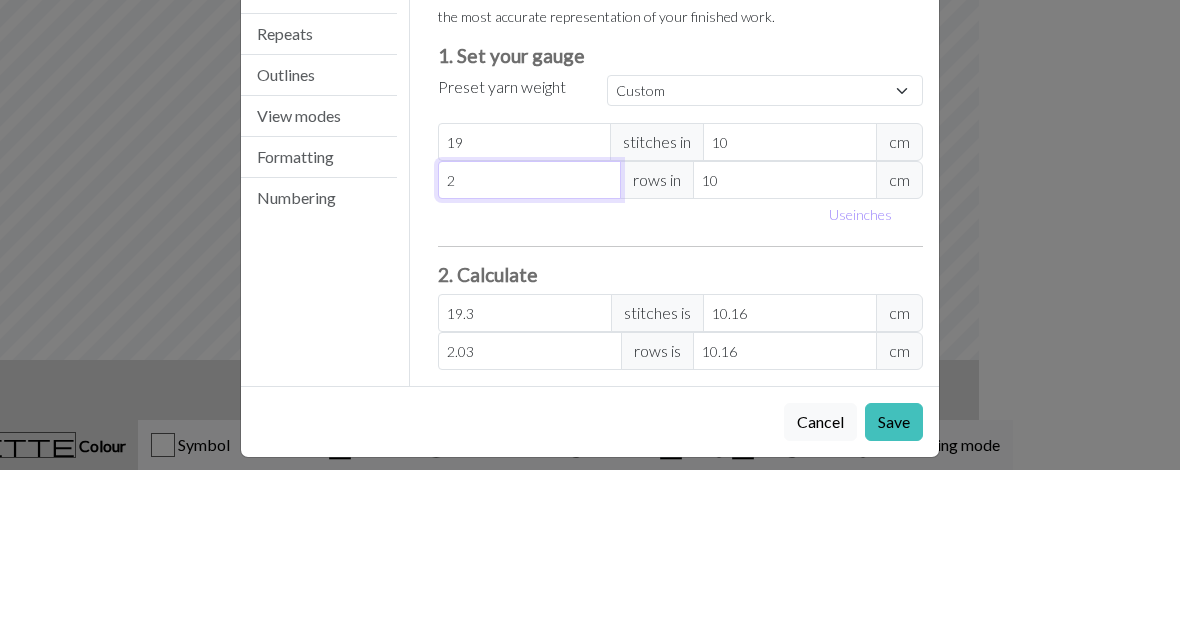 type on "27" 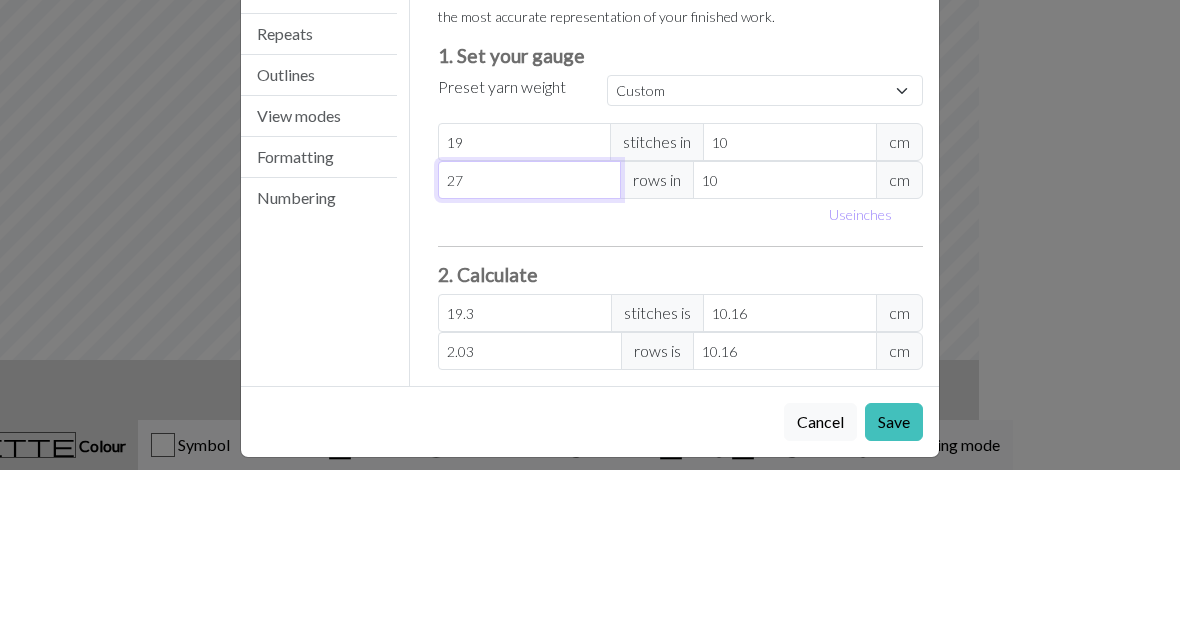 type on "27.43" 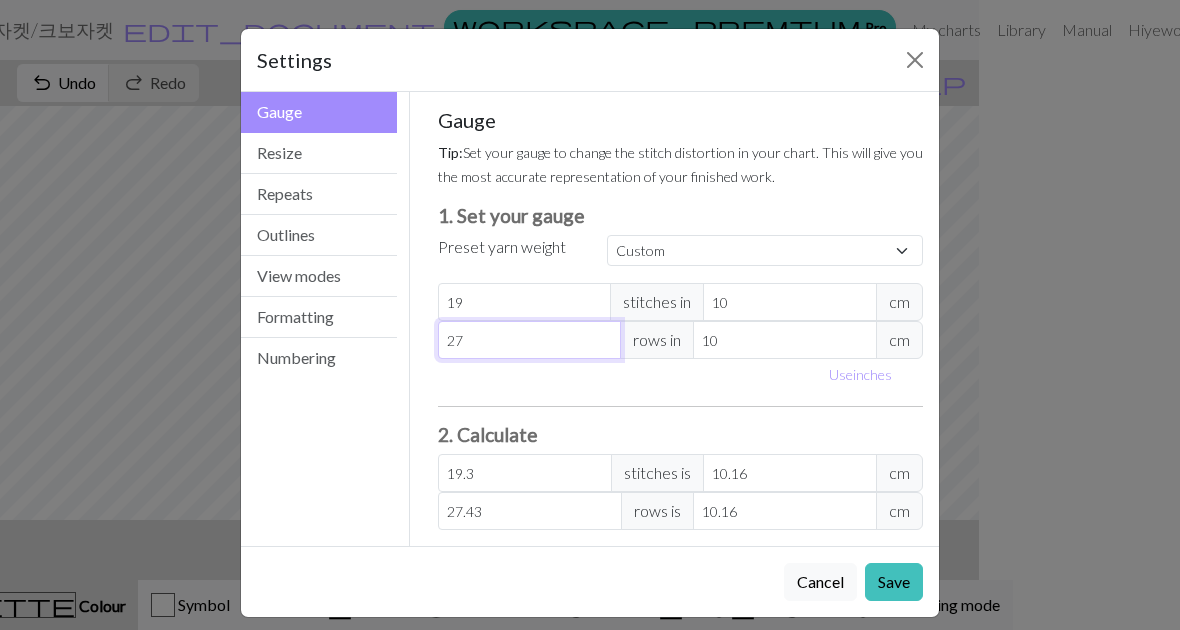 type on "27" 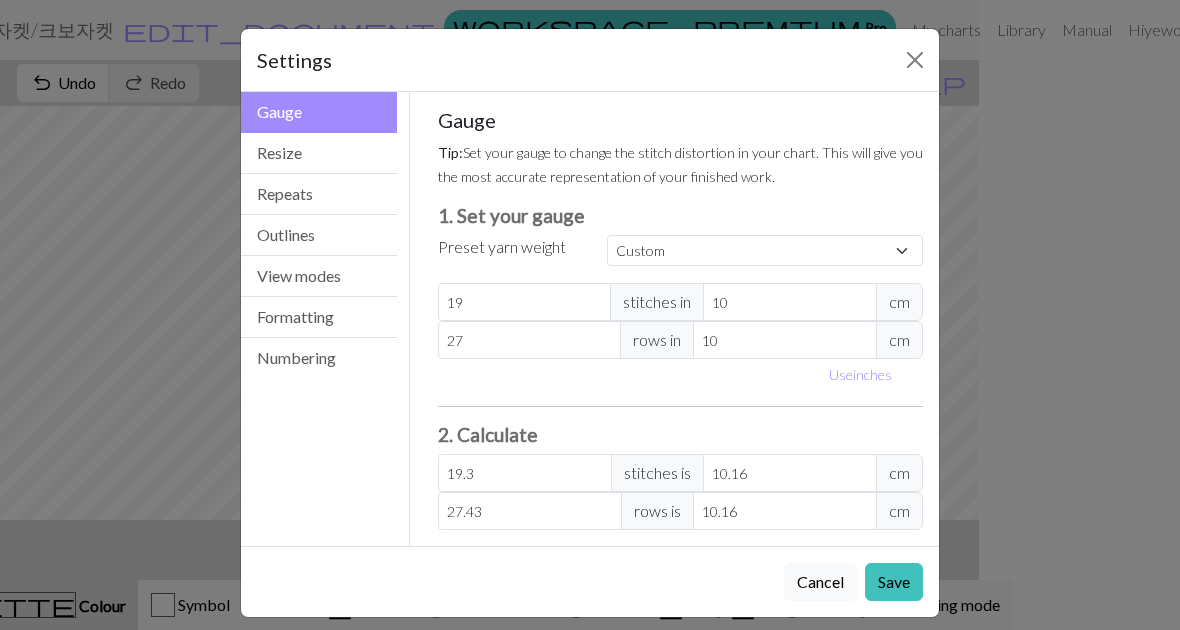 click on "Save" at bounding box center (894, 582) 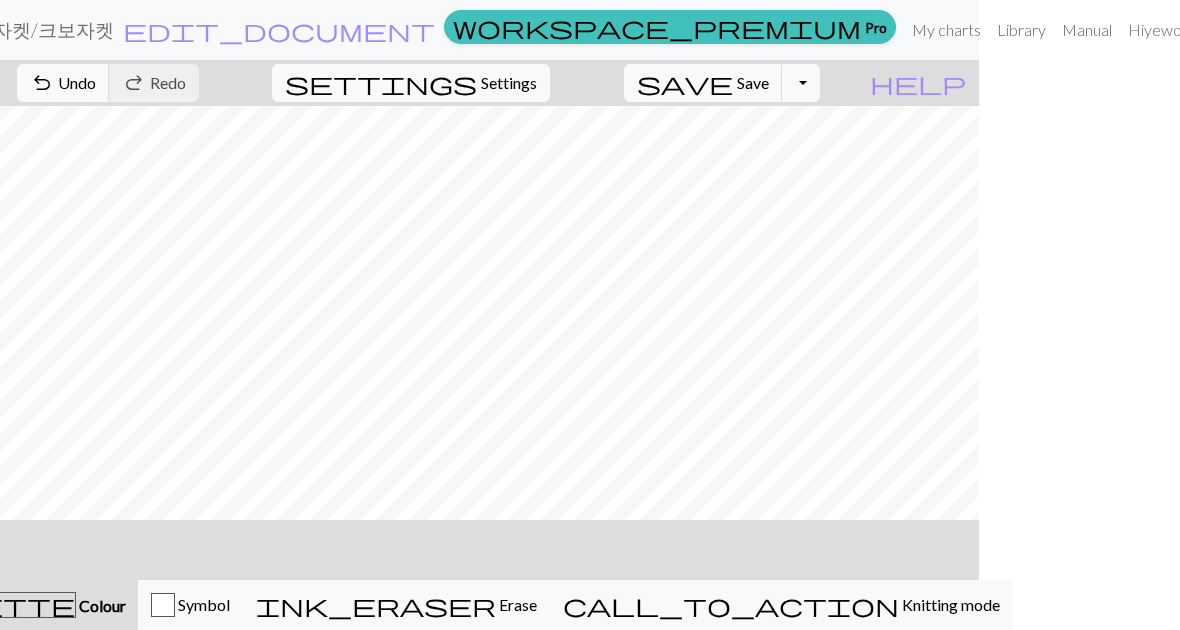 click on "palette" at bounding box center [-9, 605] 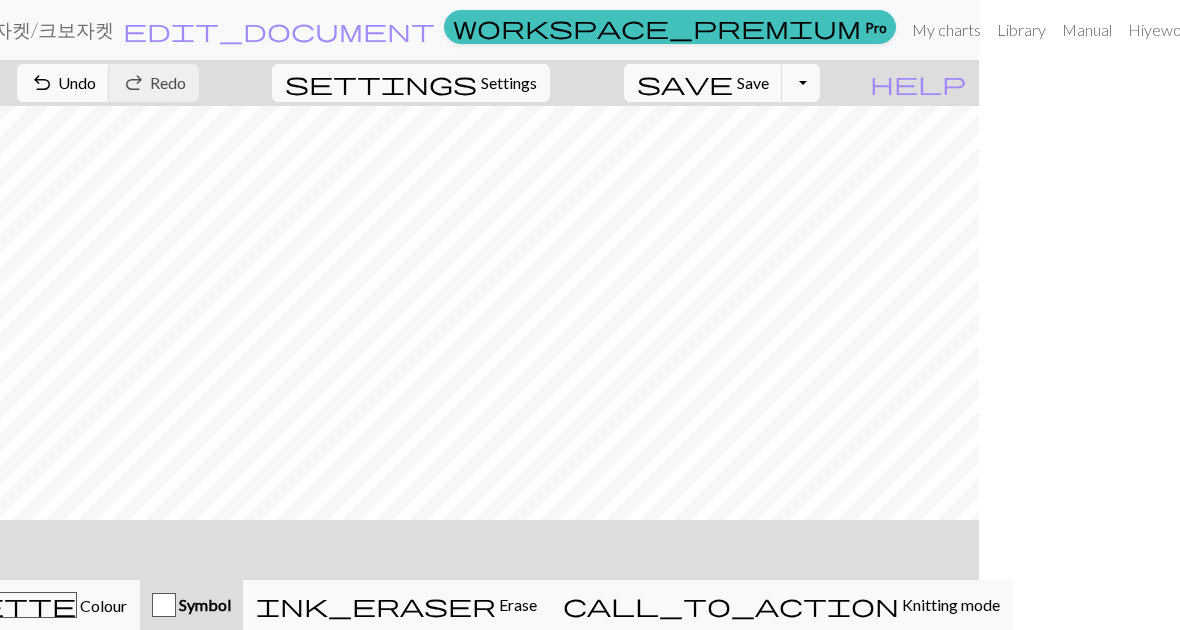 click on "Colour" at bounding box center [102, 605] 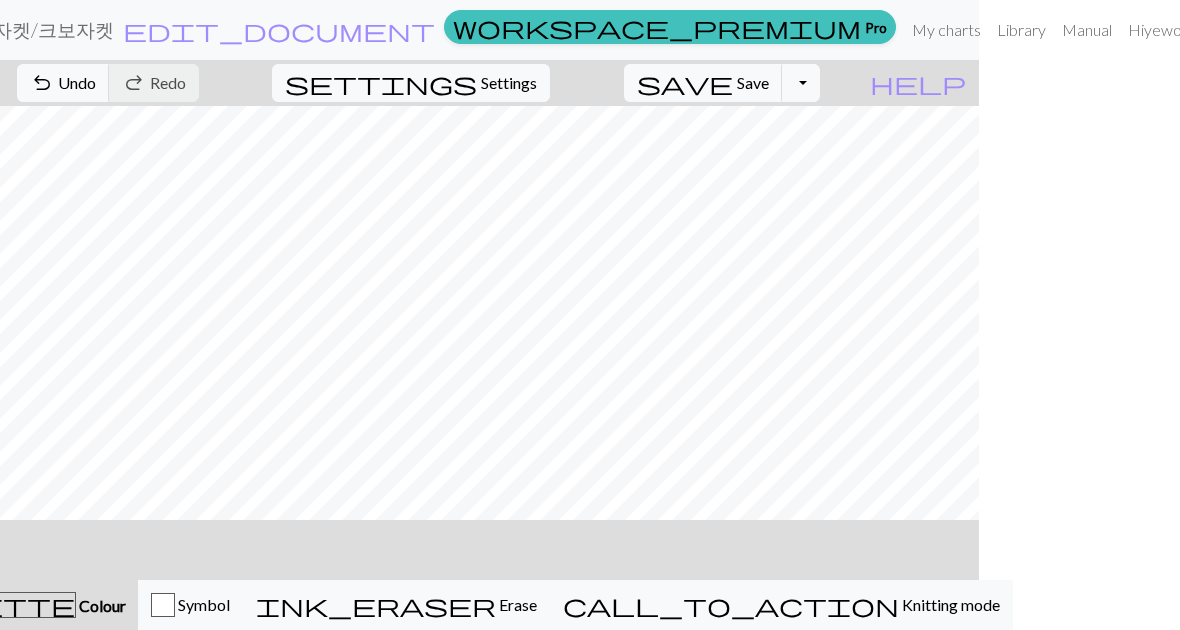click on "Colour" at bounding box center [101, 605] 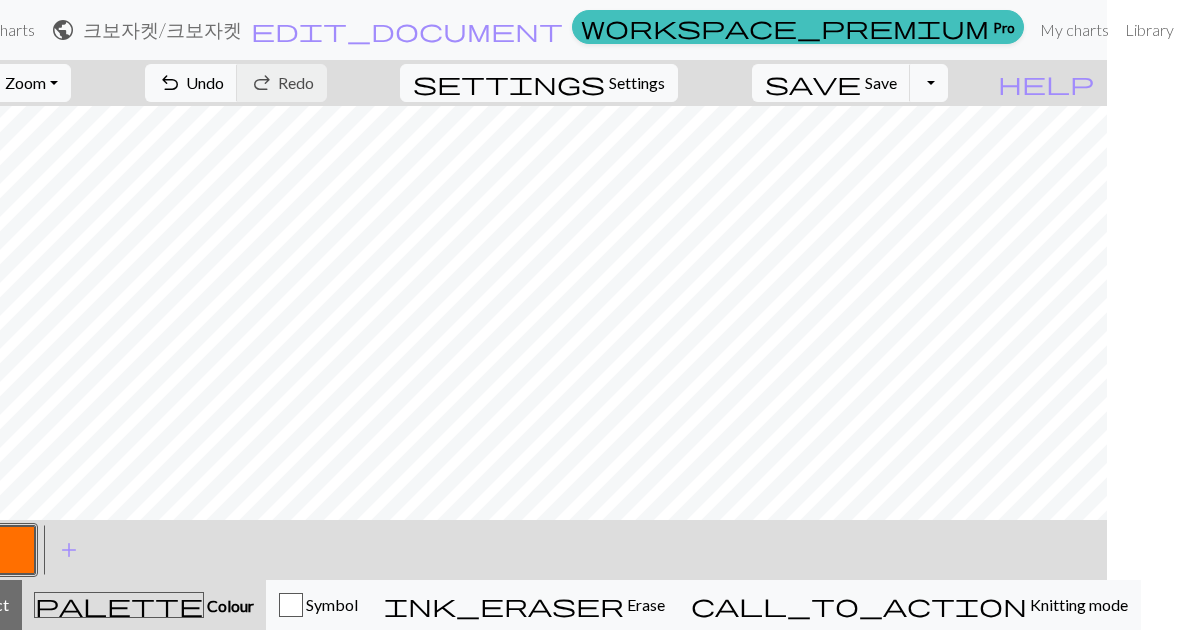 scroll, scrollTop: 0, scrollLeft: 0, axis: both 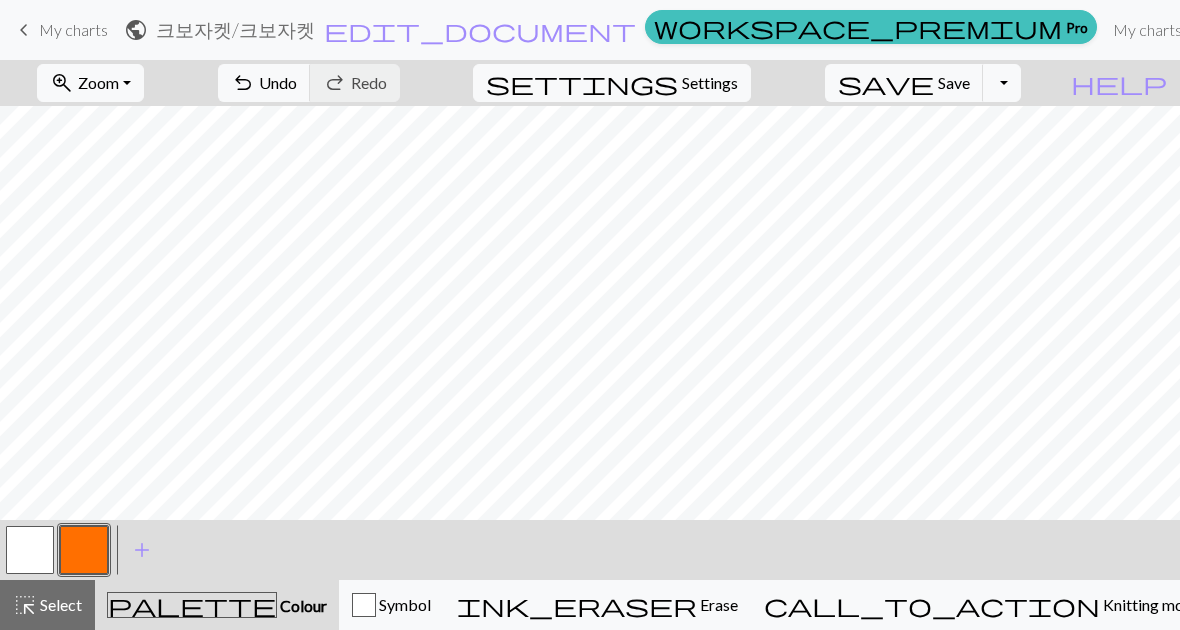 click on "Toggle Dropdown" at bounding box center (1002, 83) 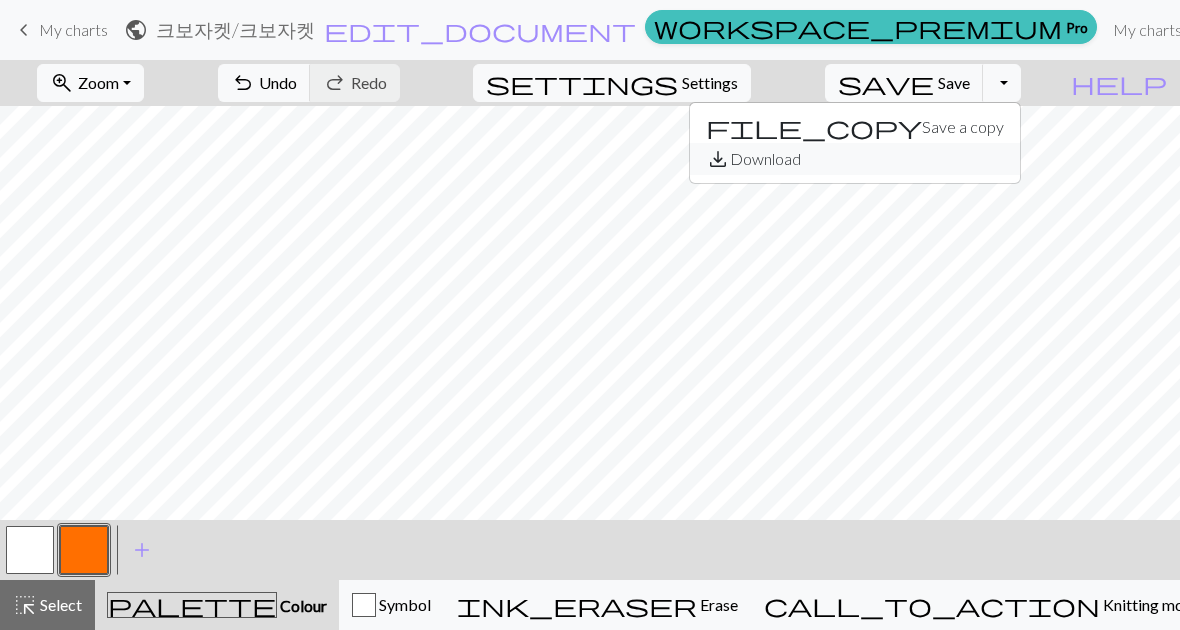 click on "save_alt  Download" at bounding box center (855, 159) 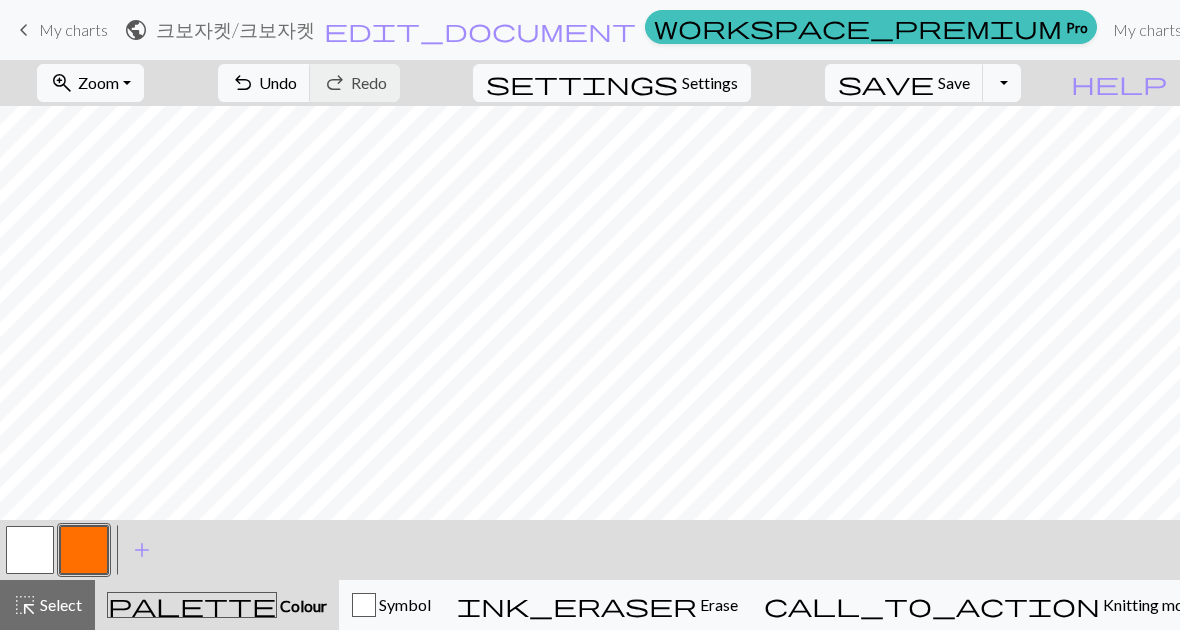 click on "Toggle Dropdown" at bounding box center [1002, 83] 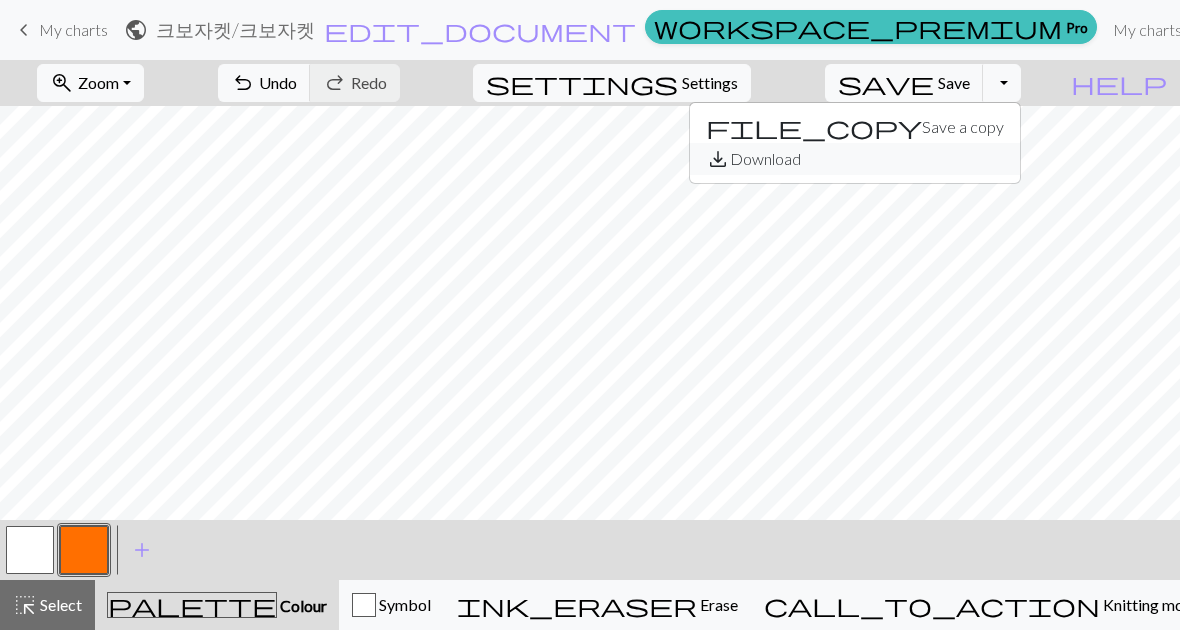 click on "save_alt  Download" at bounding box center [855, 159] 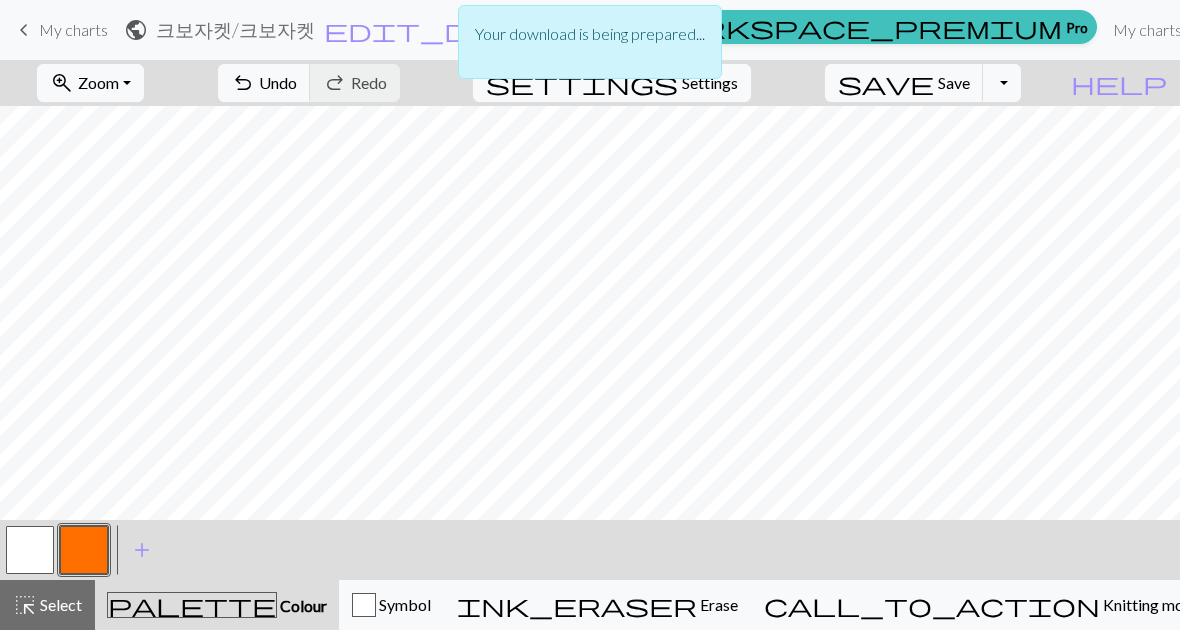 click on "Your download is being prepared..." at bounding box center (590, 34) 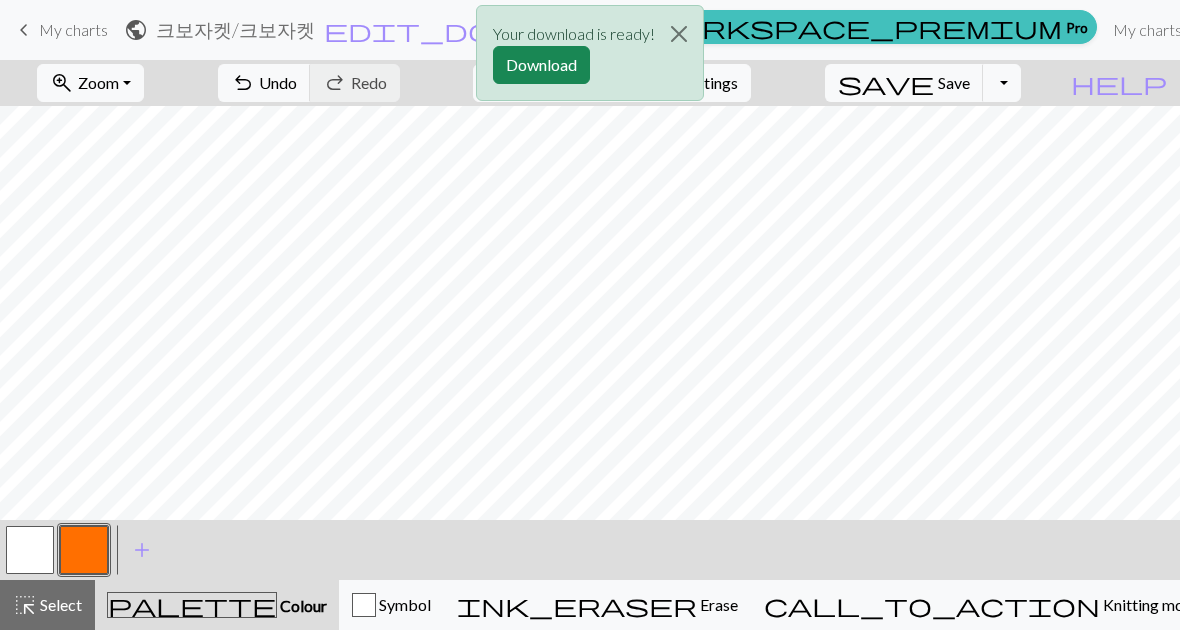 click on "Download" at bounding box center (541, 65) 